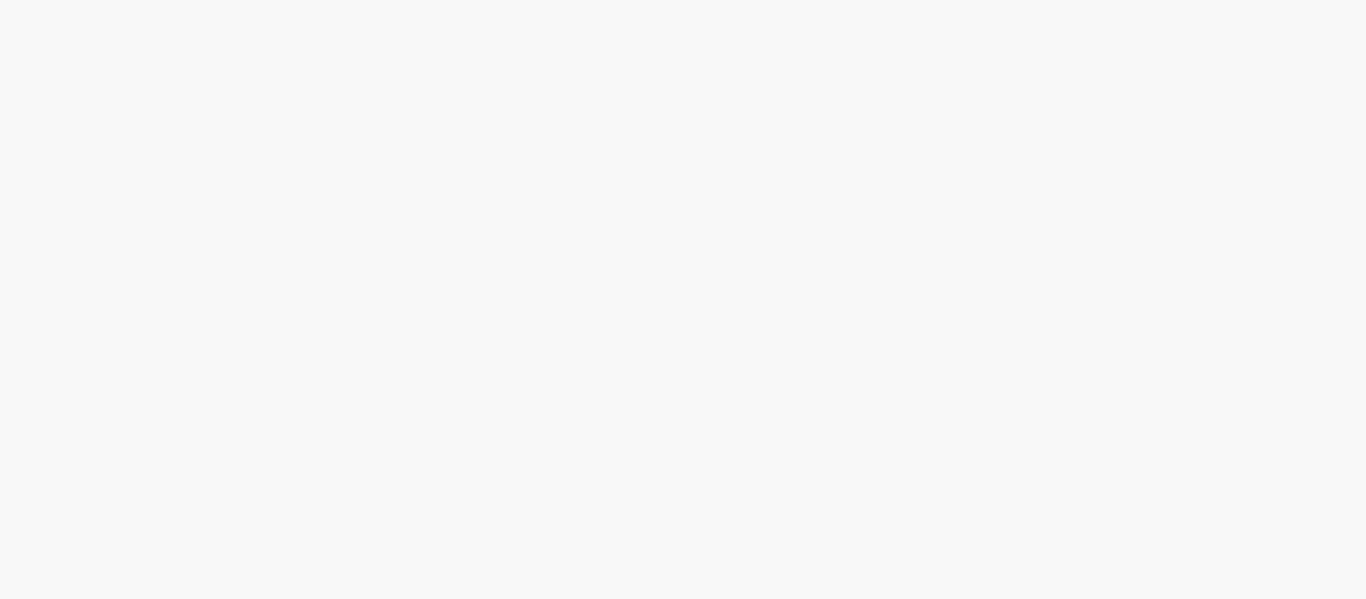 scroll, scrollTop: 0, scrollLeft: 0, axis: both 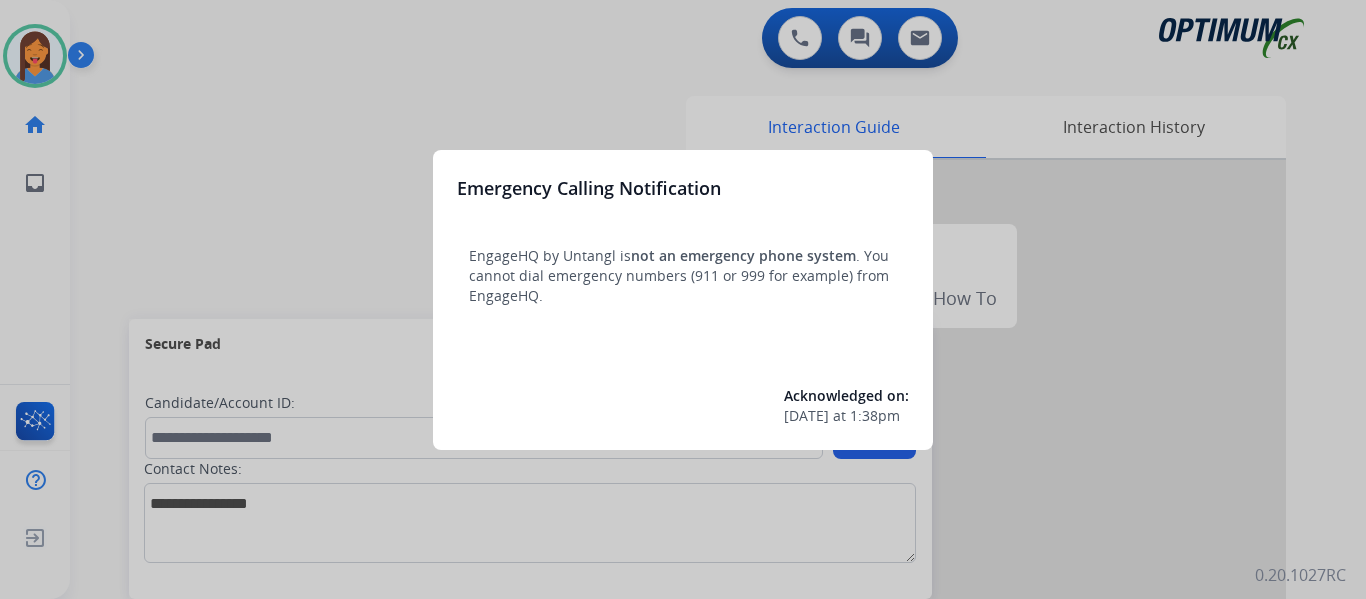 click at bounding box center (683, 299) 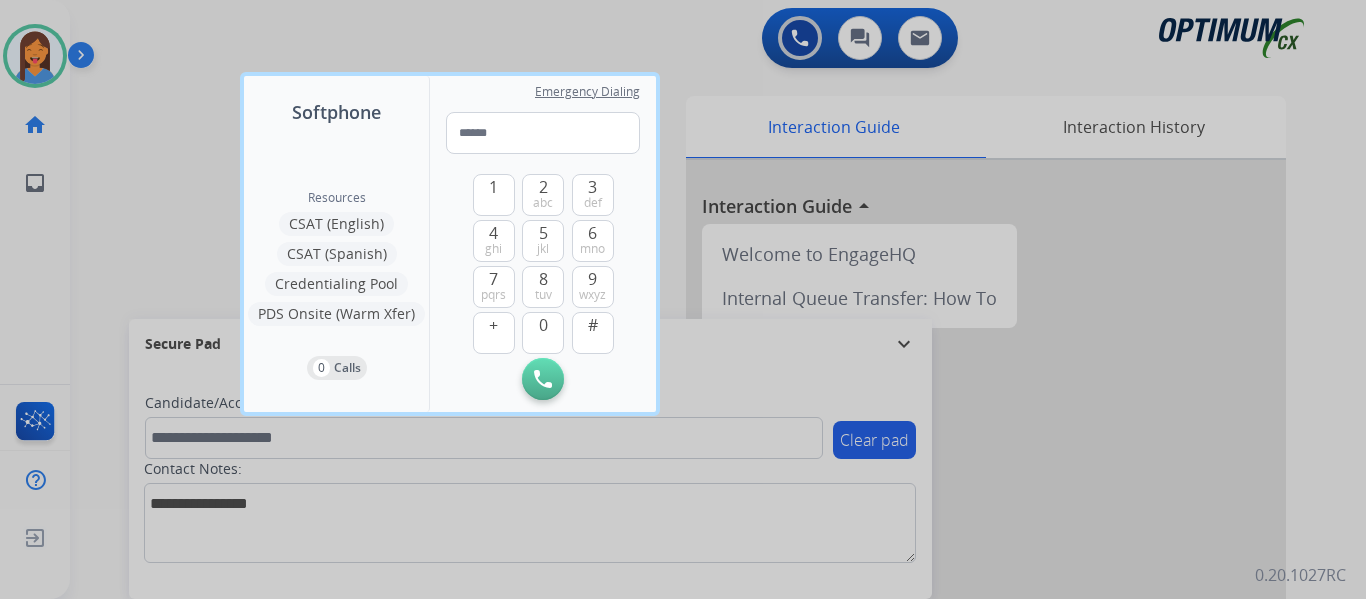 click at bounding box center (683, 299) 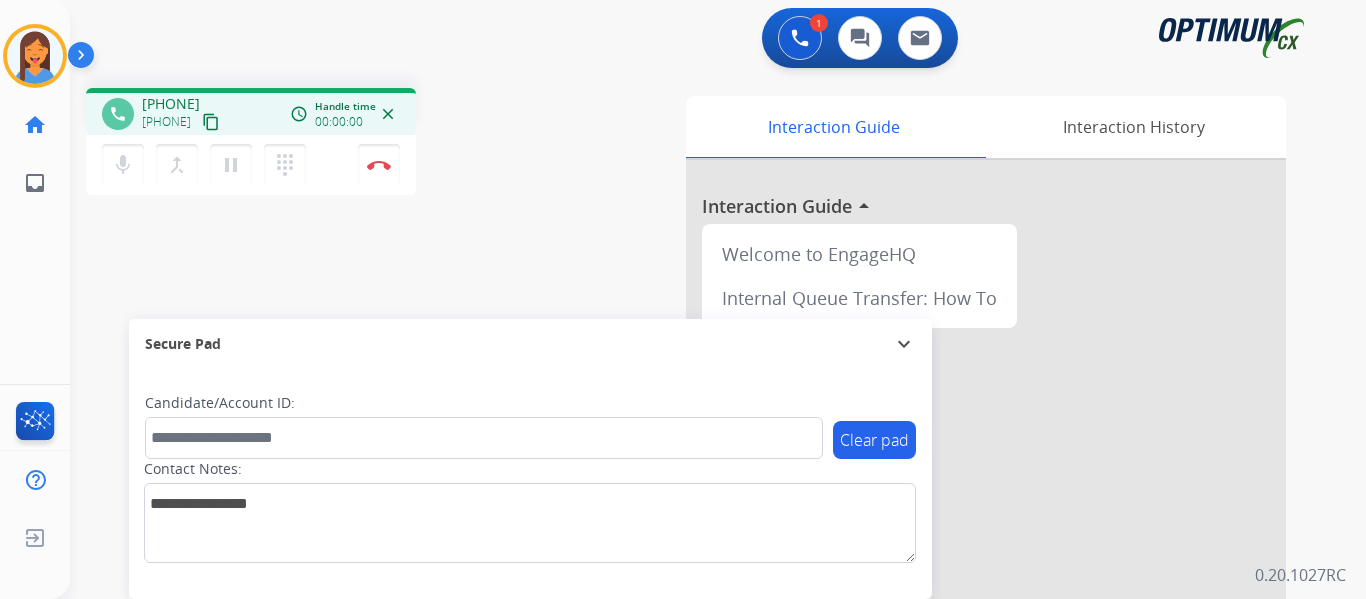 drag, startPoint x: 243, startPoint y: 124, endPoint x: 667, endPoint y: 124, distance: 424 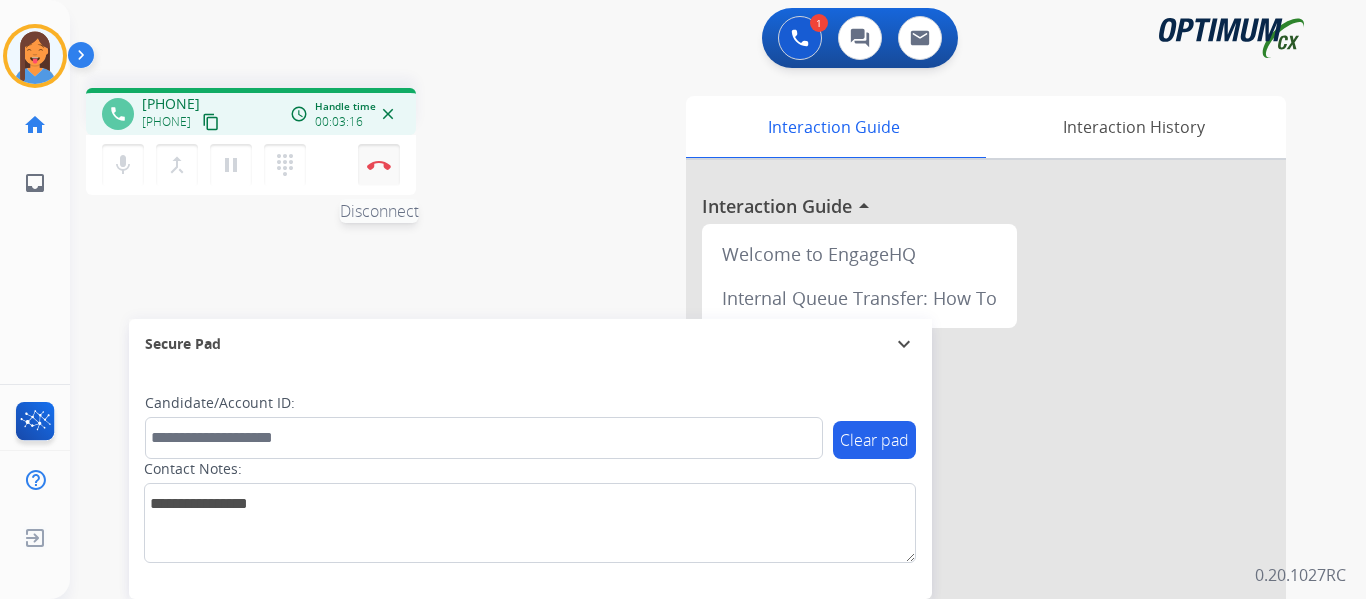 click at bounding box center [379, 165] 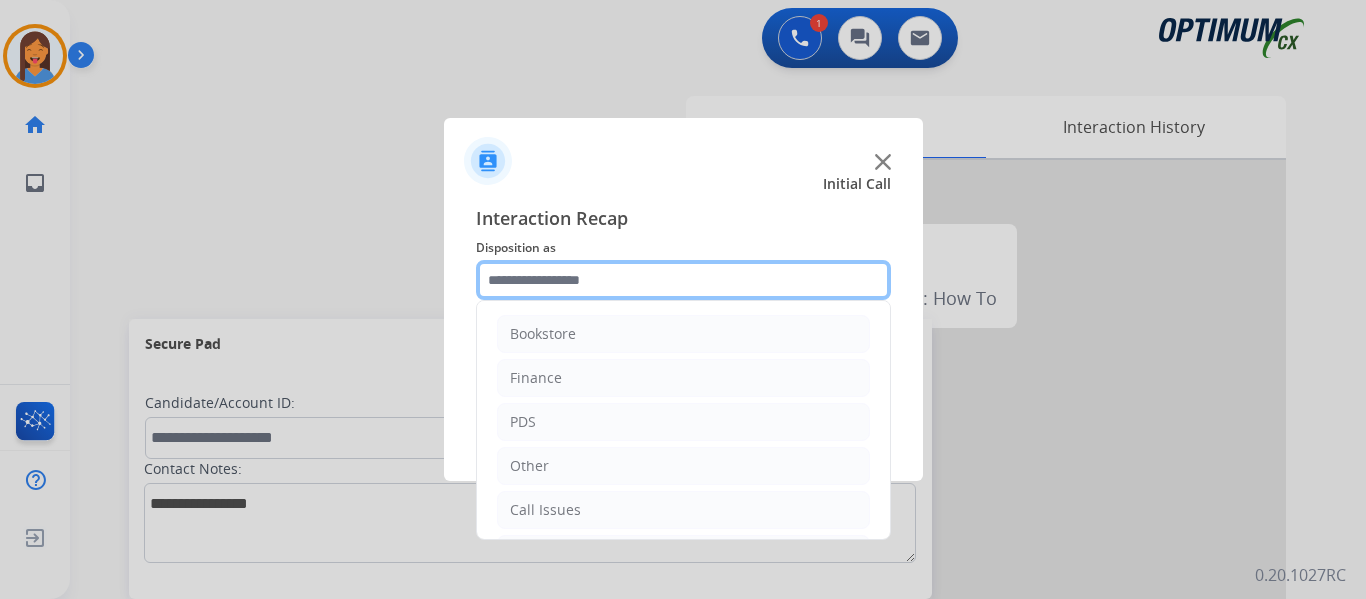 click 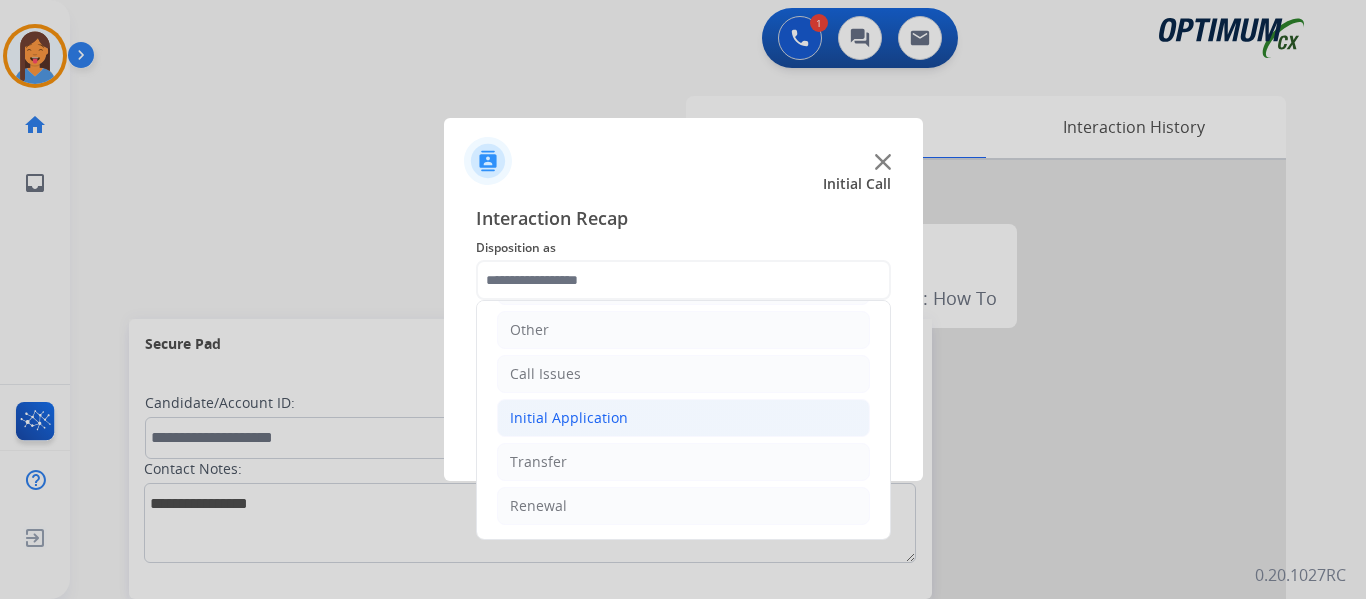 click on "Initial Application" 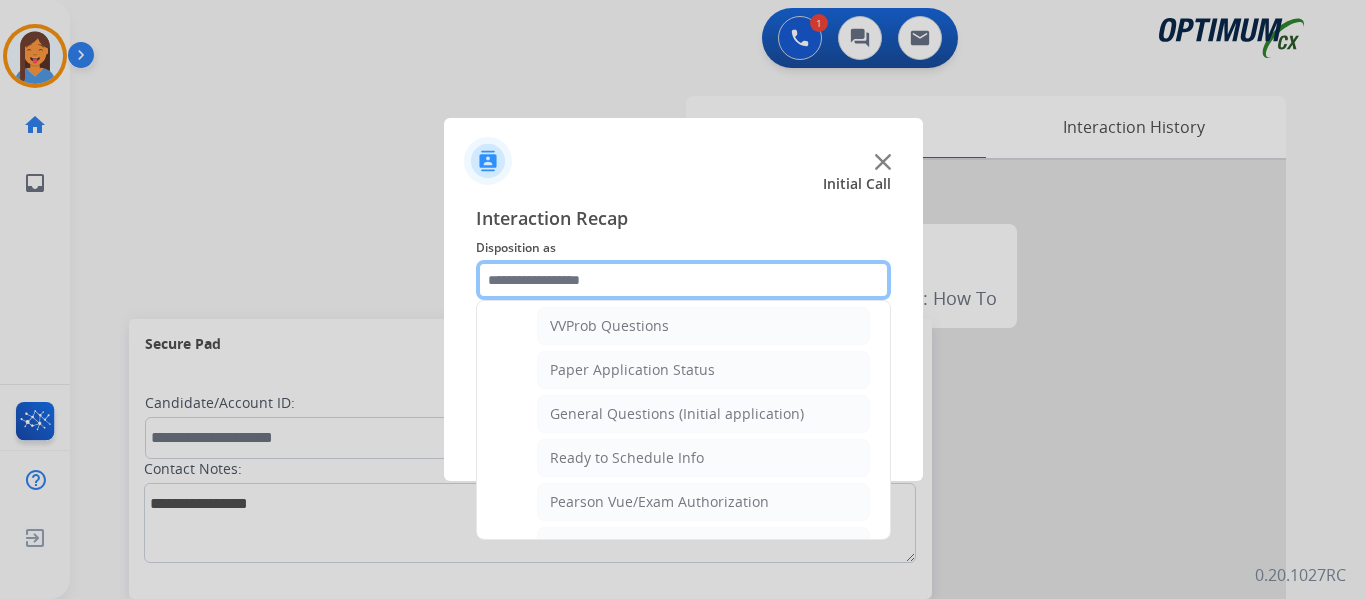 scroll, scrollTop: 1136, scrollLeft: 0, axis: vertical 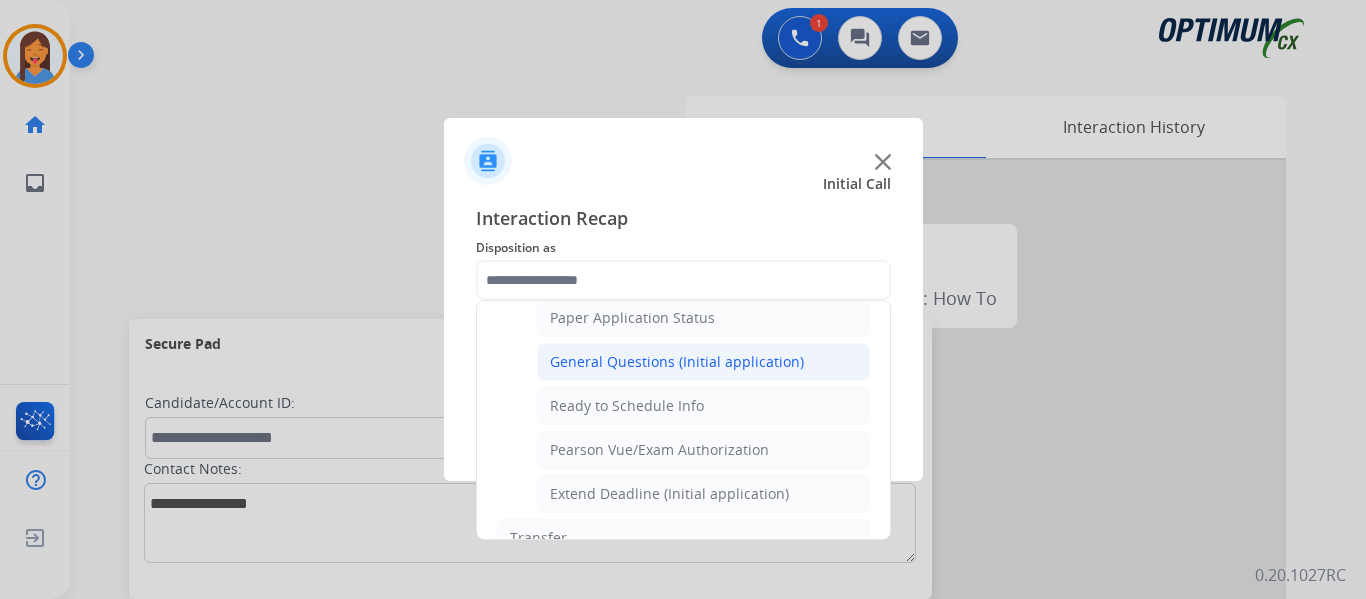 click on "General Questions (Initial application)" 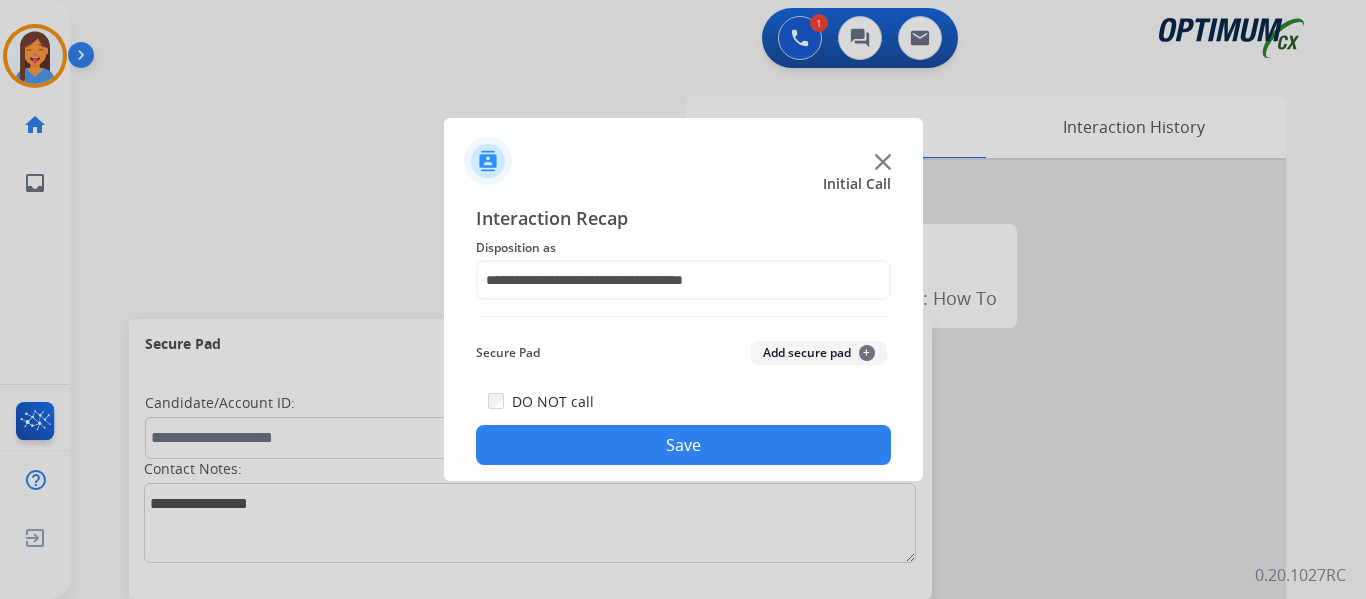click on "Save" 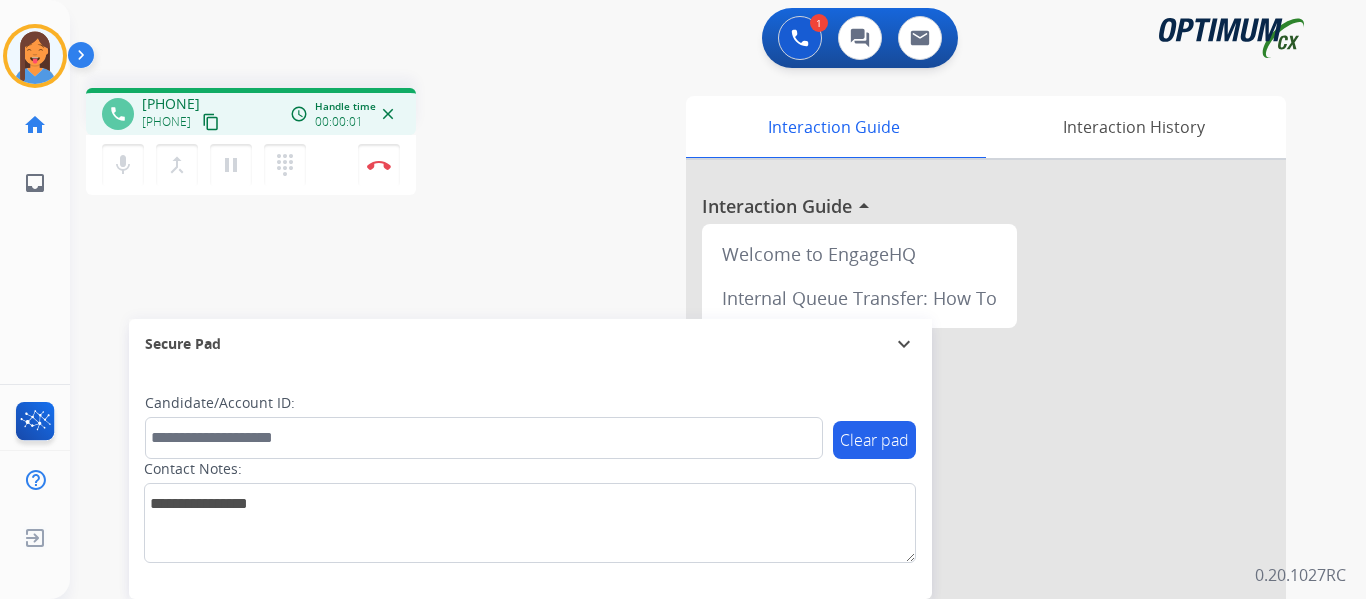 drag, startPoint x: 247, startPoint y: 119, endPoint x: 257, endPoint y: 117, distance: 10.198039 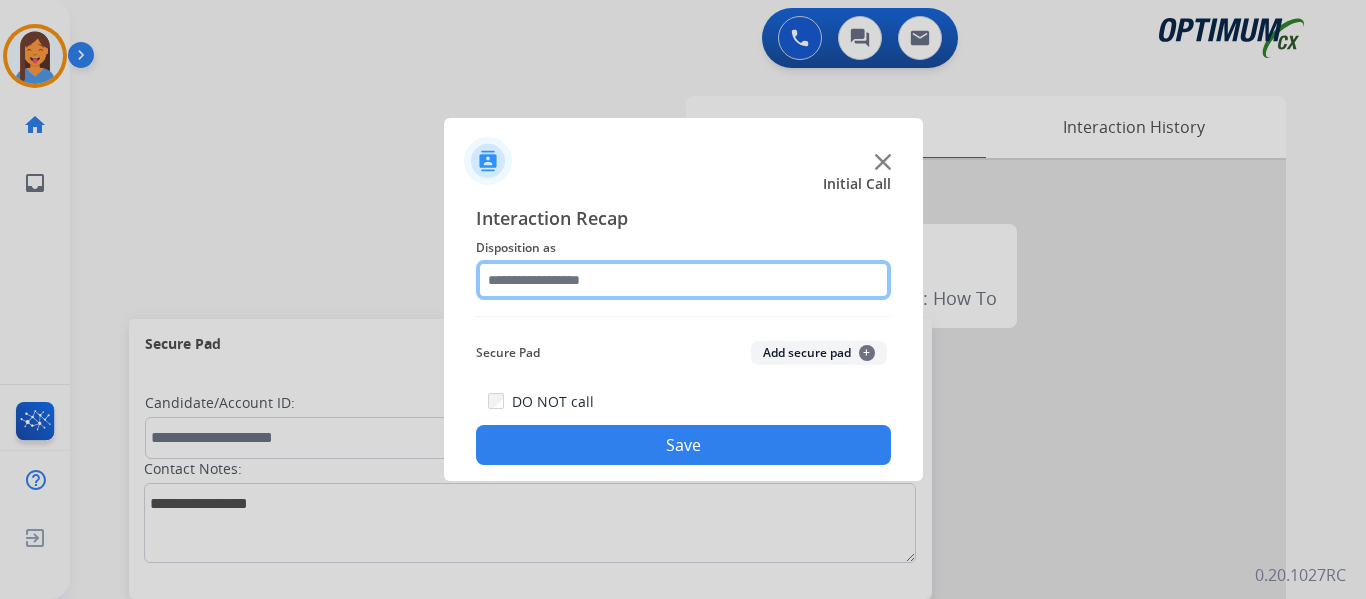 click 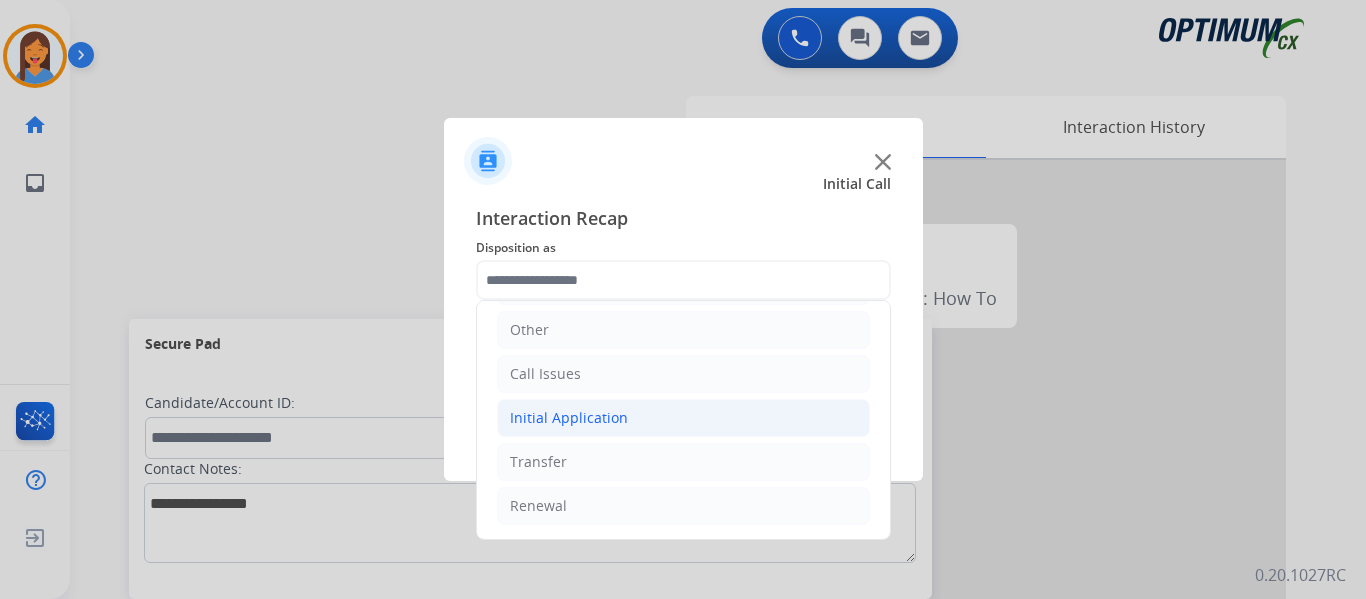 click on "Initial Application" 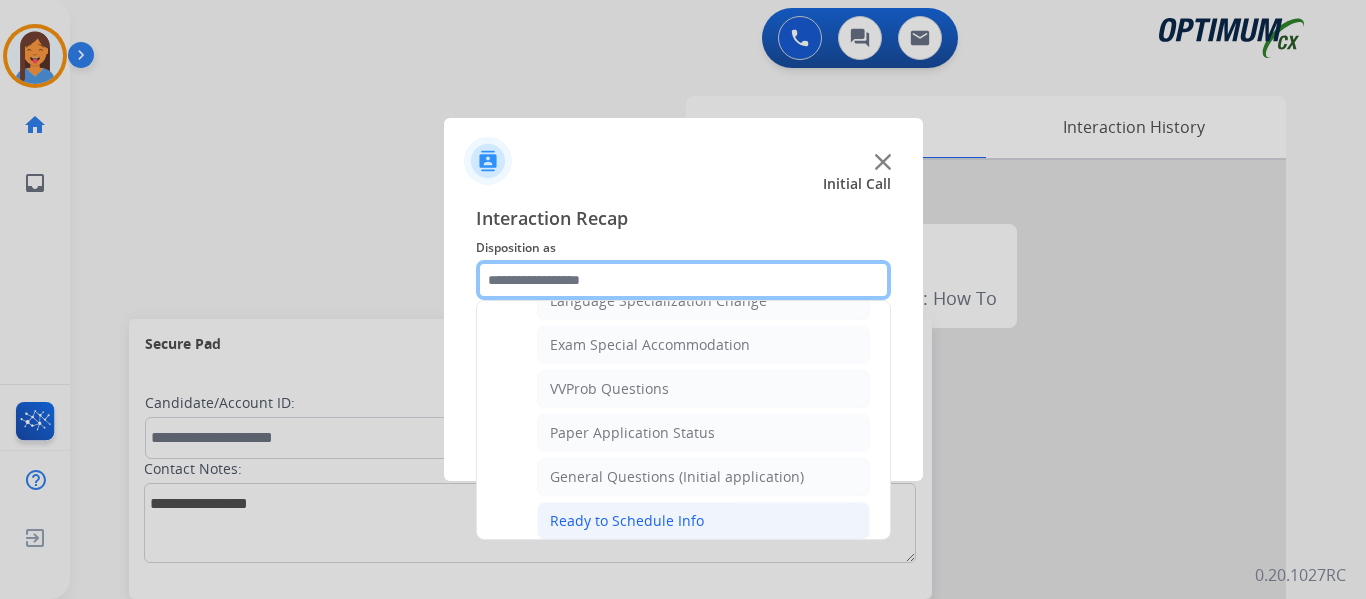 scroll, scrollTop: 1036, scrollLeft: 0, axis: vertical 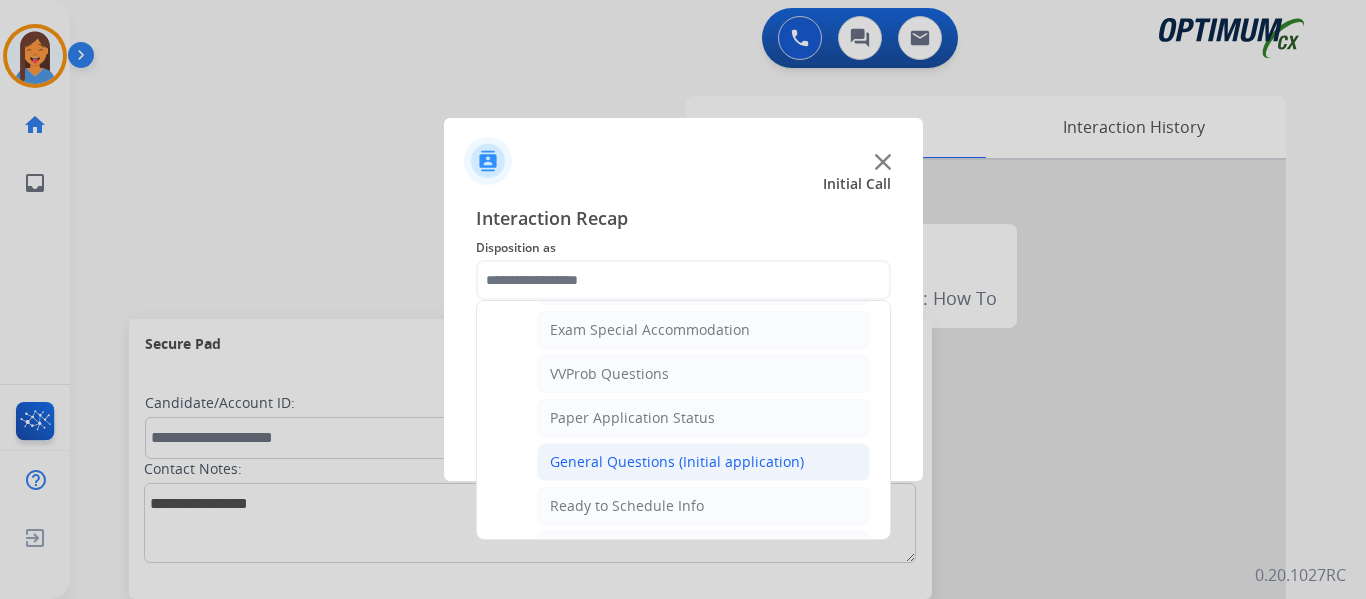 click on "General Questions (Initial application)" 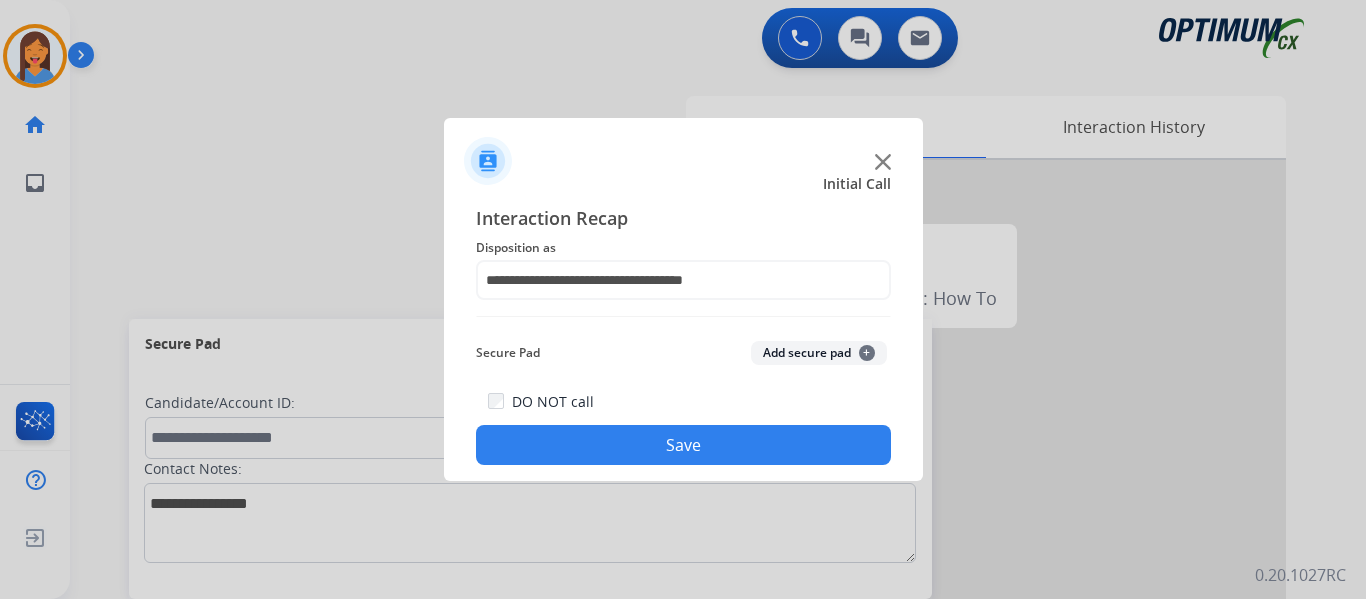 click on "Save" 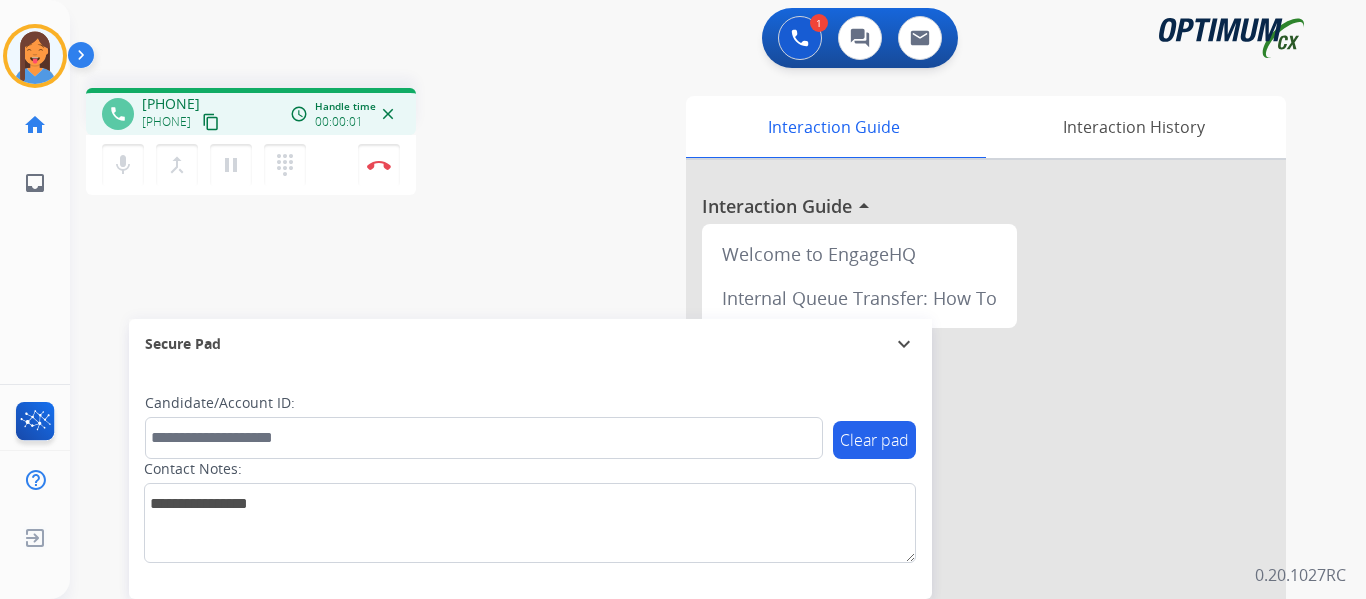 drag, startPoint x: 239, startPoint y: 117, endPoint x: 248, endPoint y: 128, distance: 14.21267 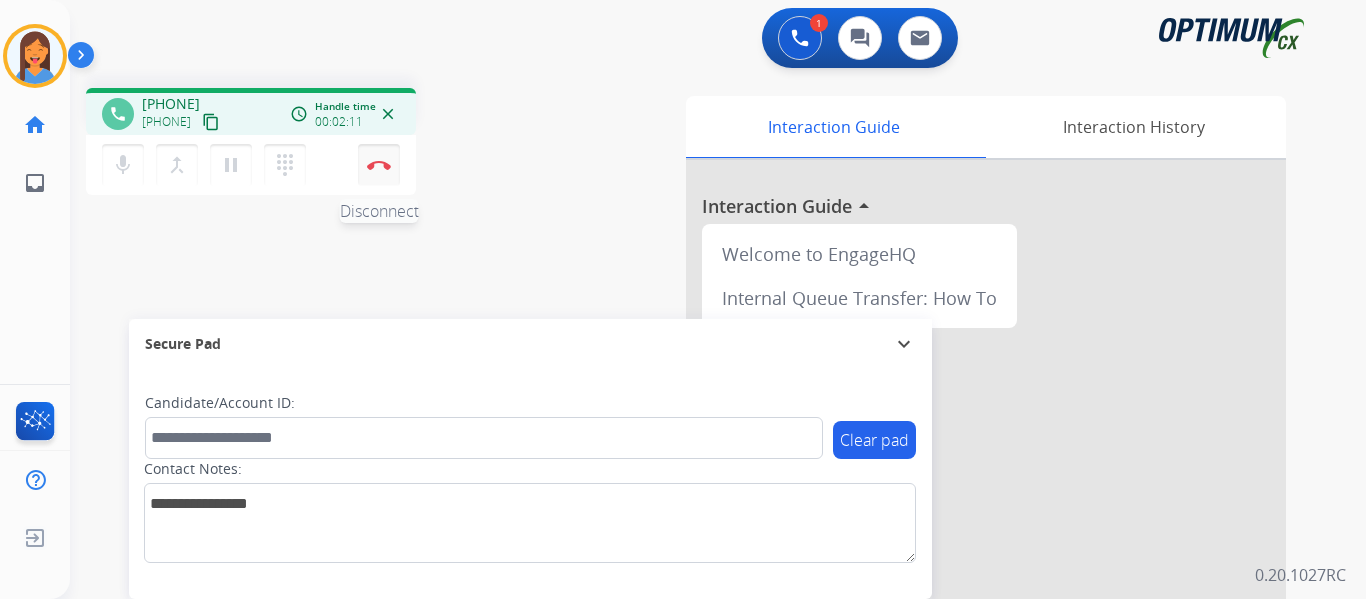 click on "Disconnect" at bounding box center [379, 165] 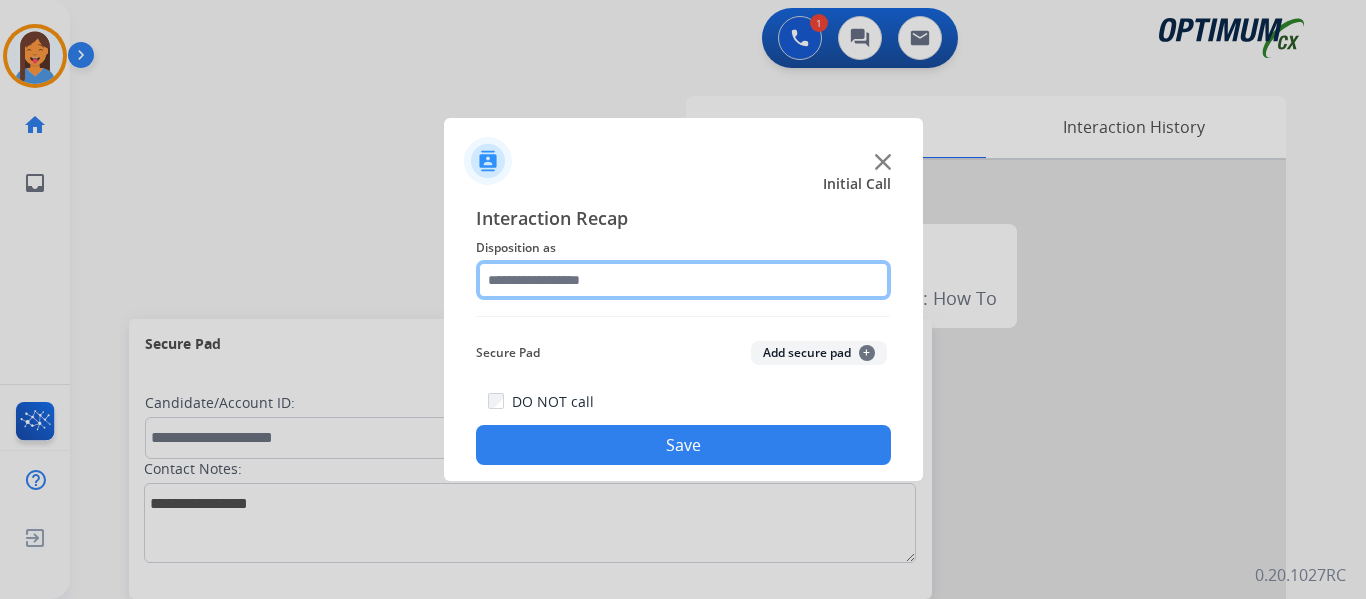 click 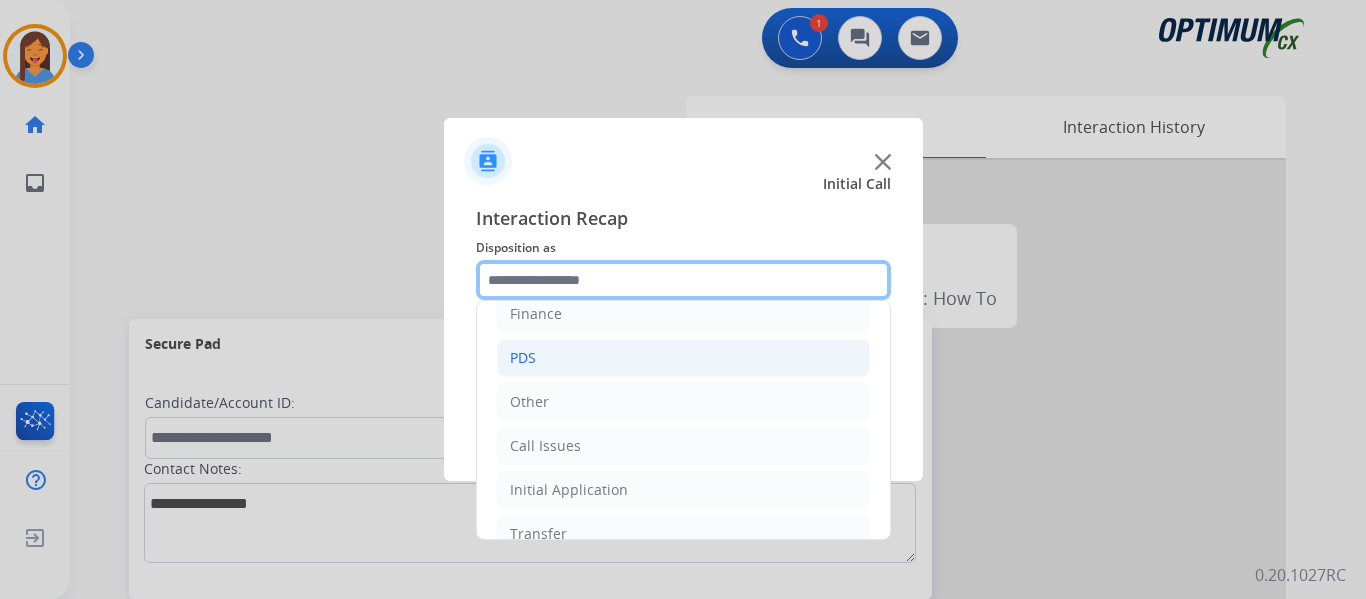 scroll, scrollTop: 136, scrollLeft: 0, axis: vertical 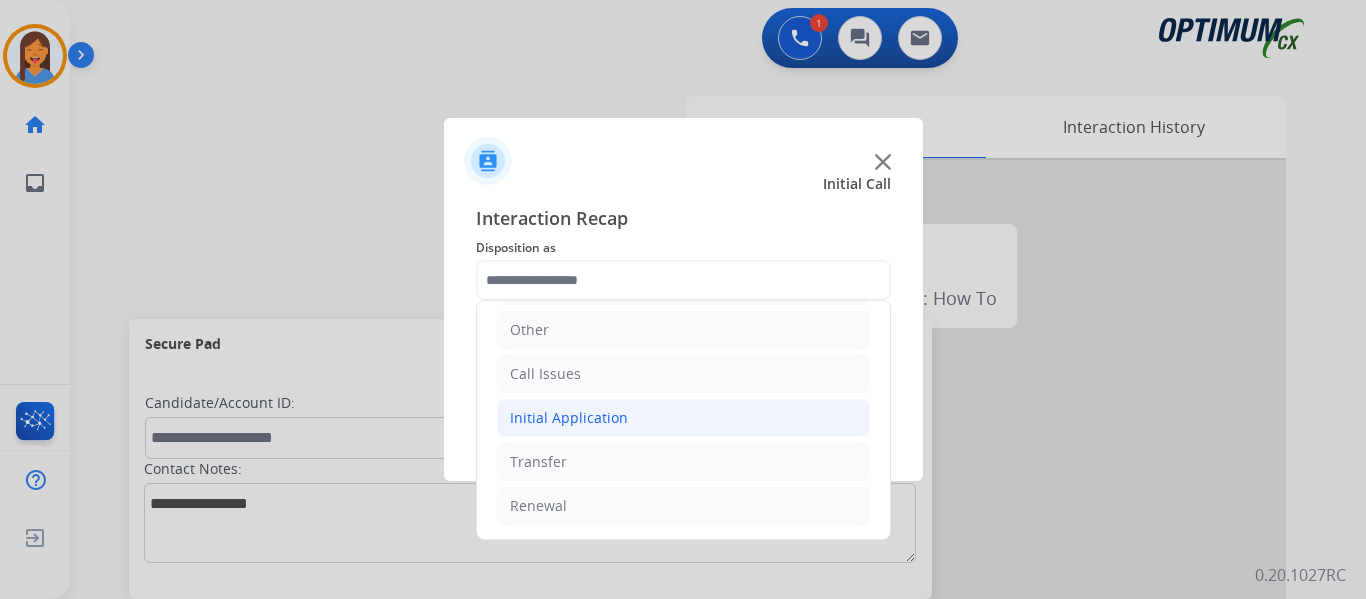 click on "Initial Application" 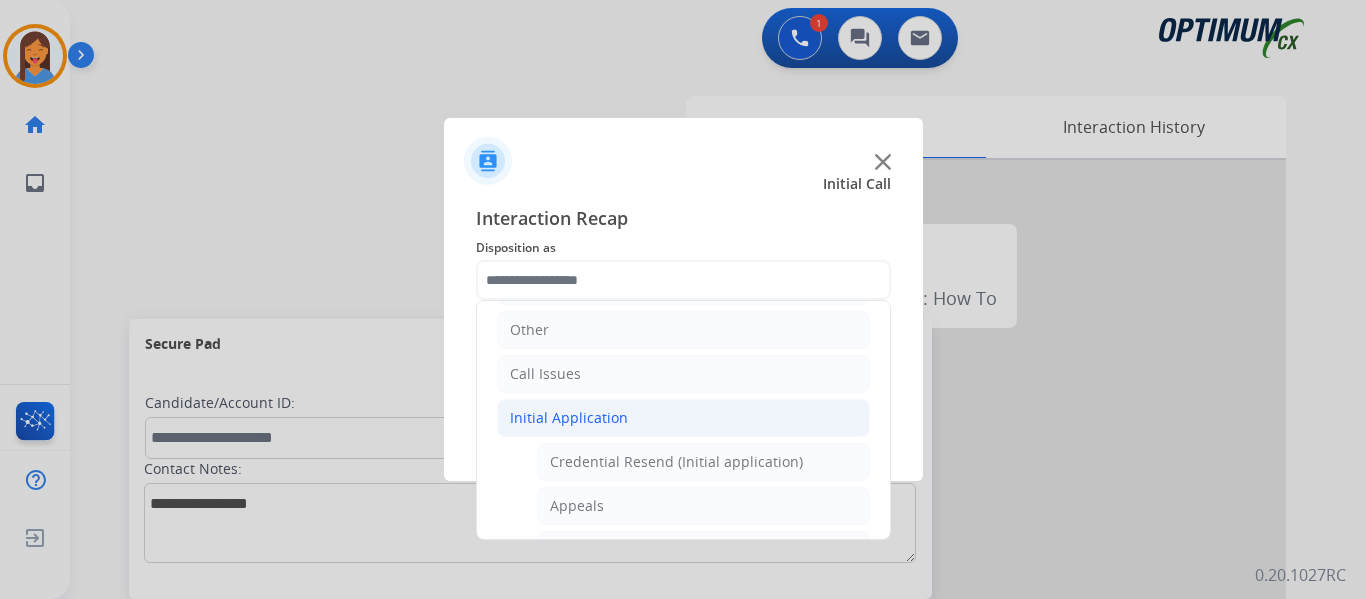click on "Initial Application" 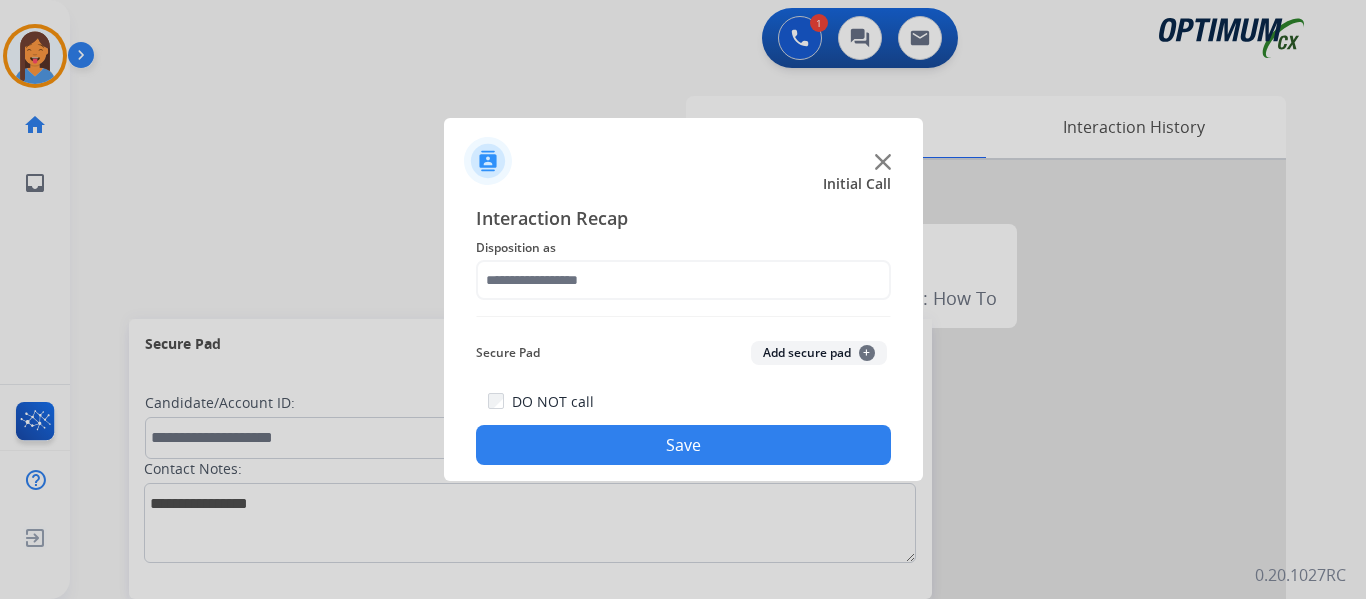 click on "Initial Call" 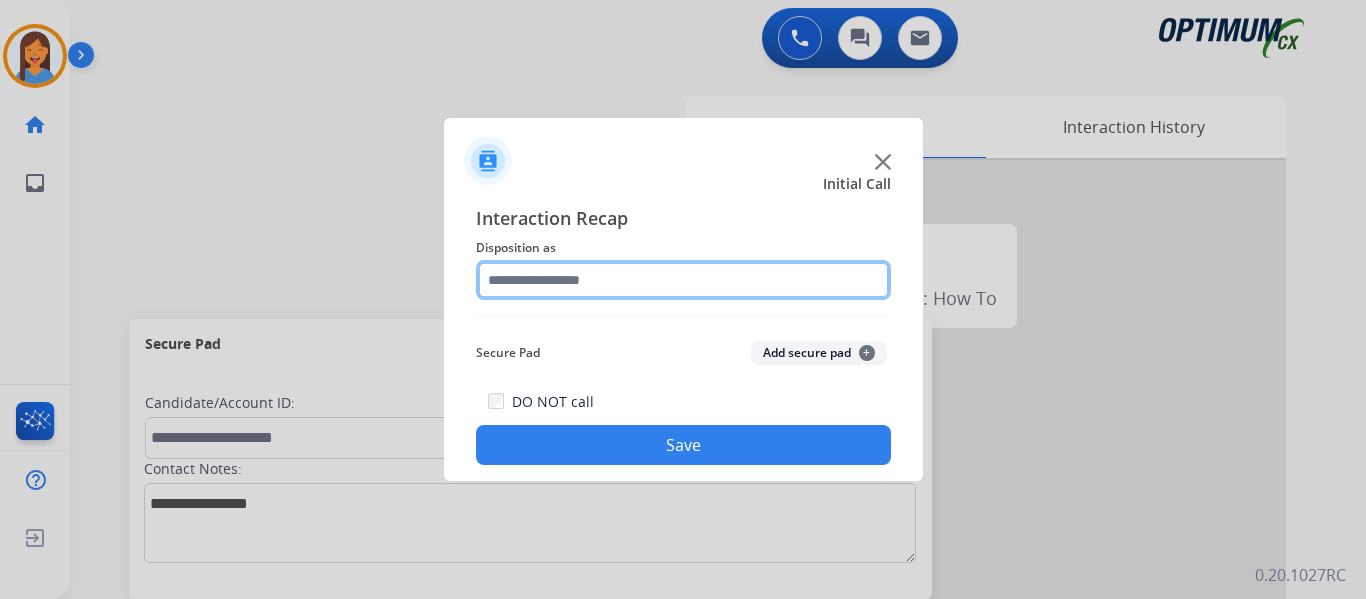 click 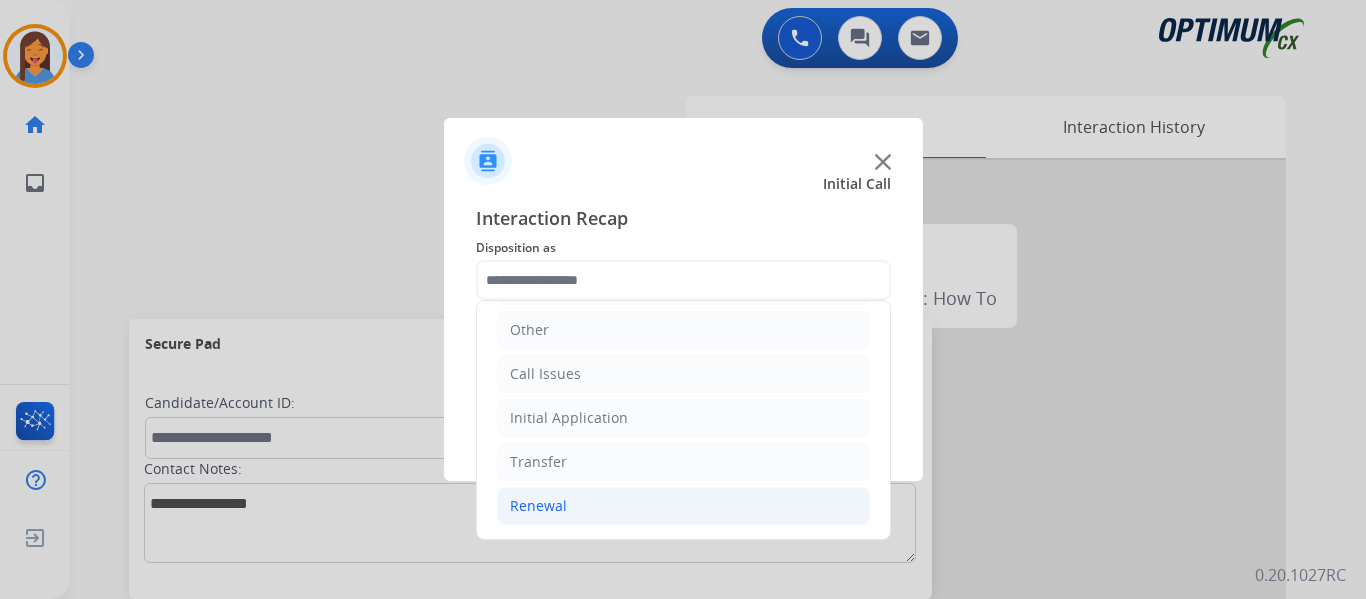 click on "Renewal" 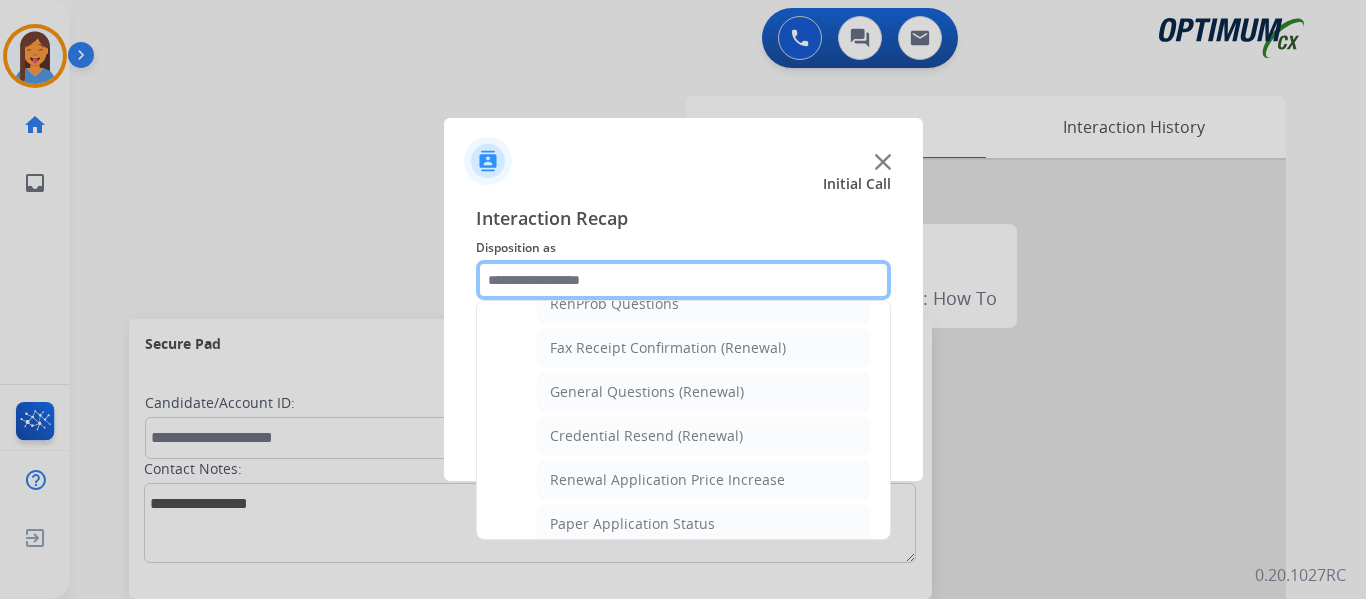 scroll, scrollTop: 536, scrollLeft: 0, axis: vertical 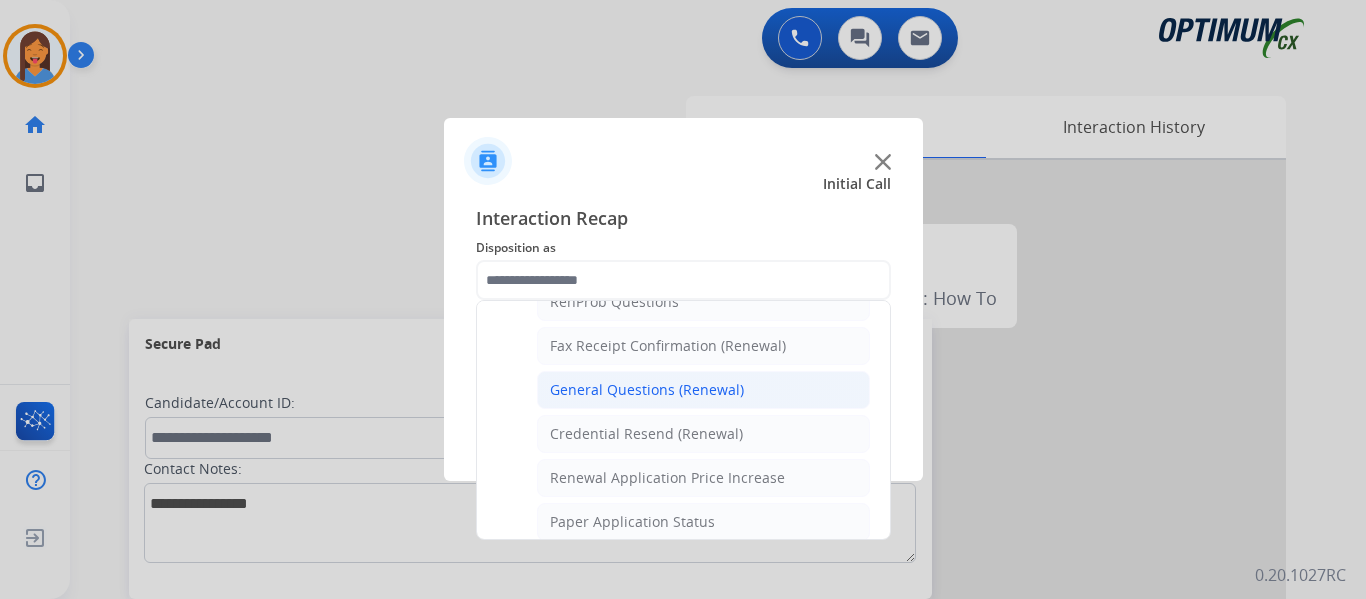 click on "General Questions (Renewal)" 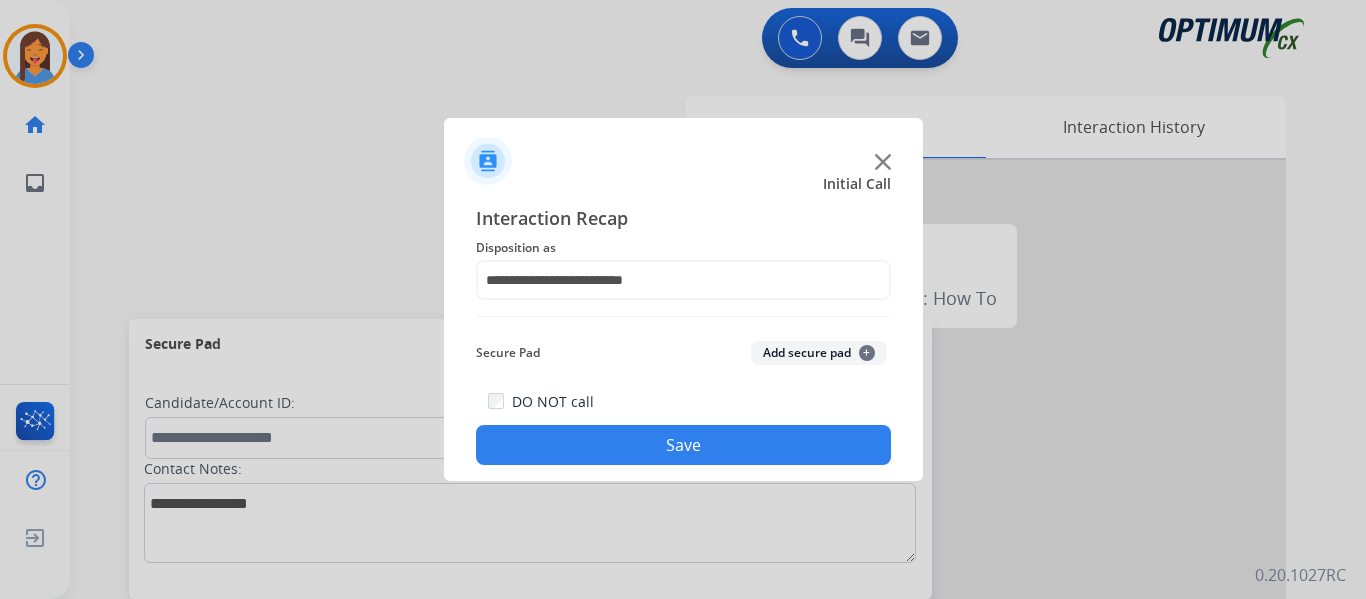 click on "Save" 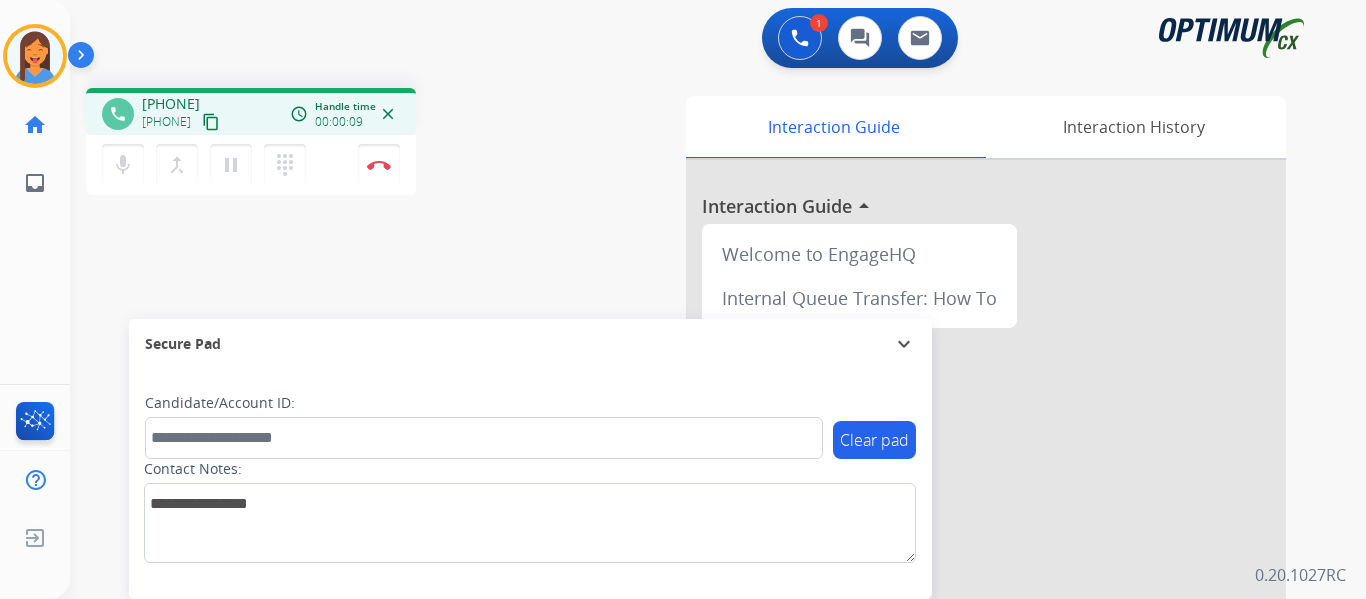 click on "content_copy" at bounding box center [211, 122] 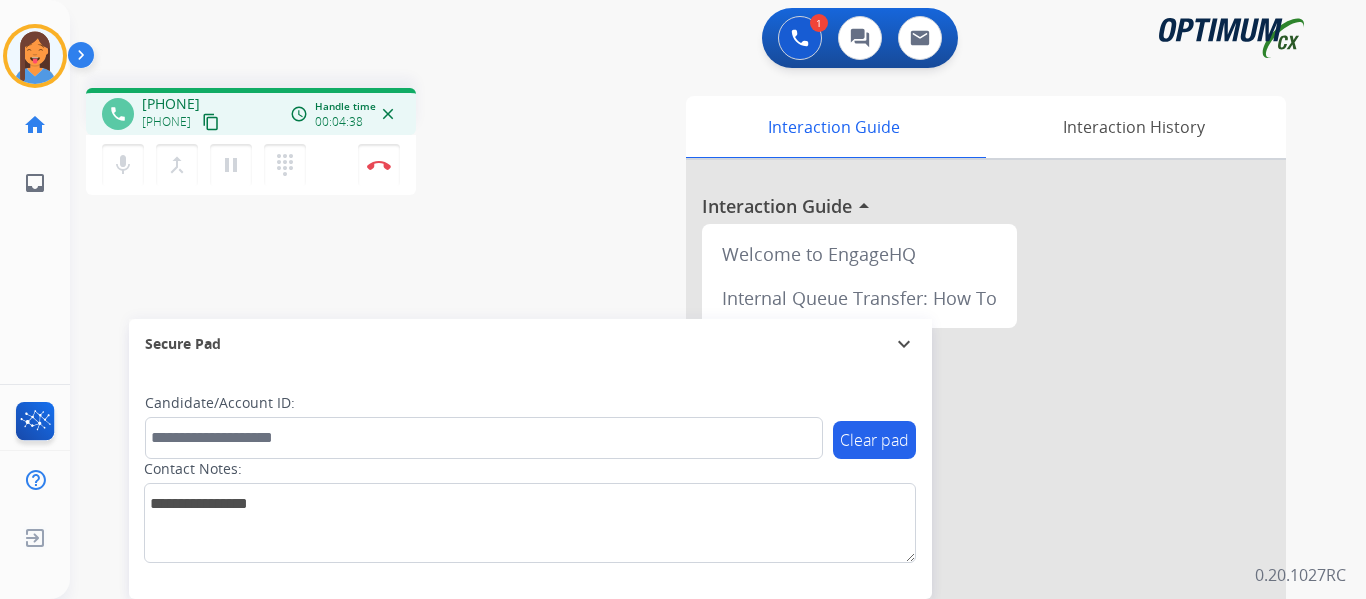 click on "Interaction Guide   Interaction History  Interaction Guide arrow_drop_up  Welcome to EngageHQ   Internal Queue Transfer: How To" at bounding box center (937, 501) 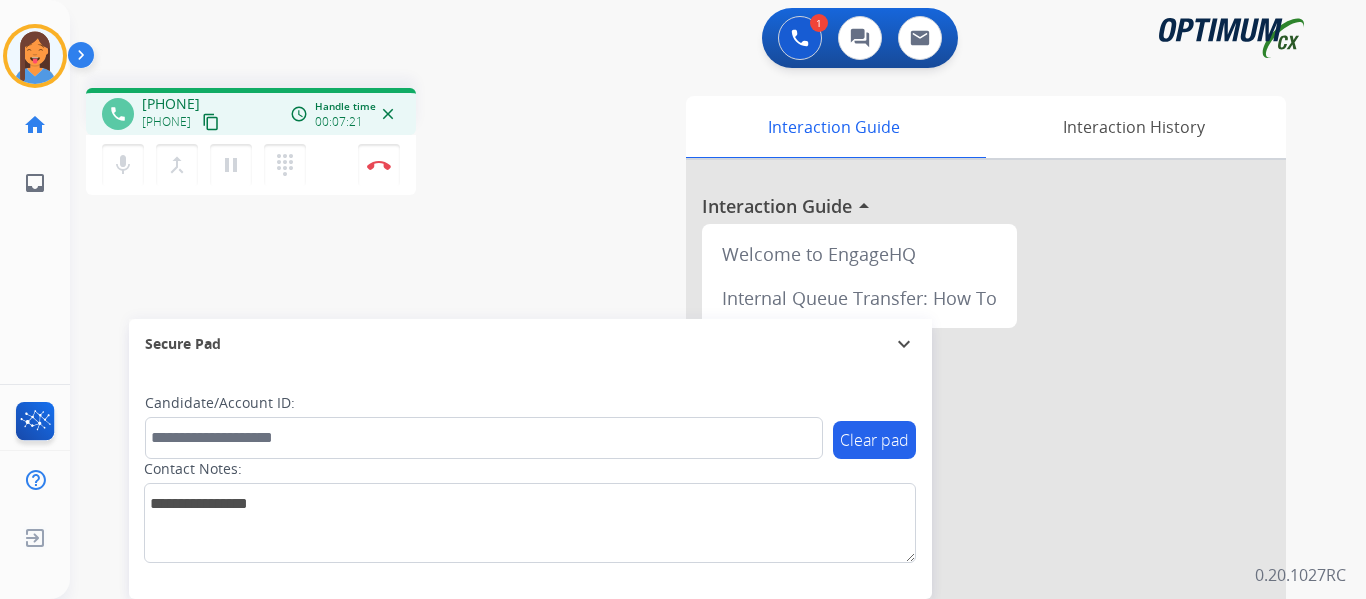 click on "phone [PHONE] [PHONE] content_copy access_time Call metrics Queue   00:08 Hold   00:00 Talk   07:15 Total   07:22 Handle time 00:07:21 close mic Mute merge_type Bridge pause Hold dialpad Dialpad Disconnect swap_horiz Break voice bridge close_fullscreen Connect 3-Way Call merge_type Separate 3-Way Call  Interaction Guide   Interaction History  Interaction Guide arrow_drop_up  Welcome to EngageHQ   Internal Queue Transfer: How To  Secure Pad expand_more Clear pad Candidate/Account ID: Contact Notes:" at bounding box center (694, 489) 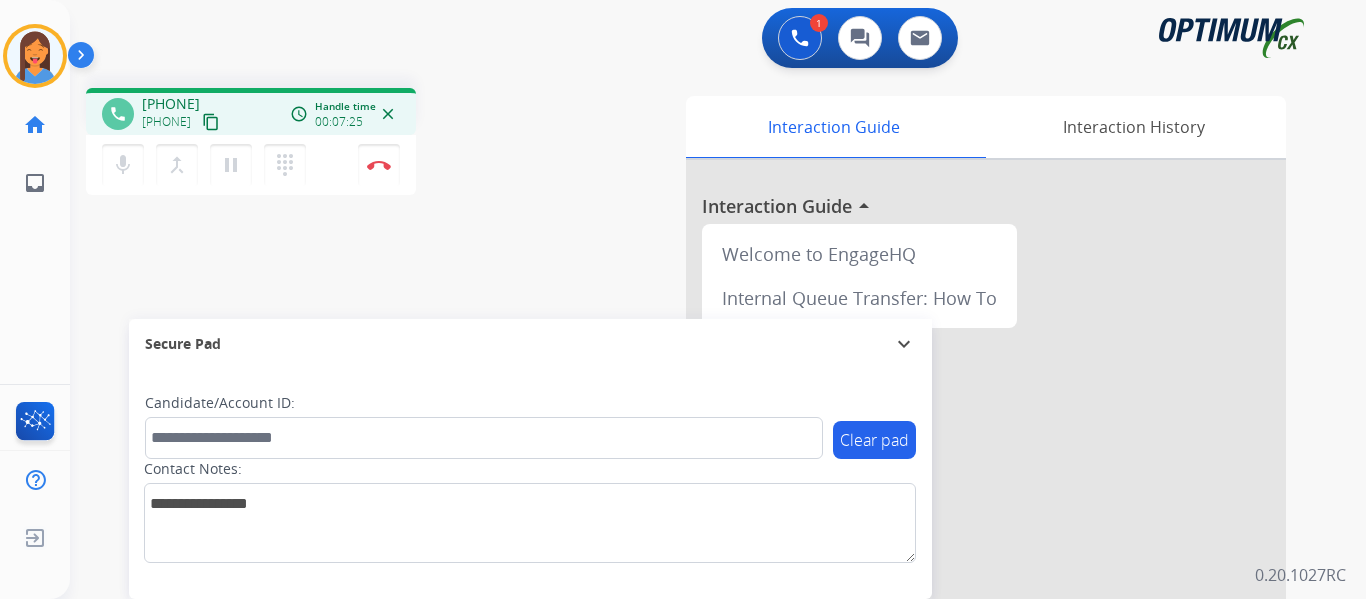 click on "phone [PHONE] [PHONE] content_copy access_time Call metrics Queue   00:08 Hold   00:00 Talk   07:19 Total   07:26 Handle time 00:07:25 close mic Mute merge_type Bridge pause Hold dialpad Dialpad Disconnect swap_horiz Break voice bridge close_fullscreen Connect 3-Way Call merge_type Separate 3-Way Call" at bounding box center (333, 144) 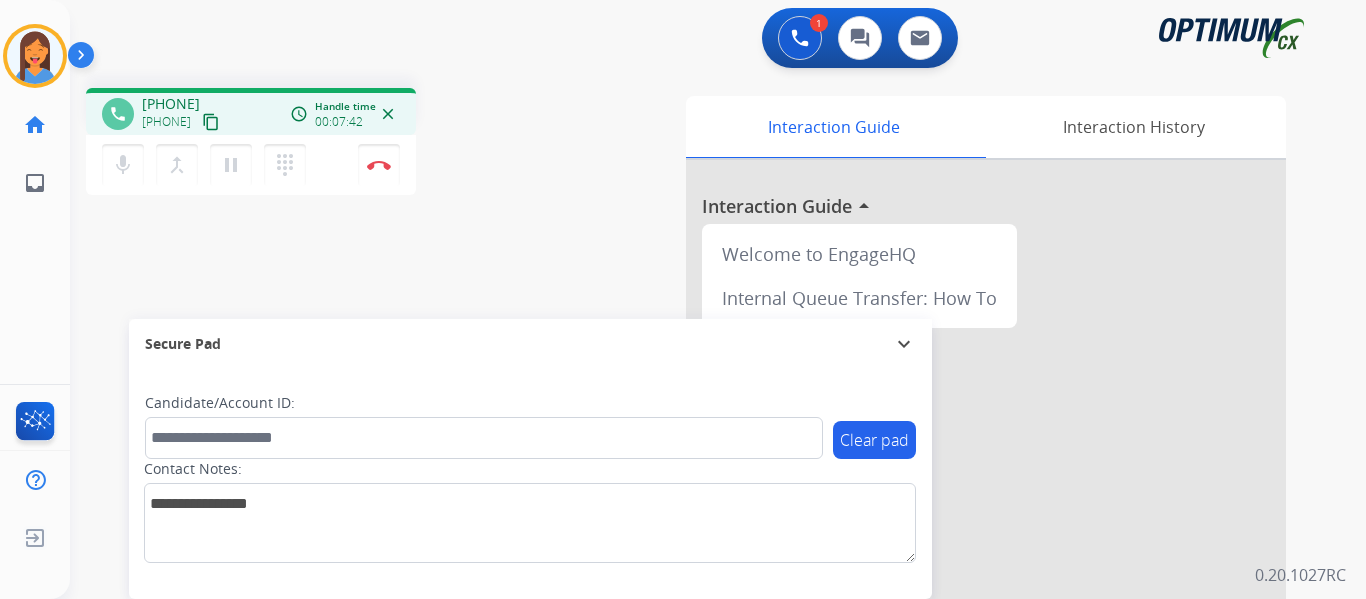 click on "phone [PHONE] [PHONE] content_copy access_time Call metrics Queue   00:08 Hold   00:00 Talk   07:36 Total   07:43 Handle time 00:07:42 close mic Mute merge_type Bridge pause Hold dialpad Dialpad Disconnect swap_horiz Break voice bridge close_fullscreen Connect 3-Way Call merge_type Separate 3-Way Call" at bounding box center (333, 144) 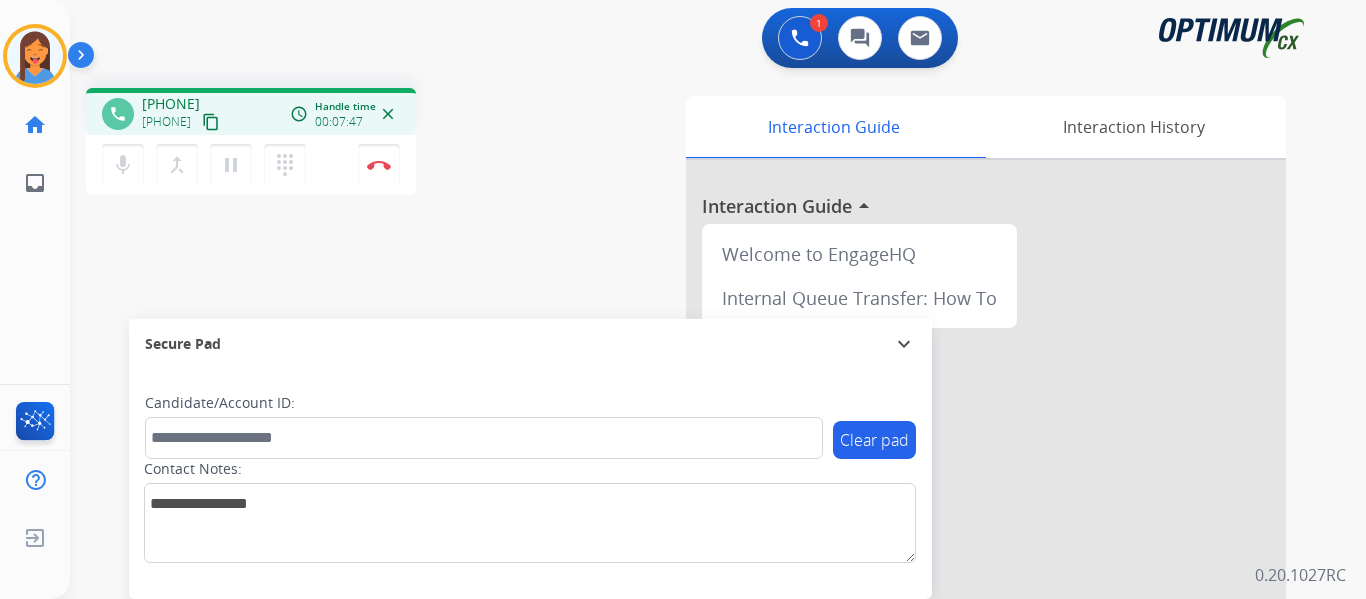 click on "Interaction Guide   Interaction History  Interaction Guide arrow_drop_up  Welcome to EngageHQ   Internal Queue Transfer: How To" at bounding box center [937, 501] 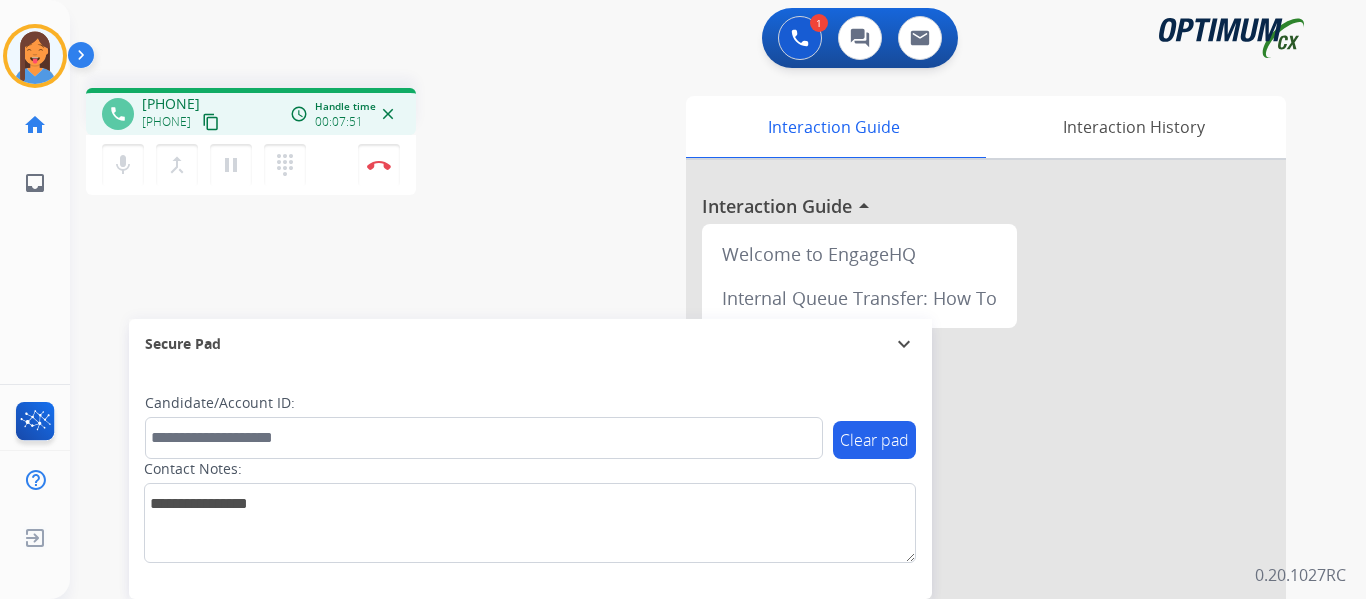 click on "phone [PHONE] [PHONE] content_copy access_time Call metrics Queue   00:08 Hold   00:00 Talk   07:45 Total   07:52 Handle time 00:07:51 close mic Mute merge_type Bridge pause Hold dialpad Dialpad Disconnect swap_horiz Break voice bridge close_fullscreen Connect 3-Way Call merge_type Separate 3-Way Call  Interaction Guide   Interaction History  Interaction Guide arrow_drop_up  Welcome to EngageHQ   Internal Queue Transfer: How To  Secure Pad expand_more Clear pad Candidate/Account ID: Contact Notes:" at bounding box center (694, 489) 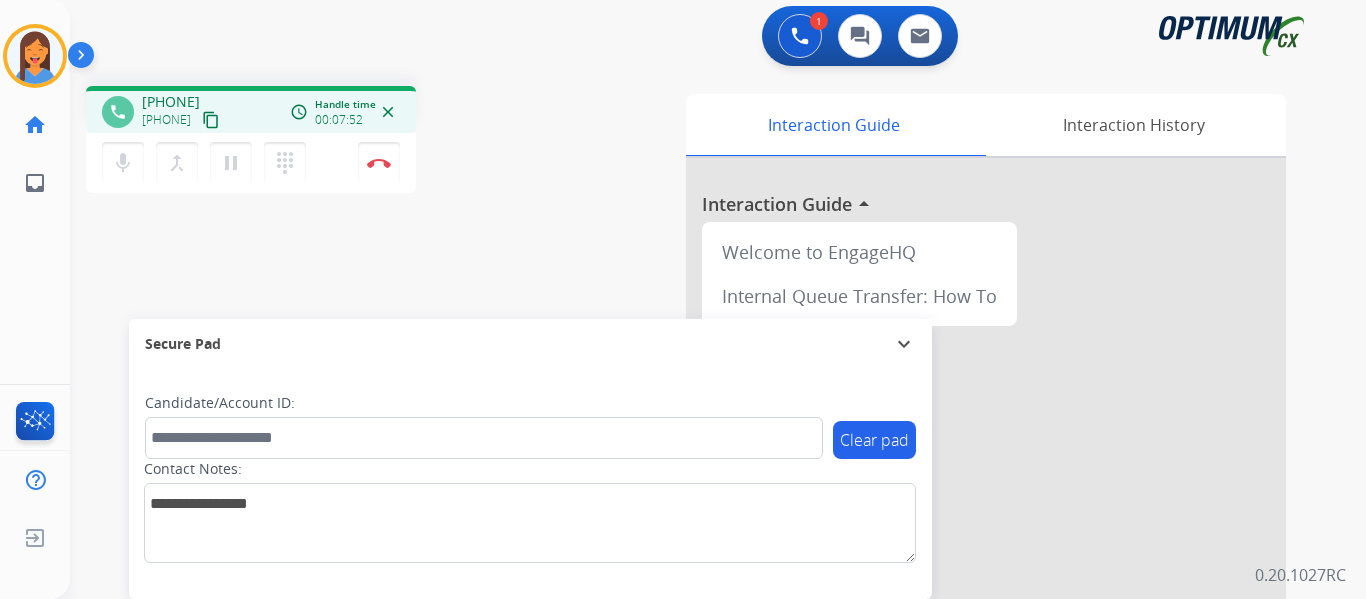scroll, scrollTop: 0, scrollLeft: 0, axis: both 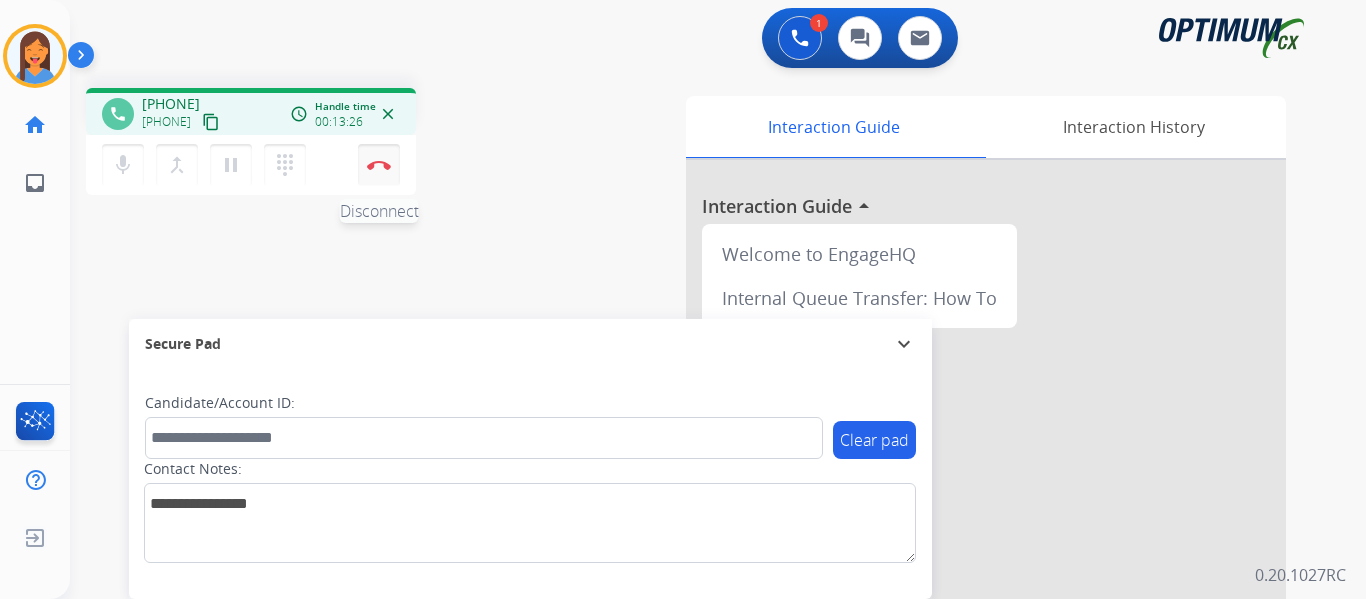 click on "Disconnect" at bounding box center [379, 165] 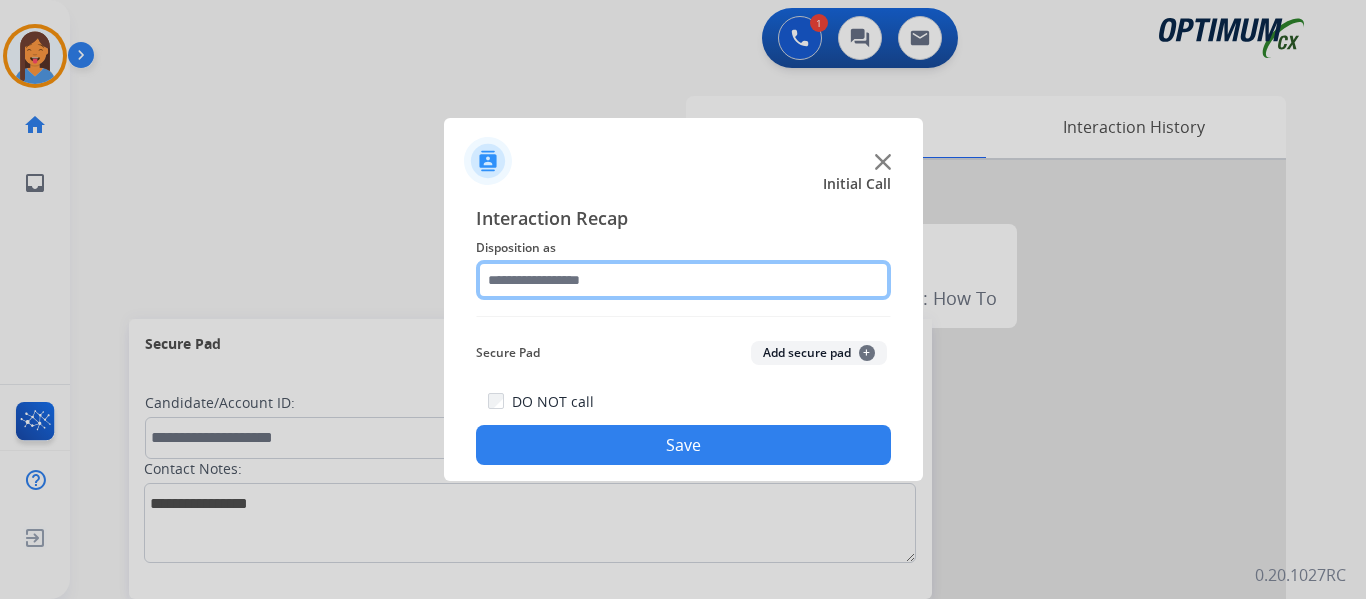 click 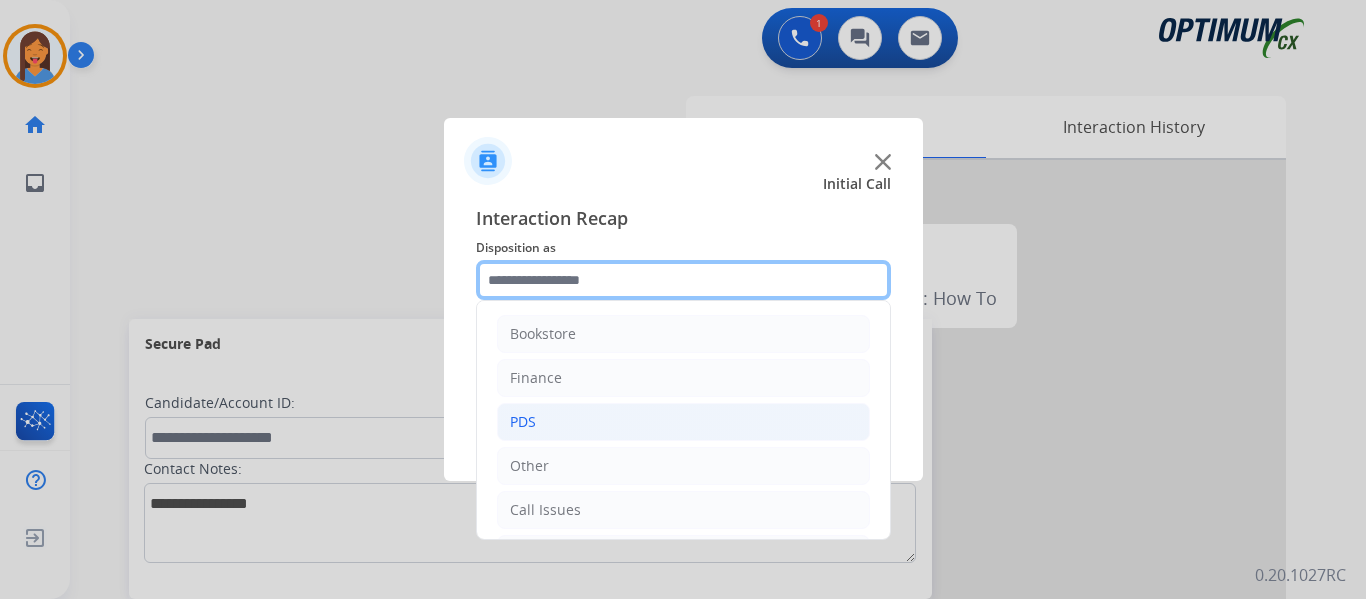 scroll, scrollTop: 136, scrollLeft: 0, axis: vertical 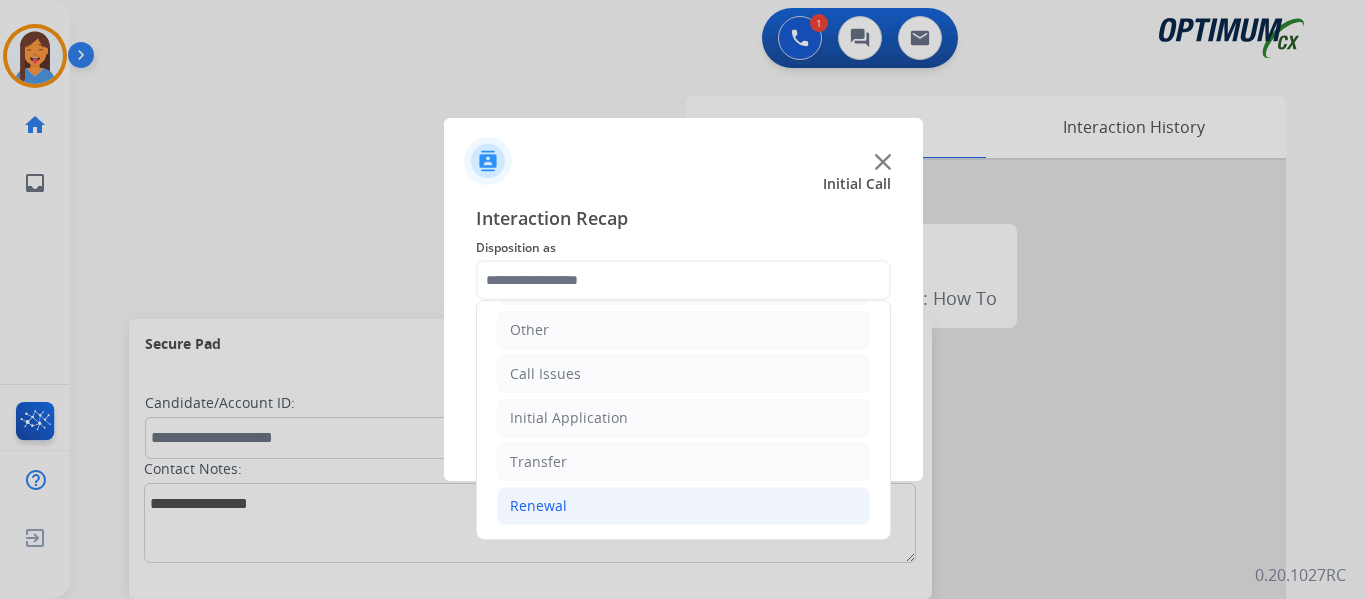click on "Renewal" 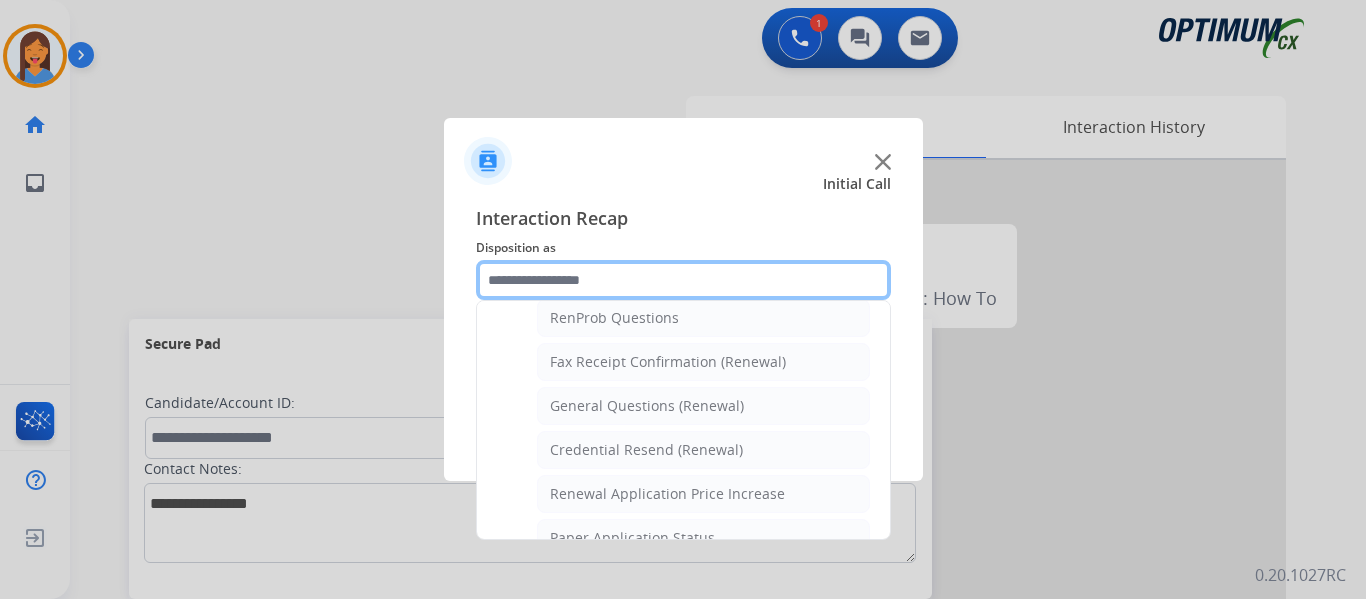 scroll, scrollTop: 536, scrollLeft: 0, axis: vertical 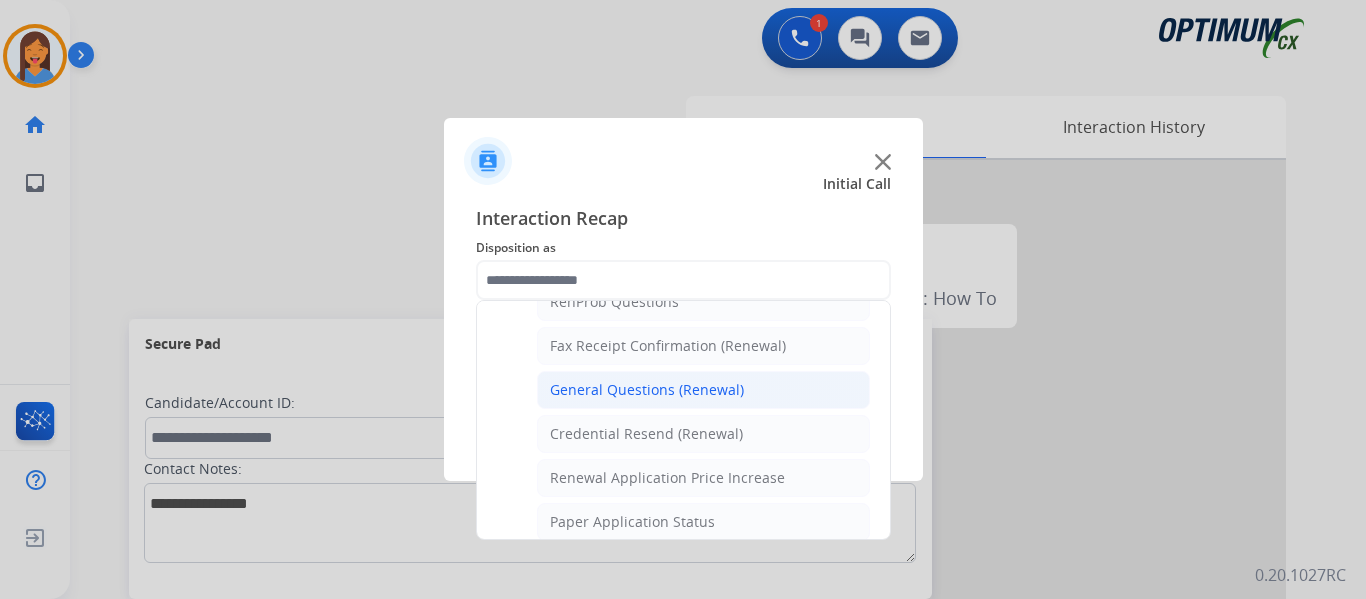 click on "General Questions (Renewal)" 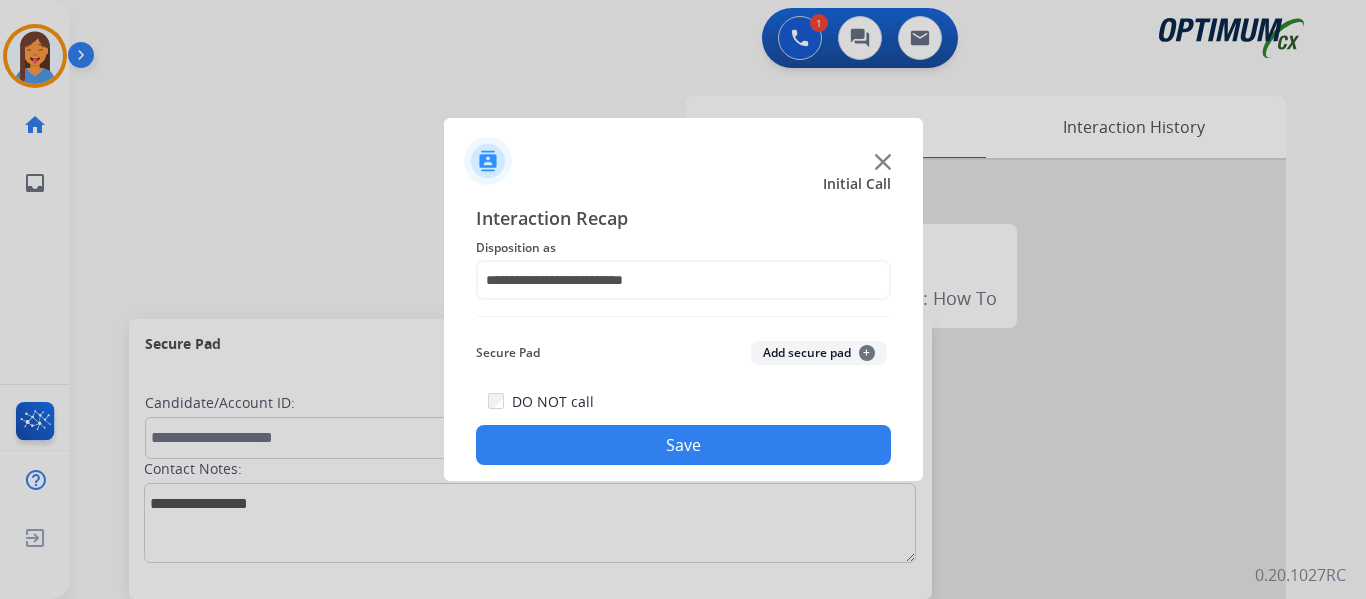 click on "Save" 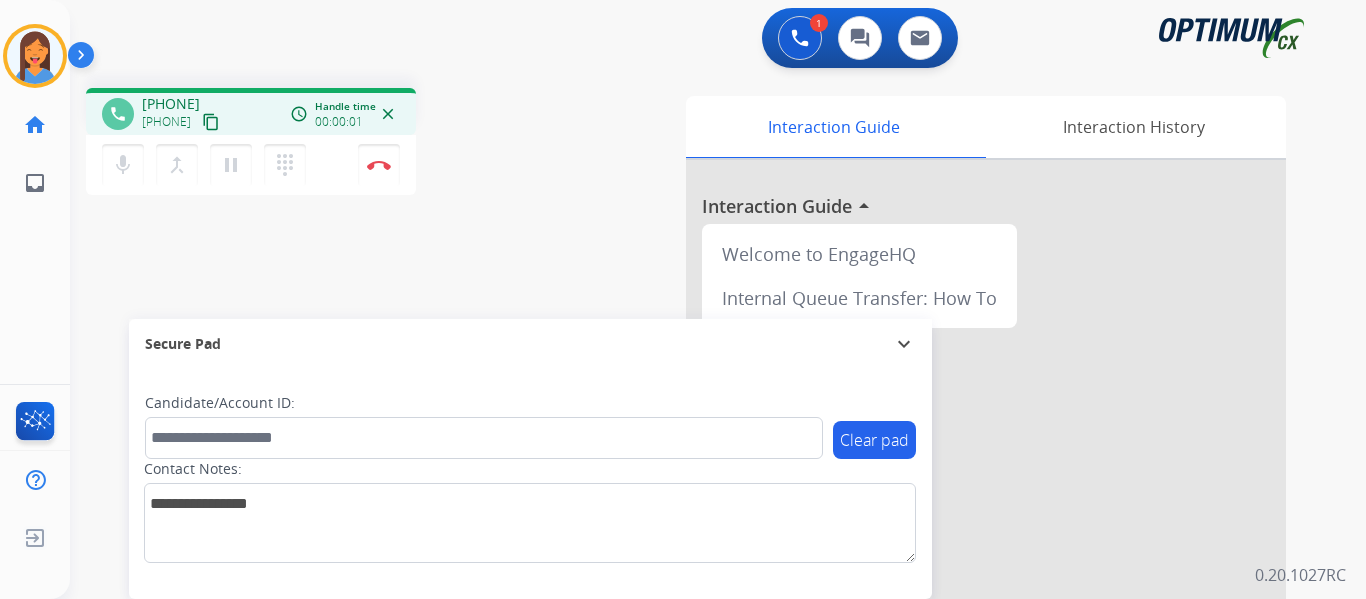 click on "content_copy" at bounding box center (211, 122) 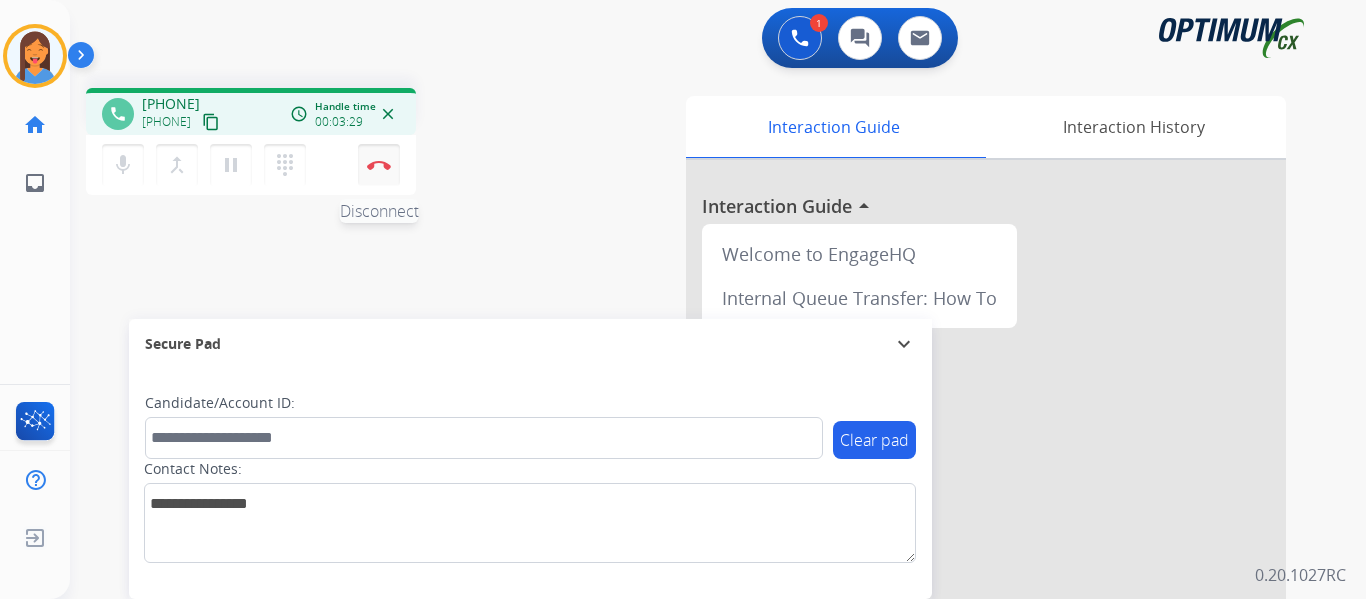 click on "Disconnect" at bounding box center (379, 165) 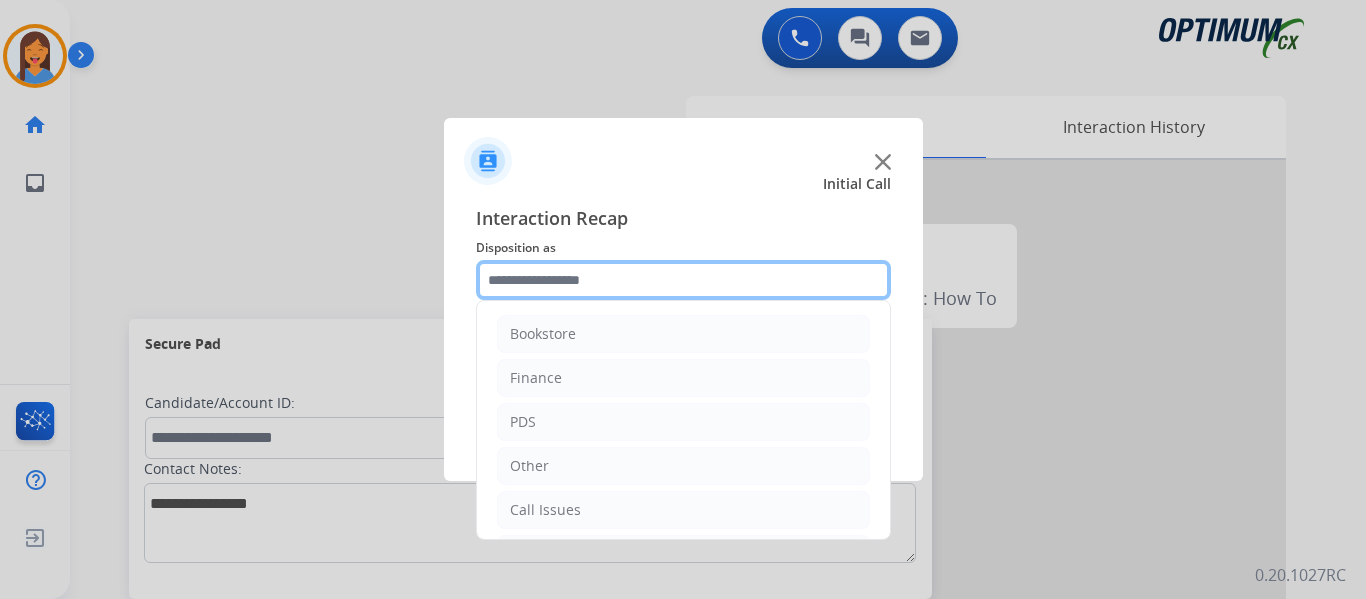 click 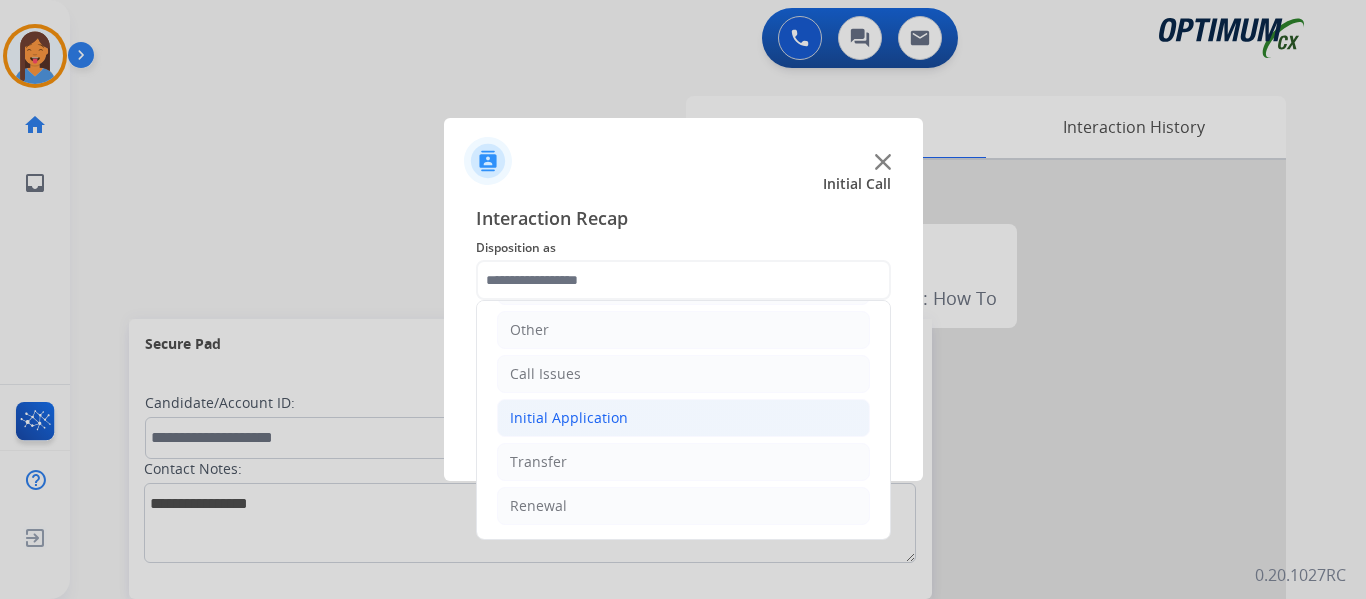 click on "Initial Application" 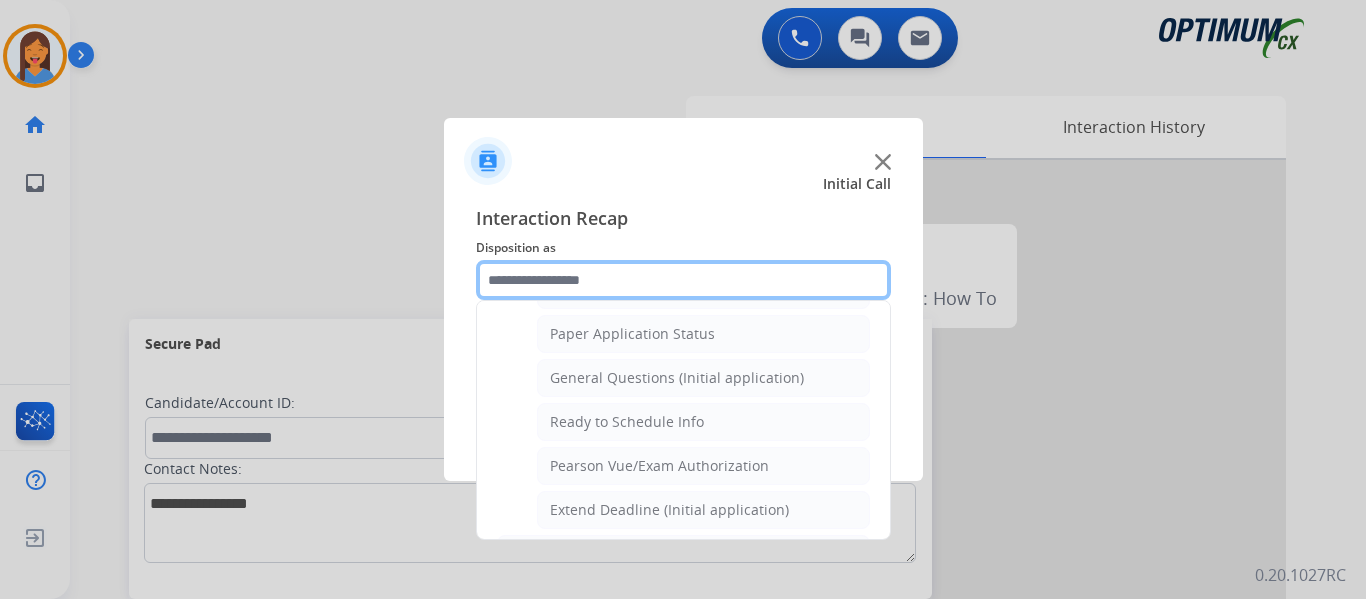 scroll, scrollTop: 1136, scrollLeft: 0, axis: vertical 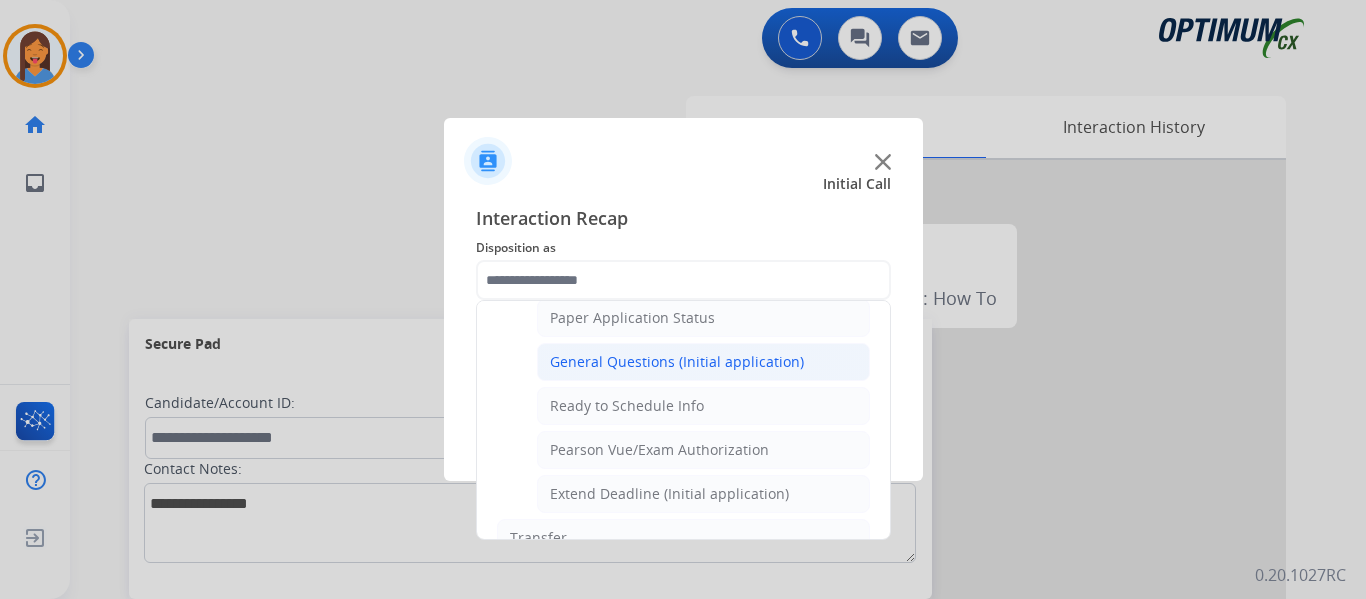 click on "General Questions (Initial application)" 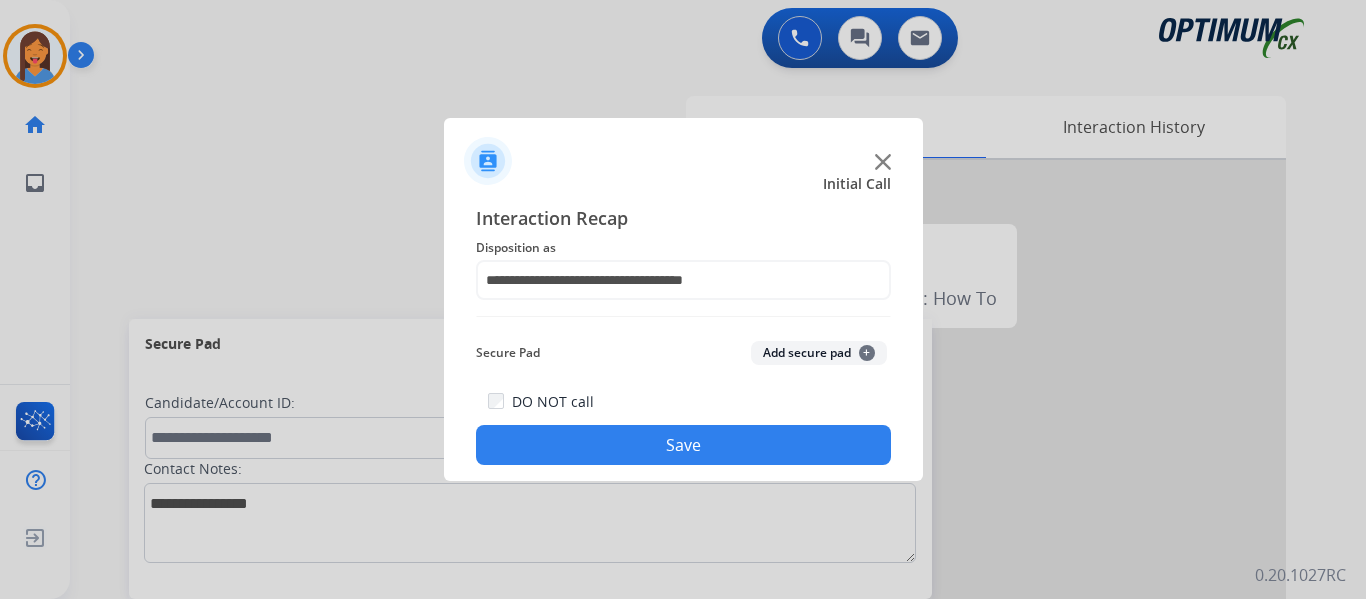 click on "Save" 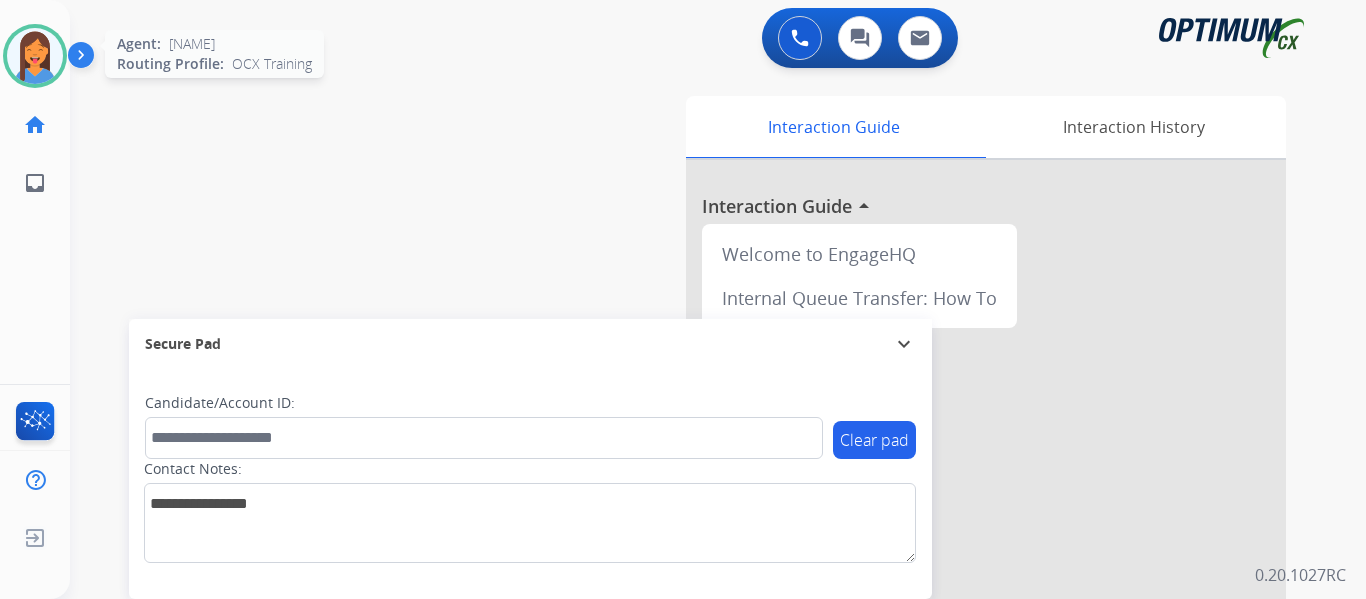 click on "Agent:   [NAME]  Routing Profile:  OCX Training" 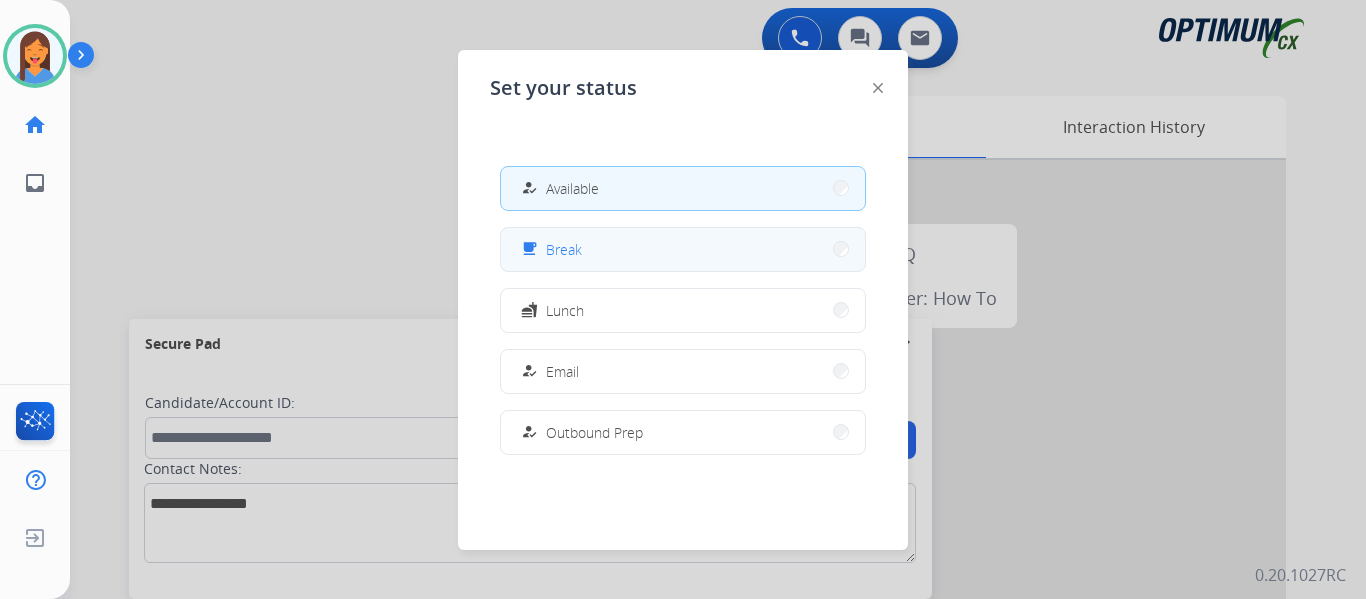 click on "free_breakfast Break" at bounding box center (683, 249) 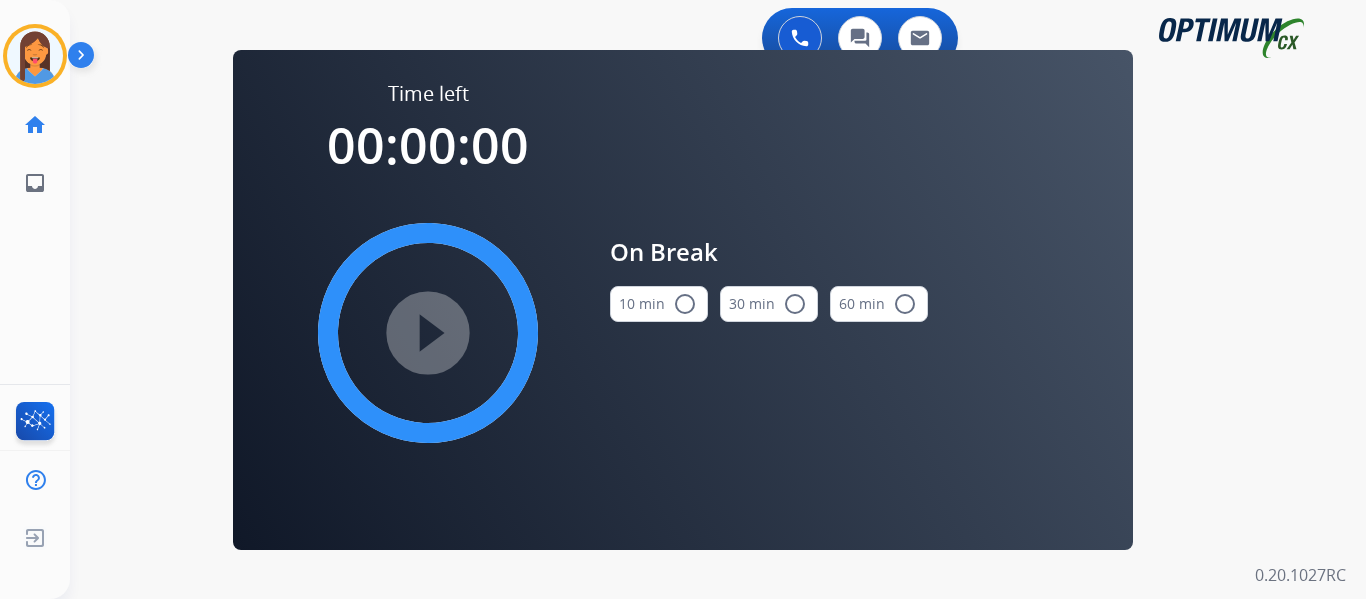 click on "10 min  radio_button_unchecked" at bounding box center (659, 304) 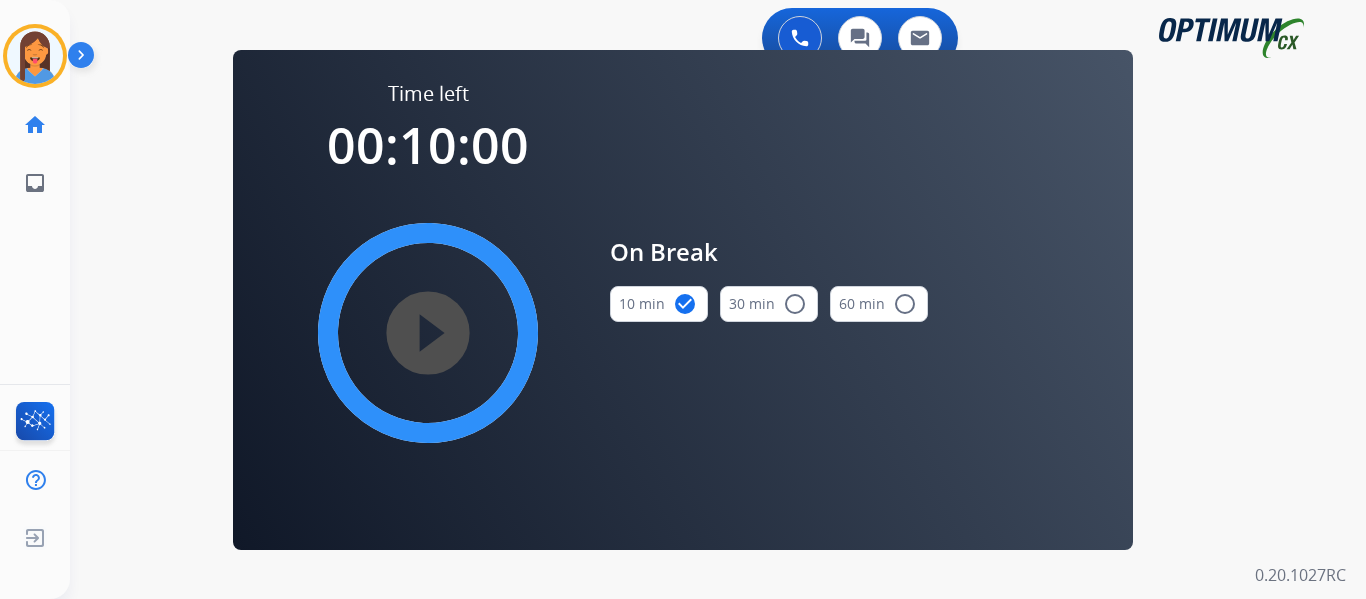 click on "play_circle_filled" at bounding box center [428, 333] 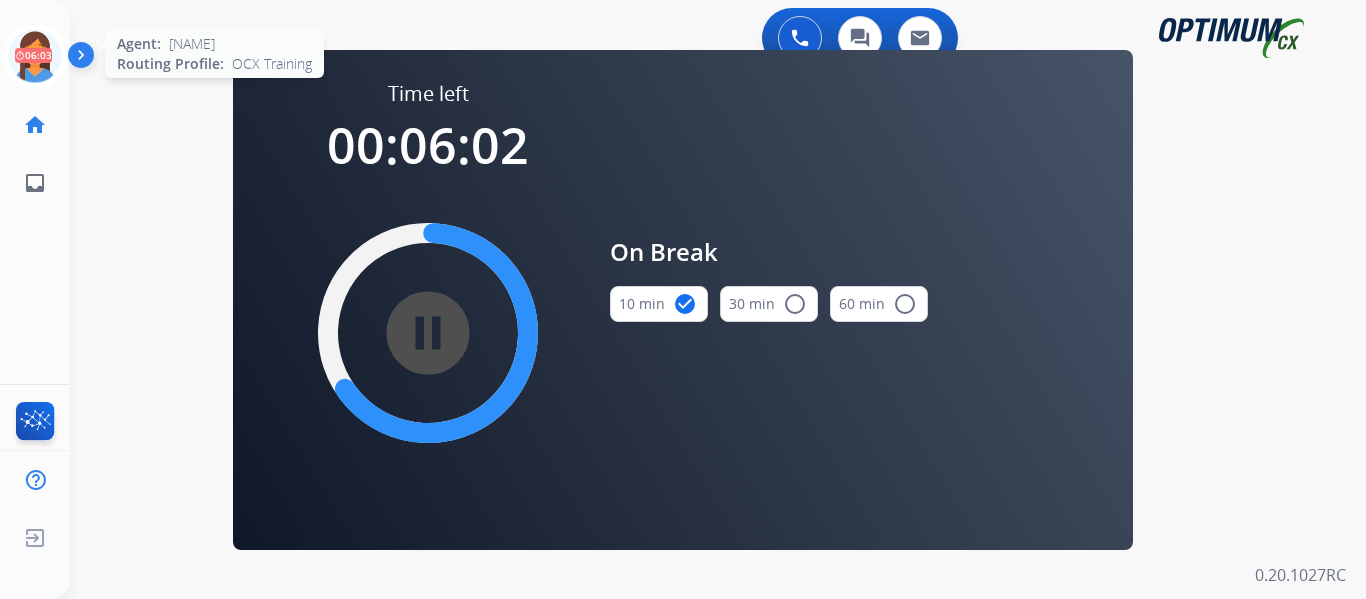 click 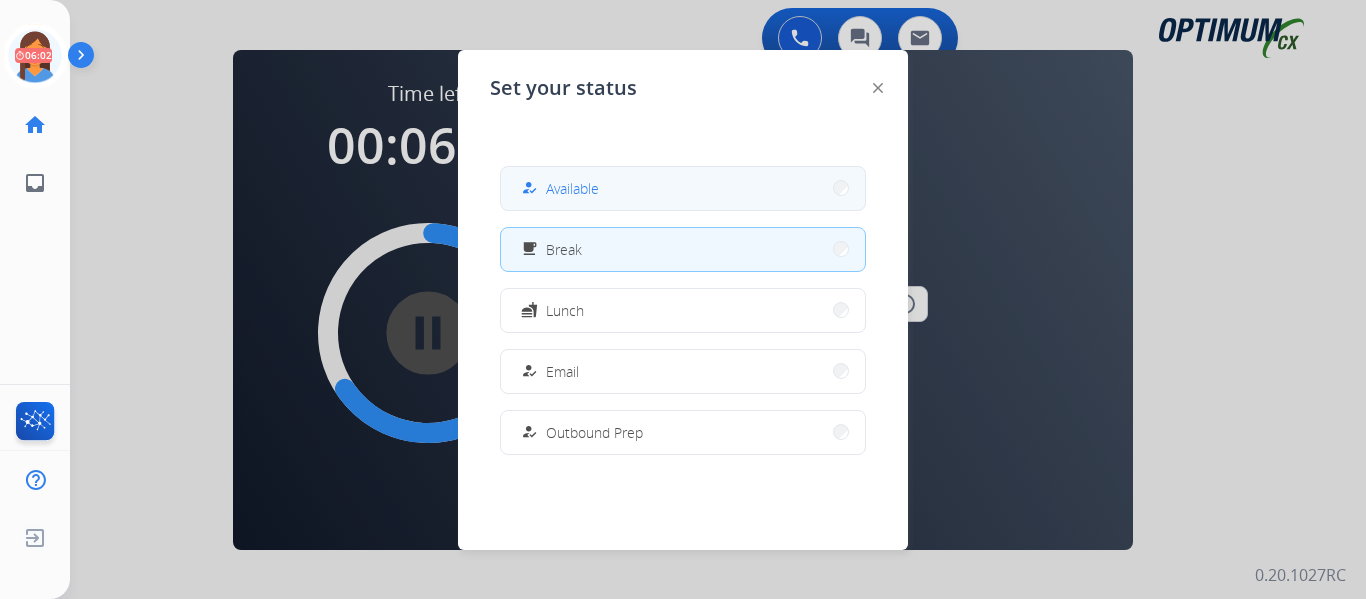 click on "Available" at bounding box center [572, 188] 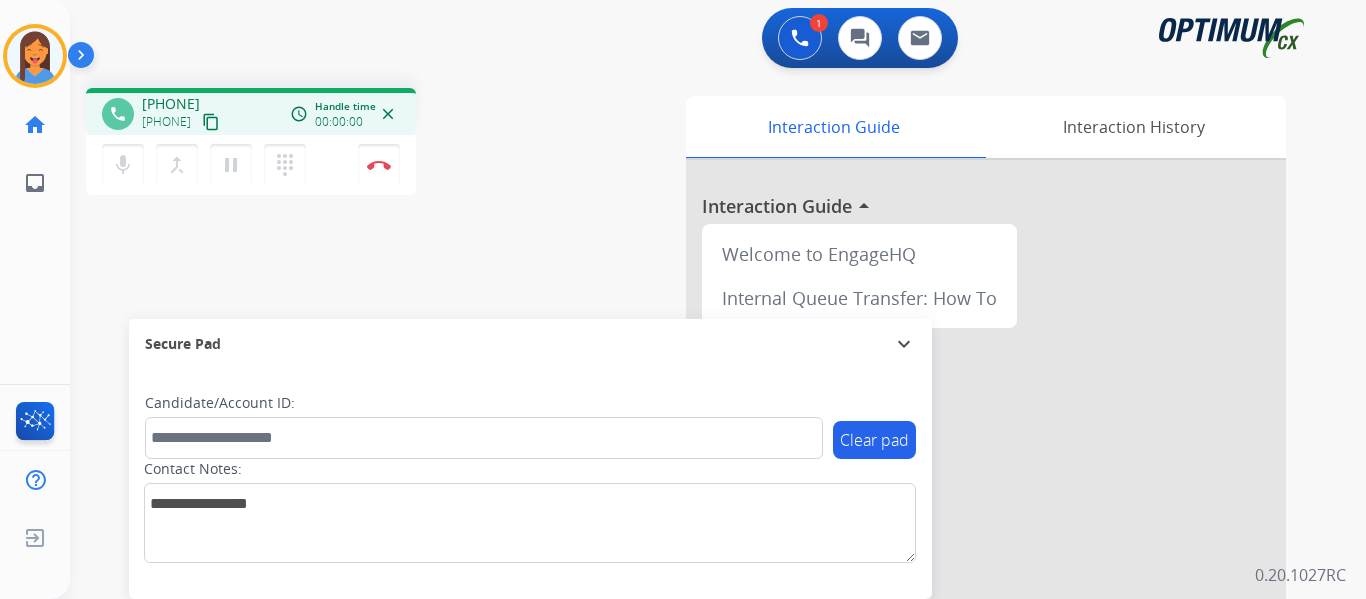 click on "content_copy" at bounding box center (211, 122) 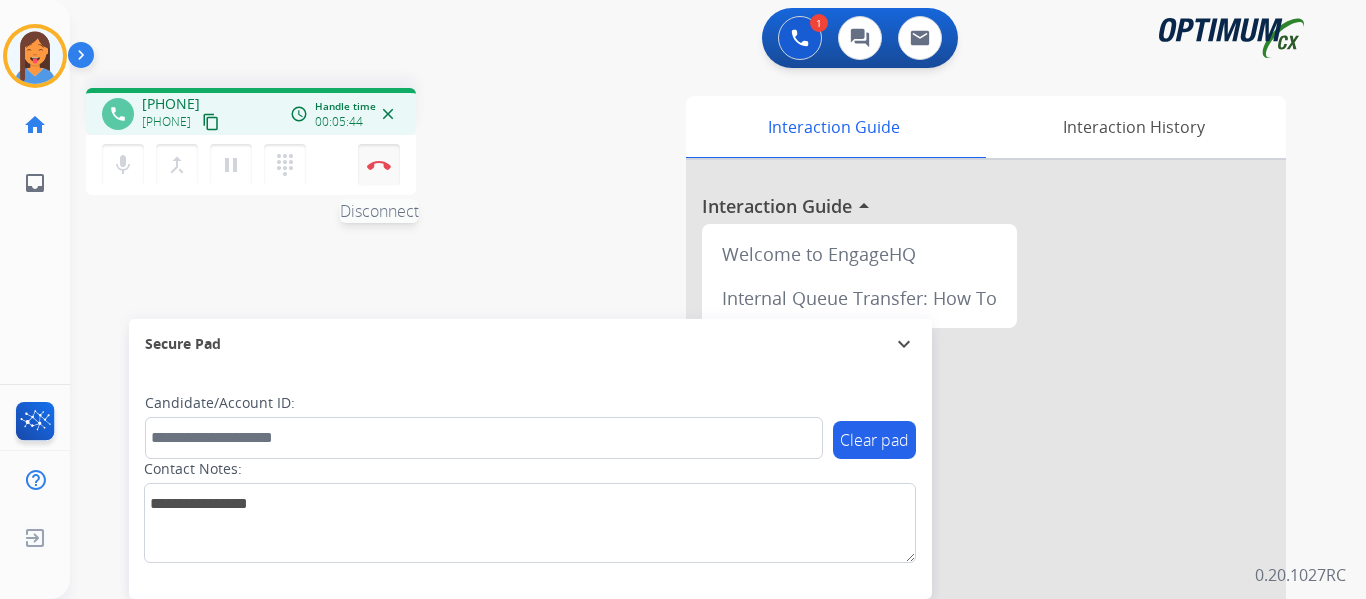click on "Disconnect" at bounding box center (379, 165) 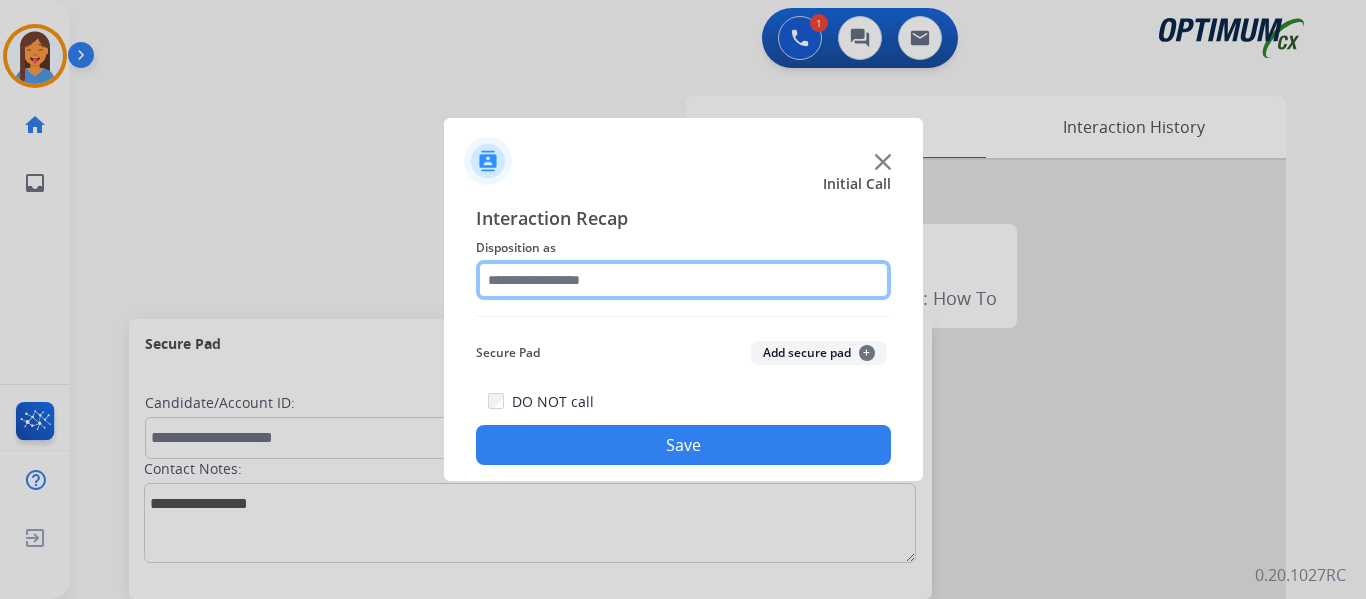 click 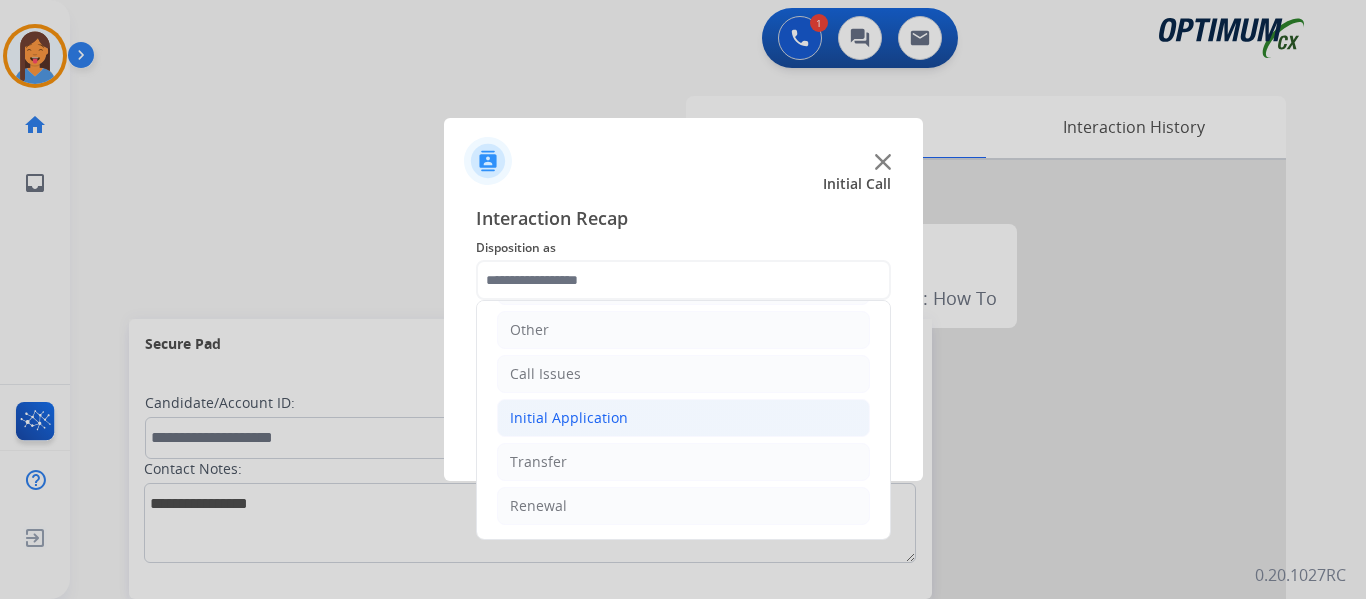 click on "Initial Application" 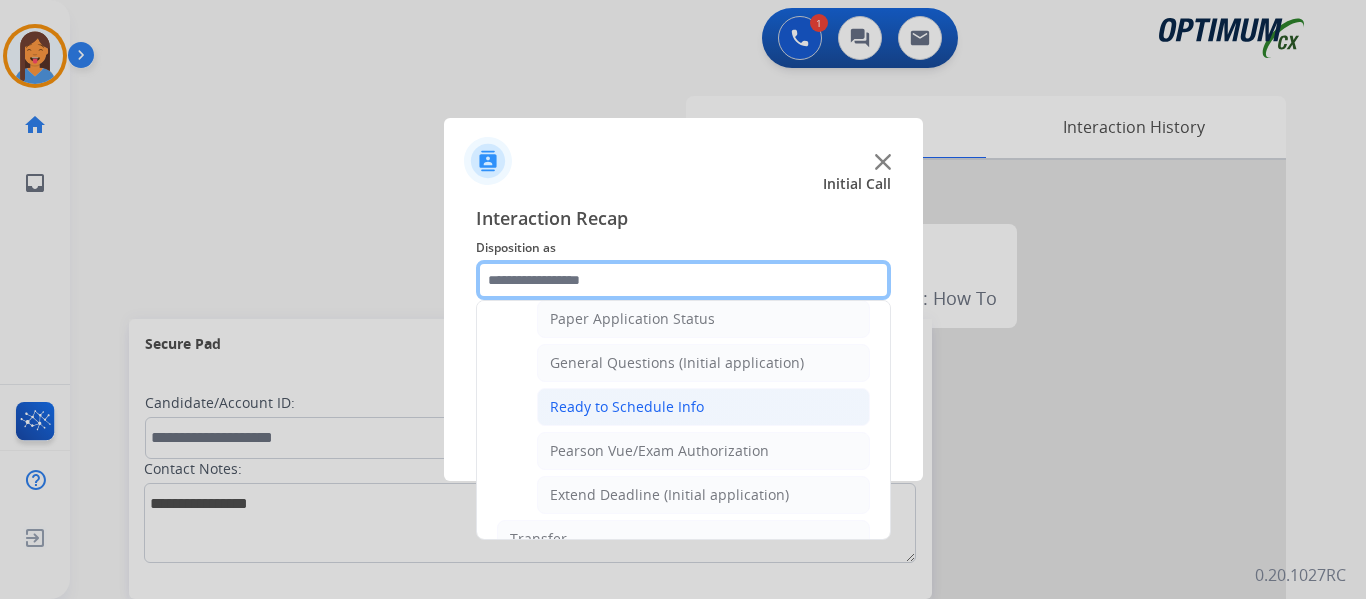 scroll, scrollTop: 1136, scrollLeft: 0, axis: vertical 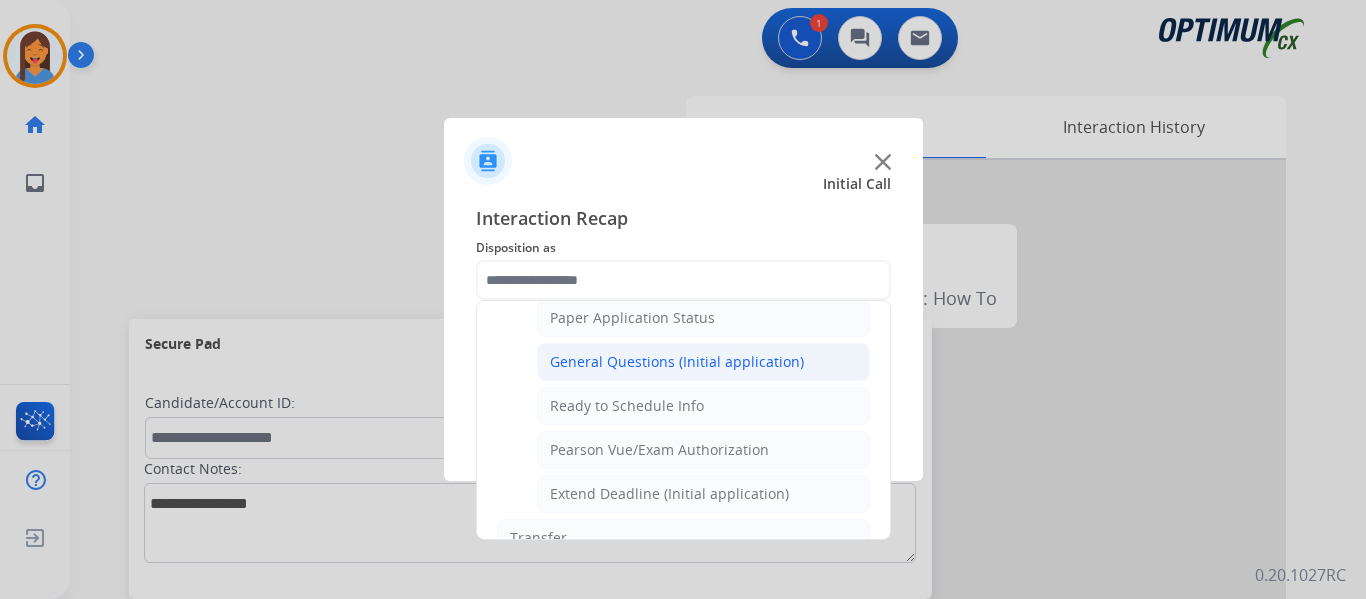 click on "General Questions (Initial application)" 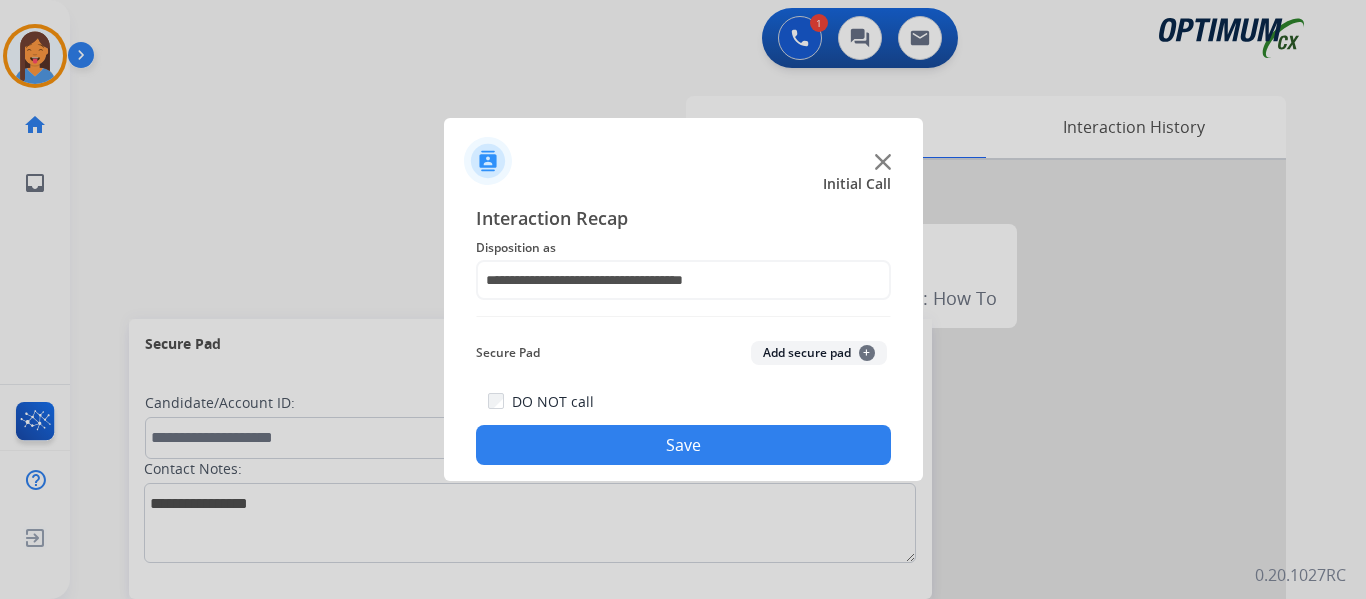 click on "Save" 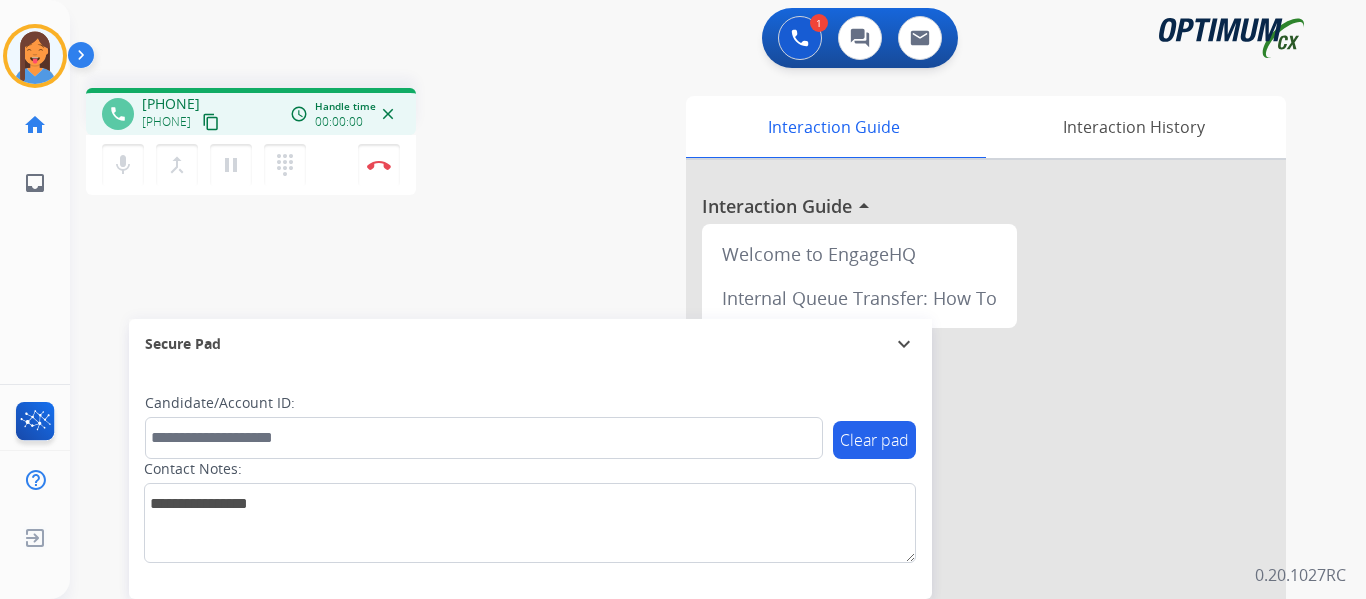 click on "content_copy" at bounding box center [211, 122] 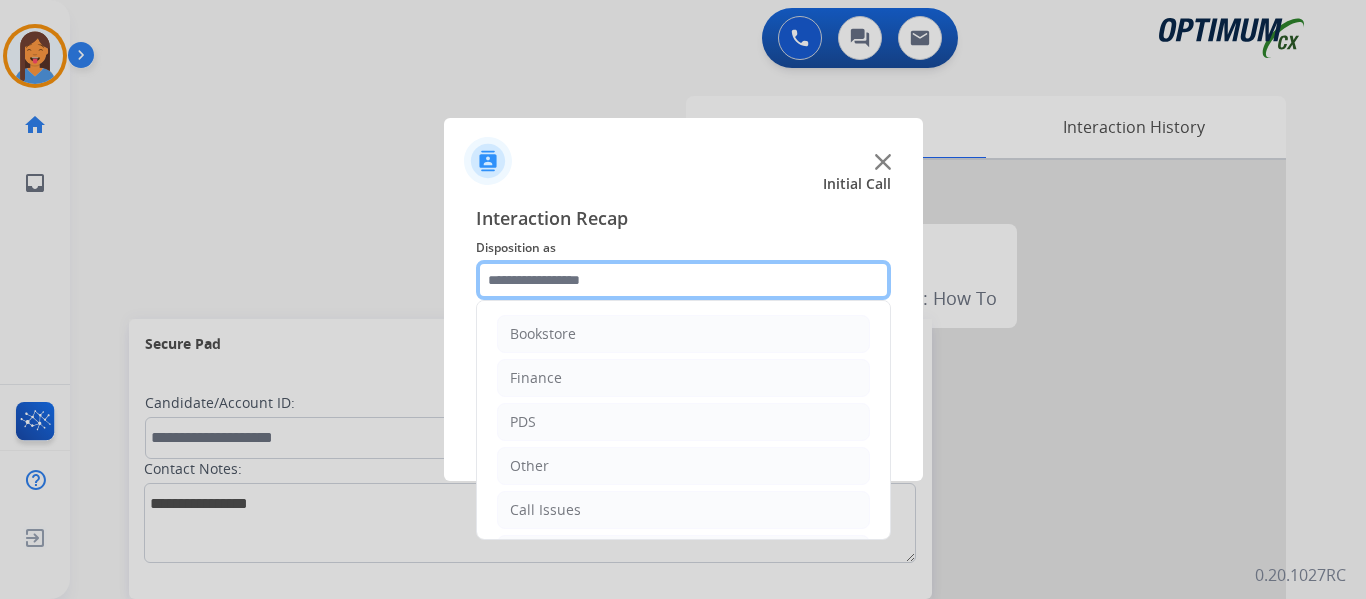 click 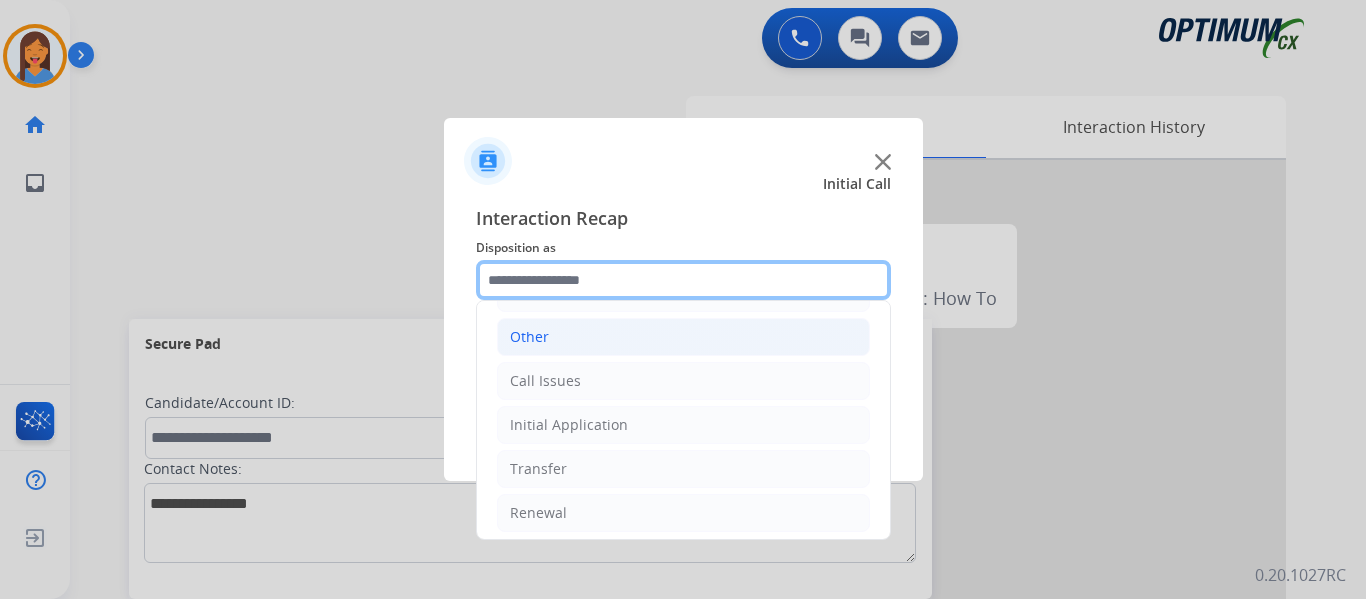 scroll, scrollTop: 136, scrollLeft: 0, axis: vertical 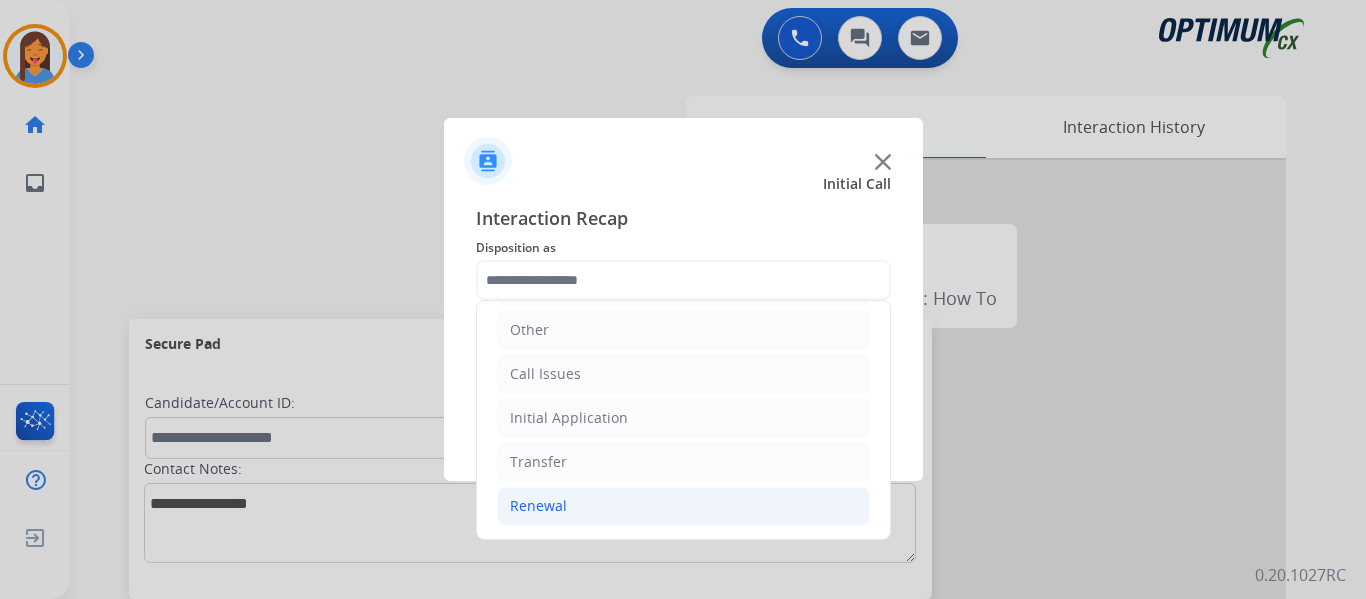 click on "Renewal" 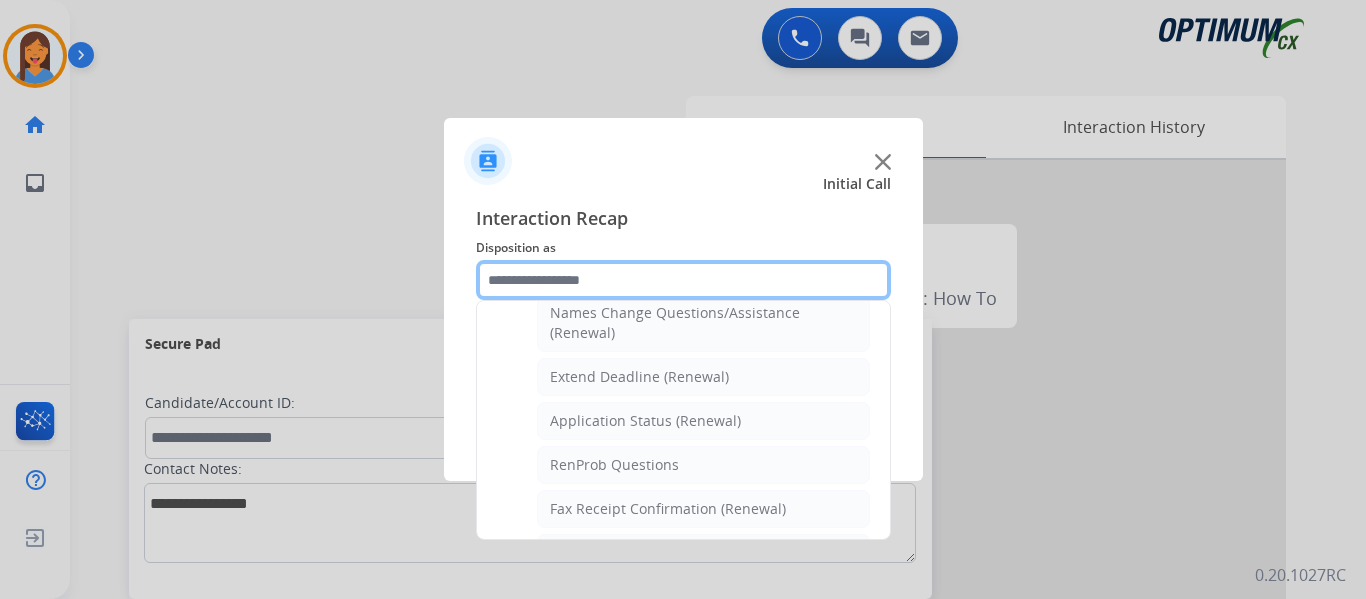scroll, scrollTop: 436, scrollLeft: 0, axis: vertical 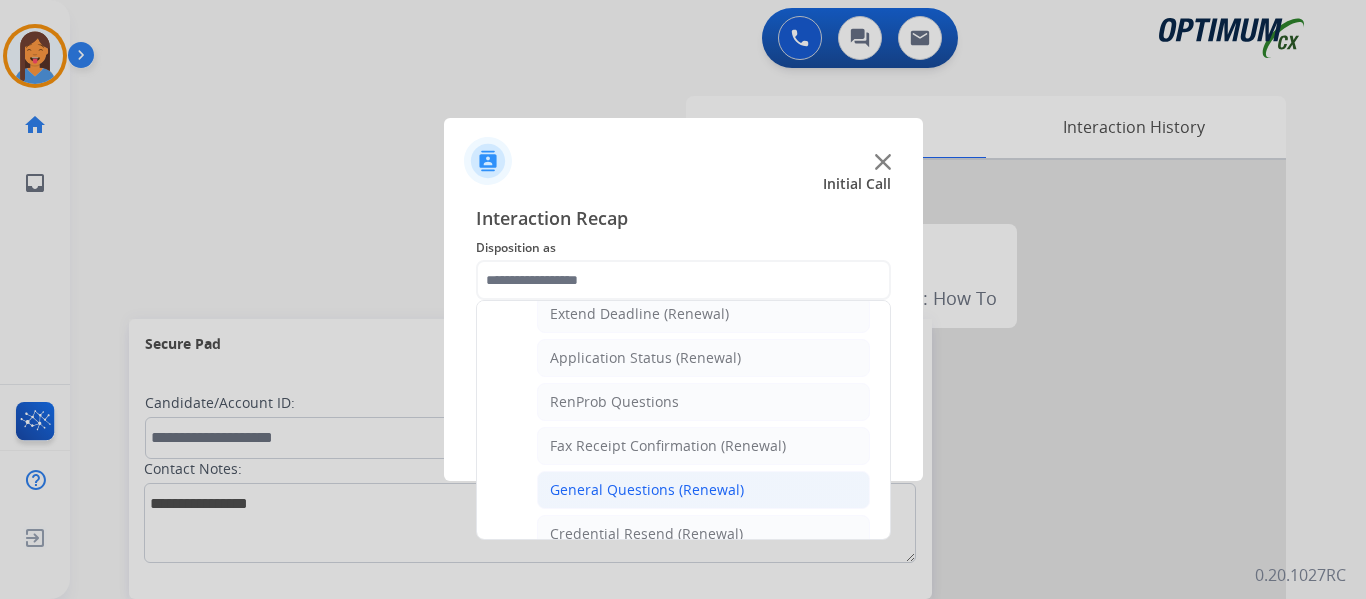 click on "General Questions (Renewal)" 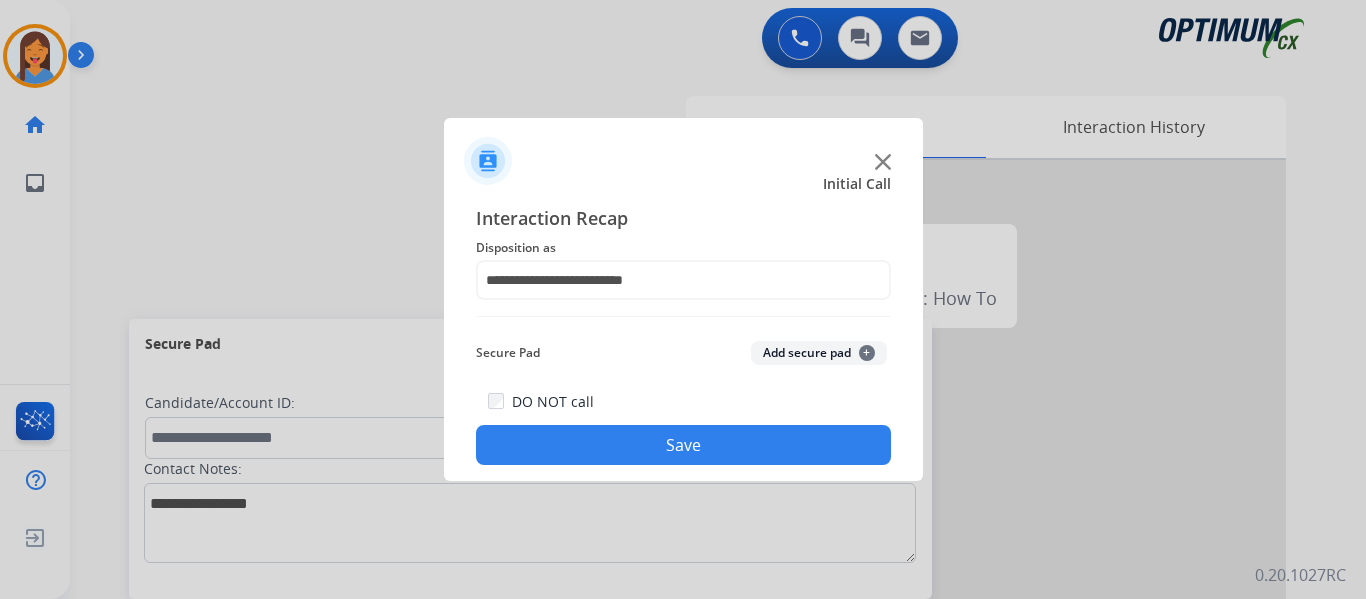click on "Save" 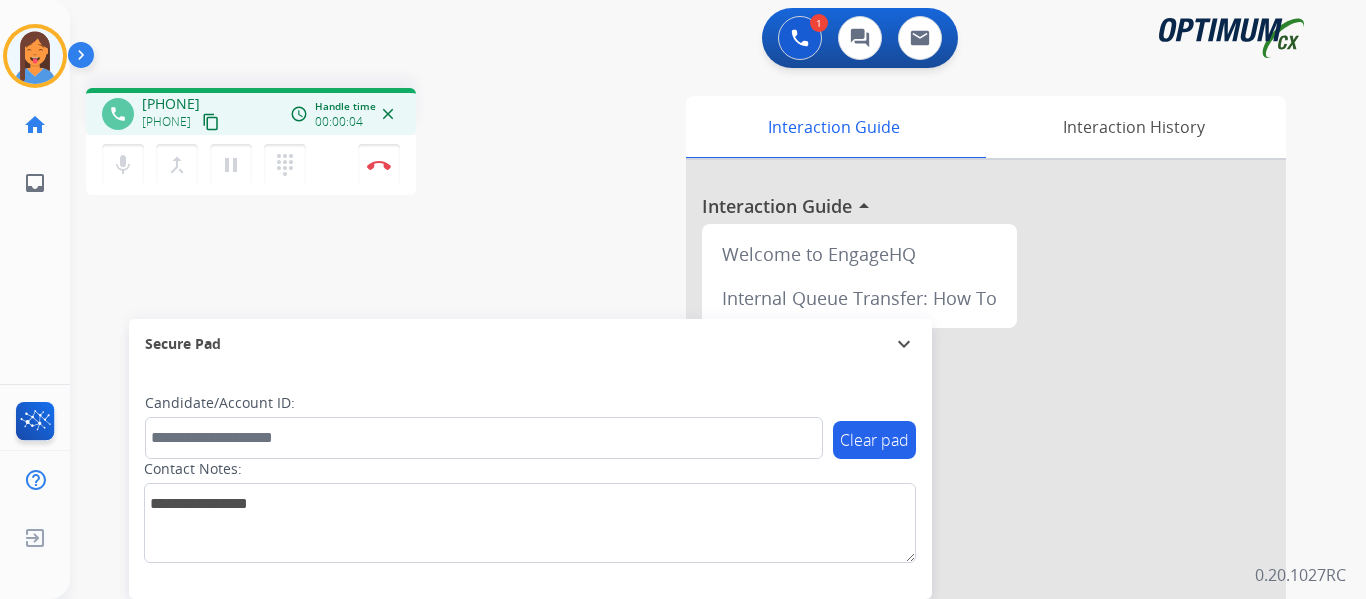 drag, startPoint x: 244, startPoint y: 121, endPoint x: 328, endPoint y: 169, distance: 96.74709 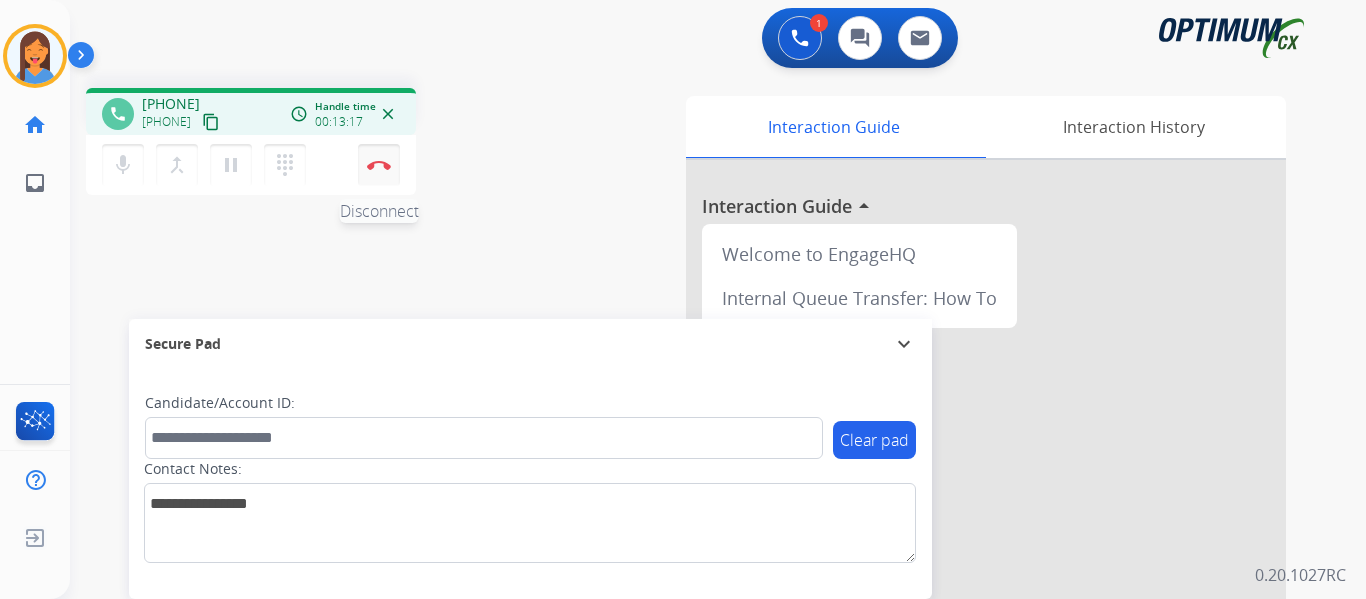 click at bounding box center [379, 165] 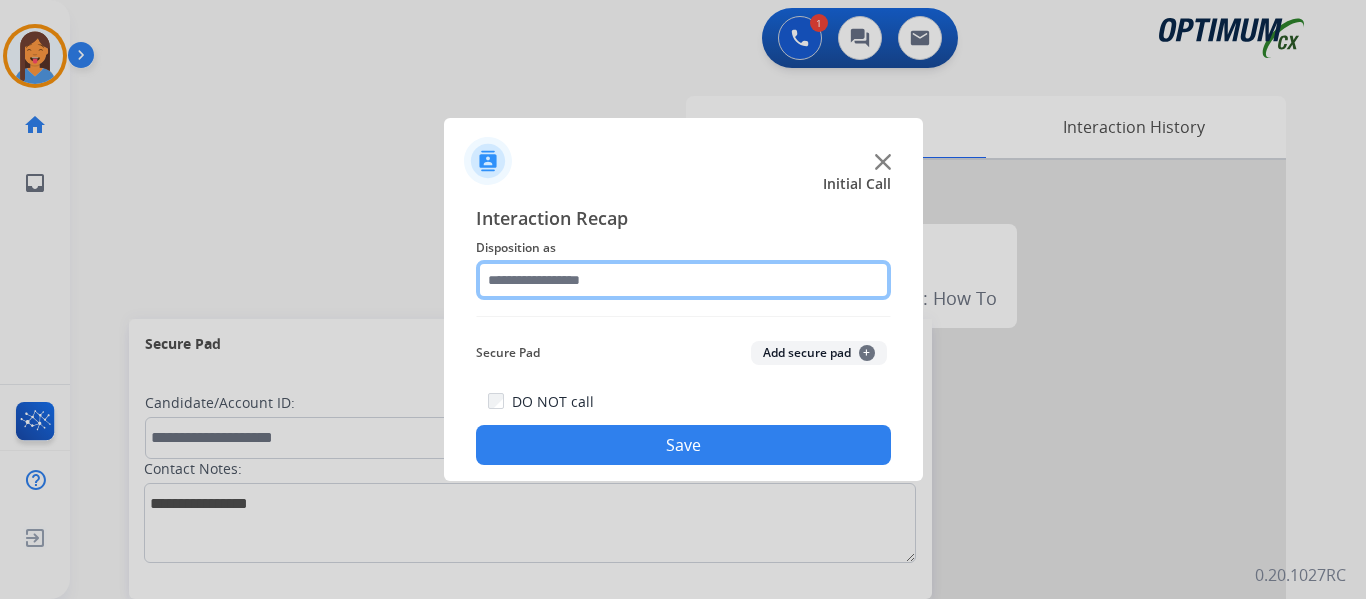 click 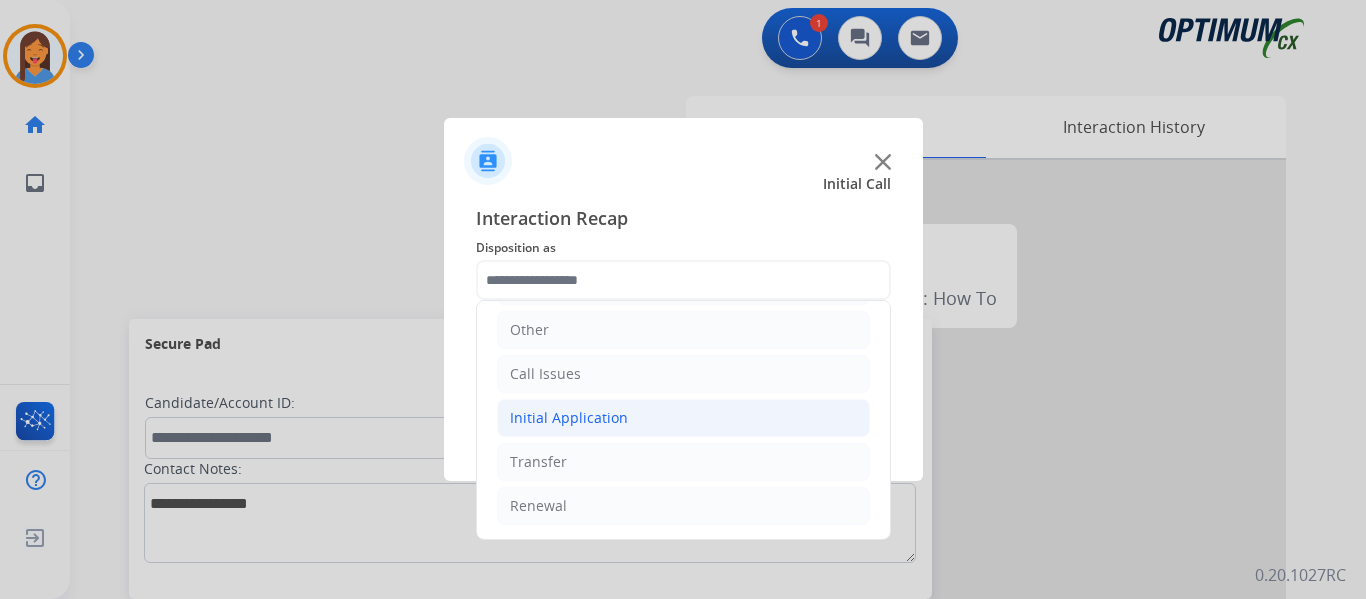 click on "Initial Application" 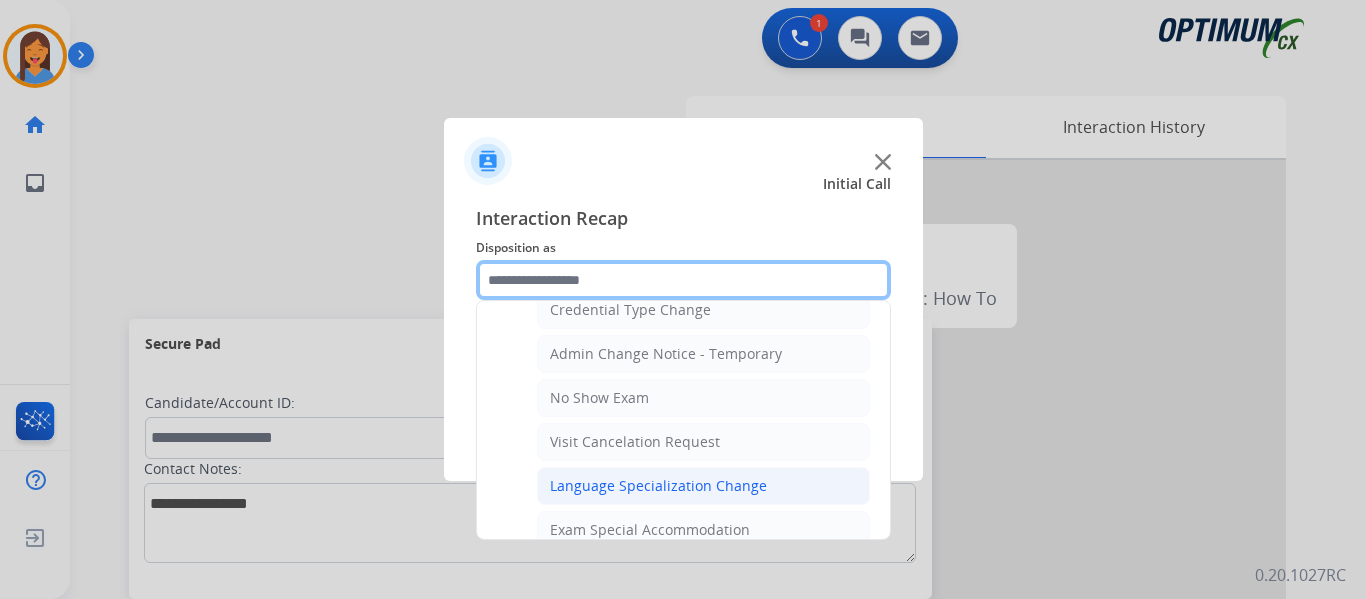 scroll, scrollTop: 936, scrollLeft: 0, axis: vertical 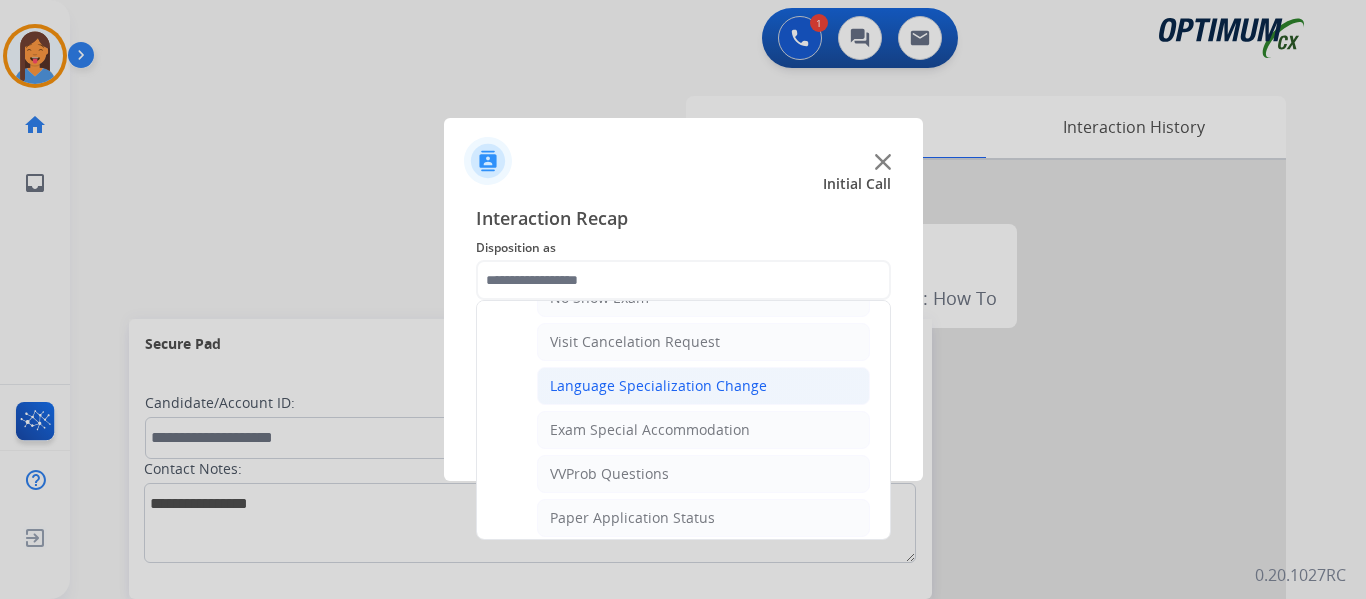 click on "Language Specialization Change" 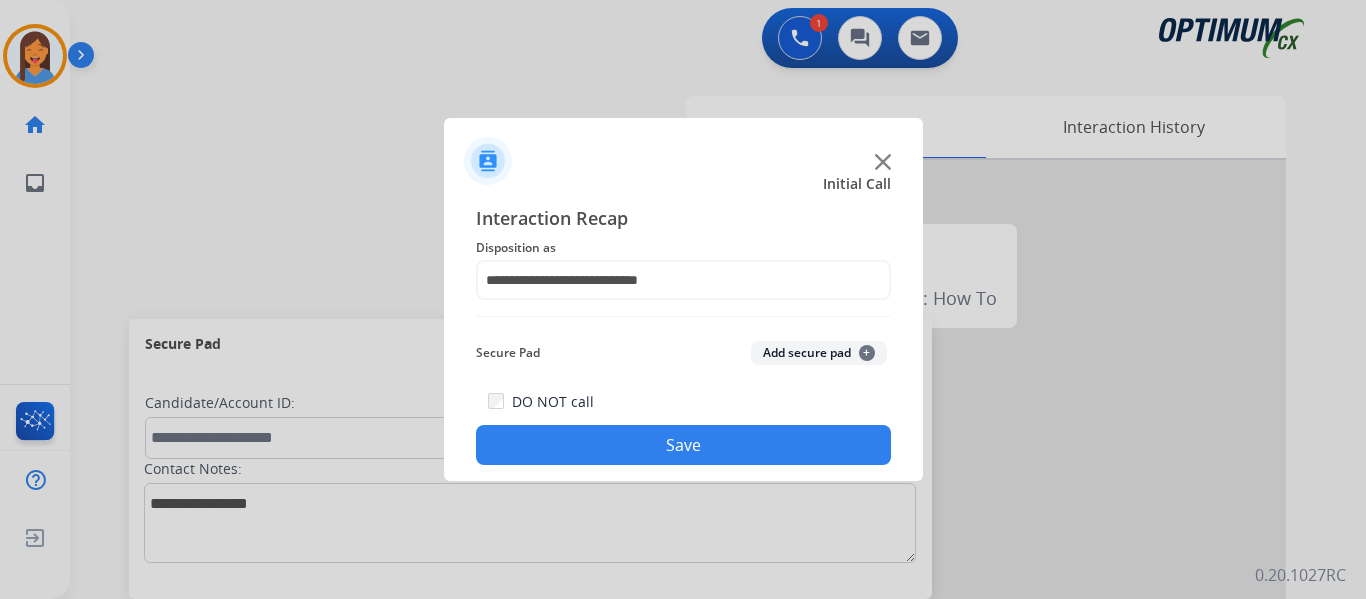 click on "Save" 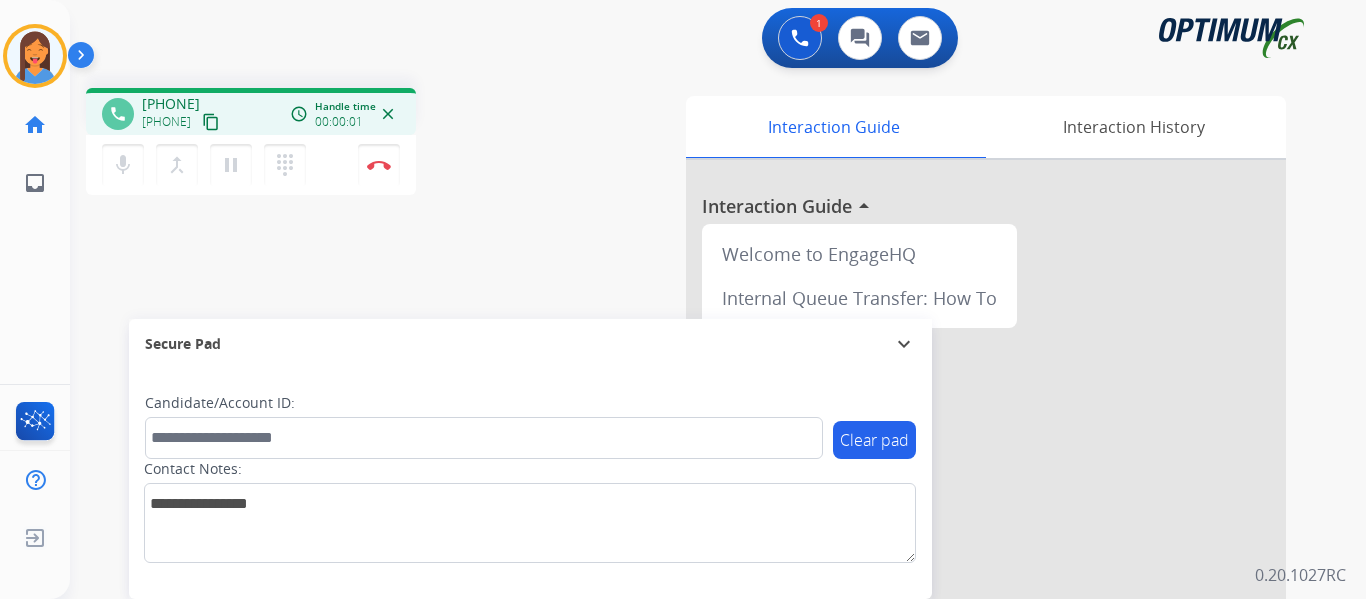 click on "content_copy" at bounding box center (211, 122) 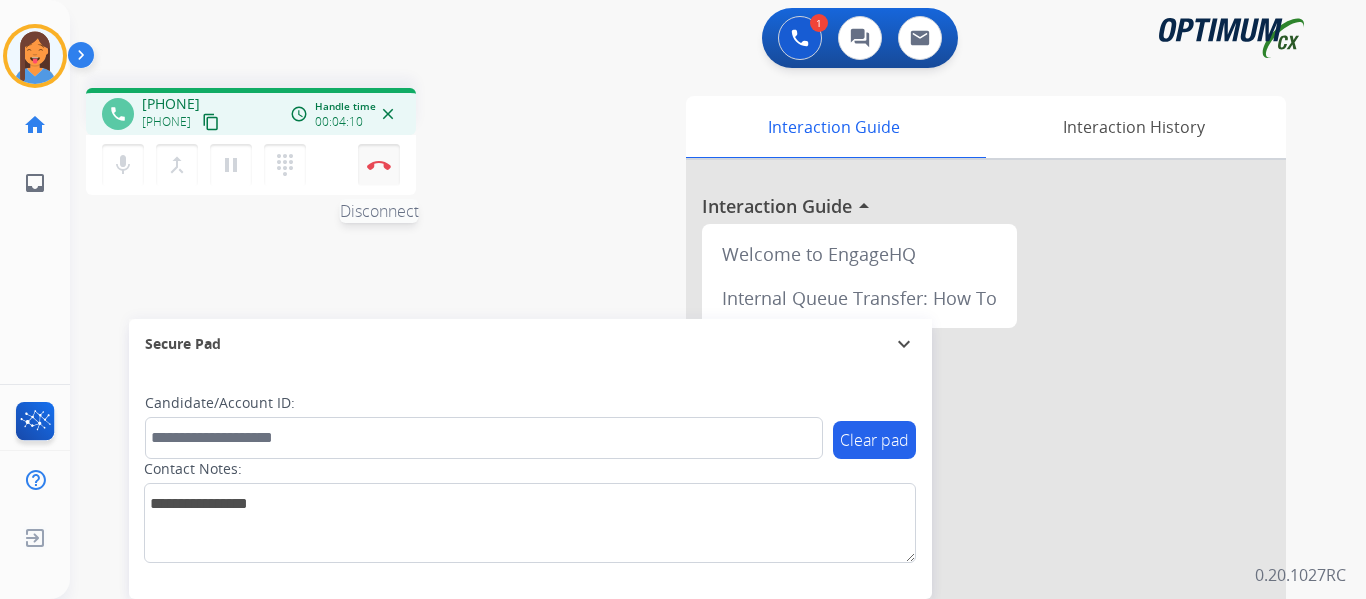 click at bounding box center [379, 165] 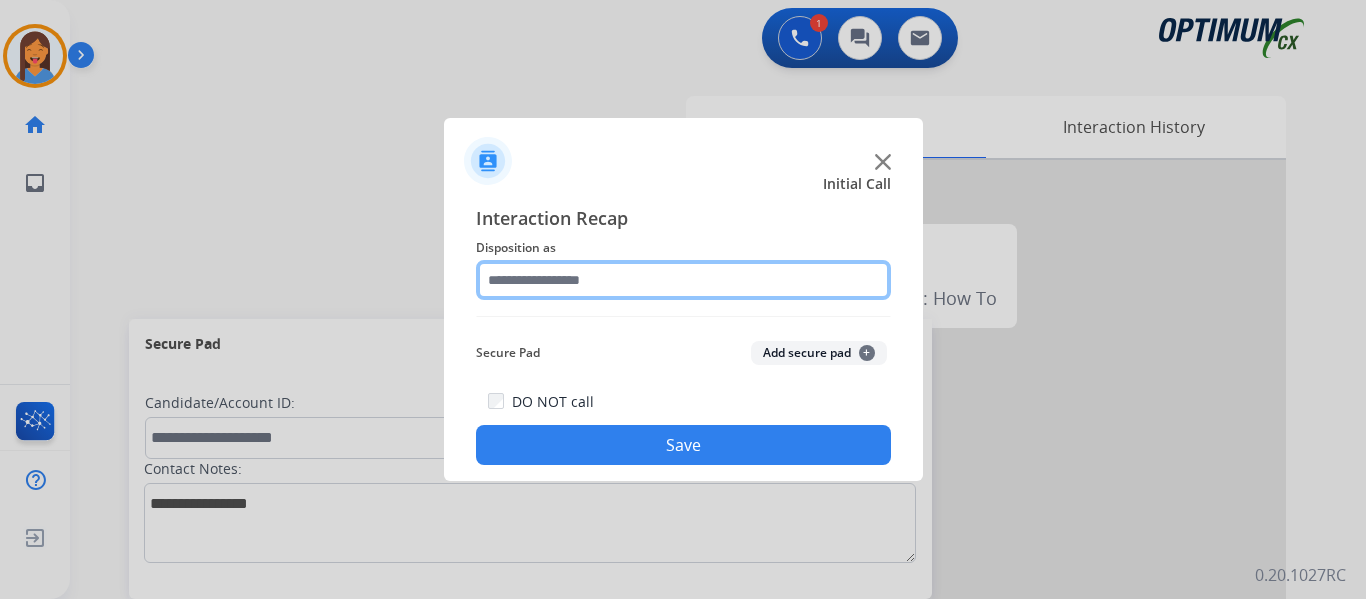 click 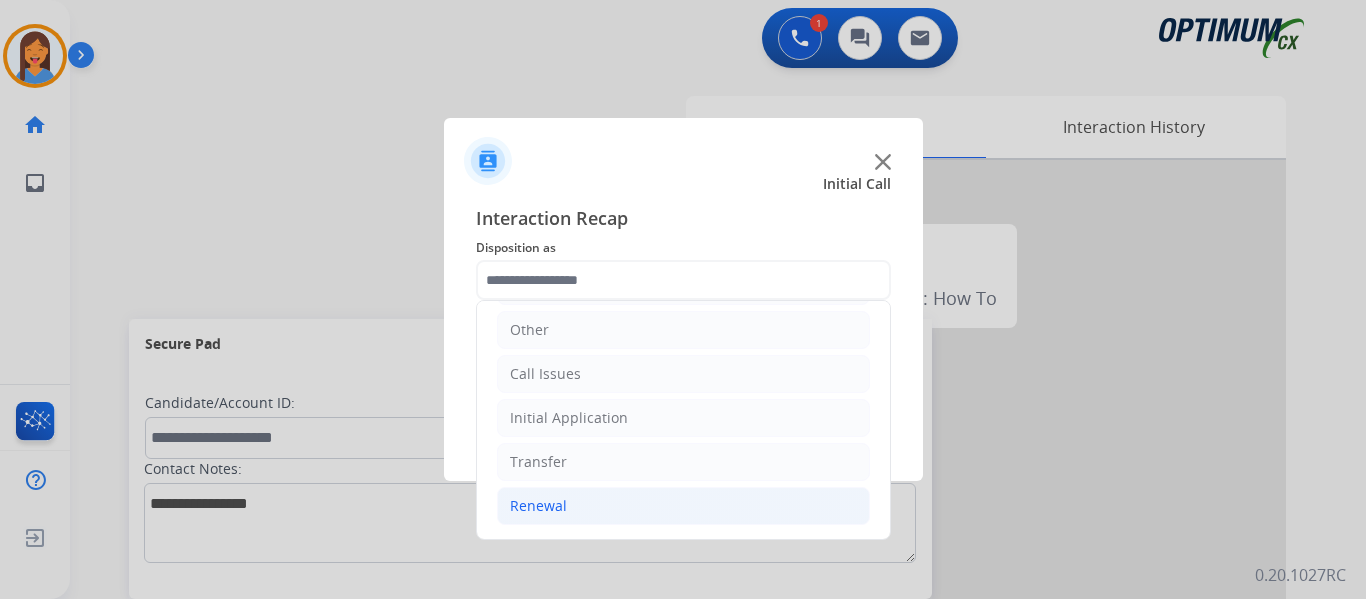 click on "Renewal" 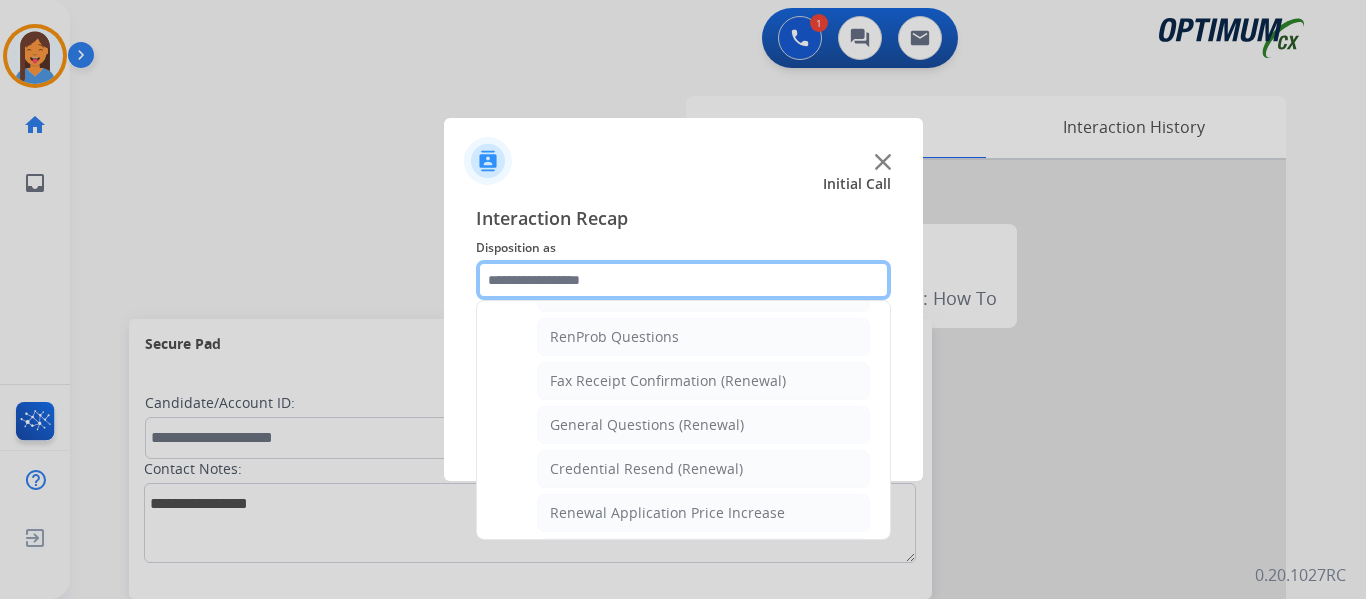 scroll, scrollTop: 536, scrollLeft: 0, axis: vertical 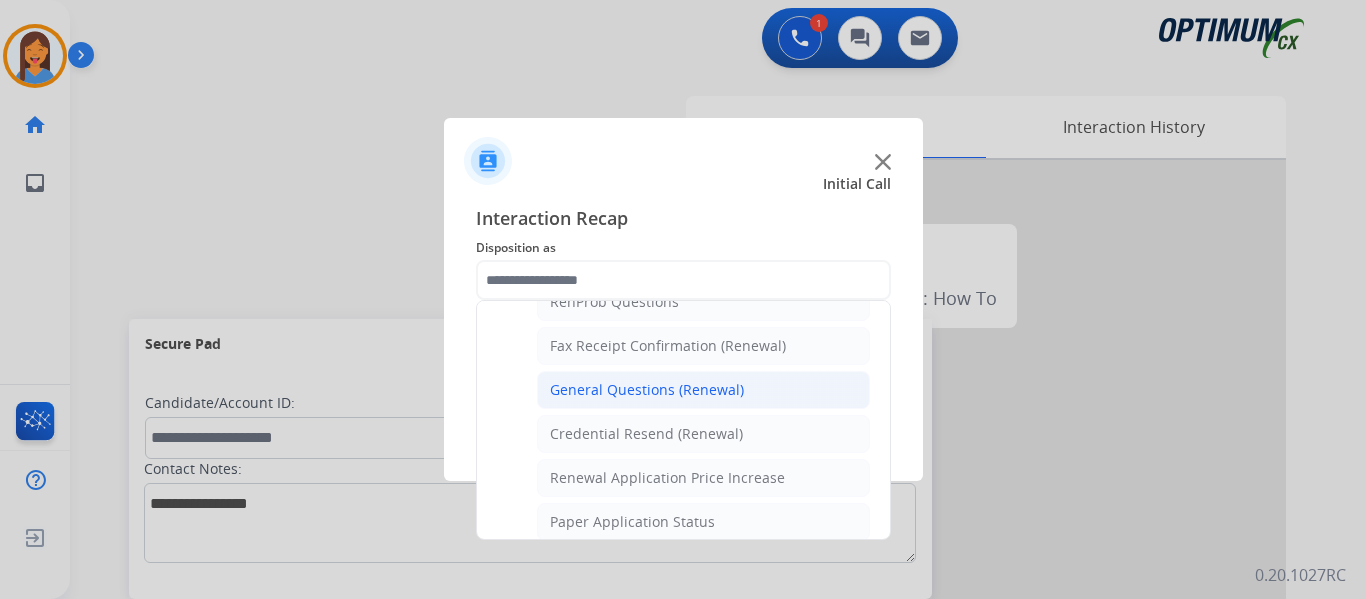 click on "General Questions (Renewal)" 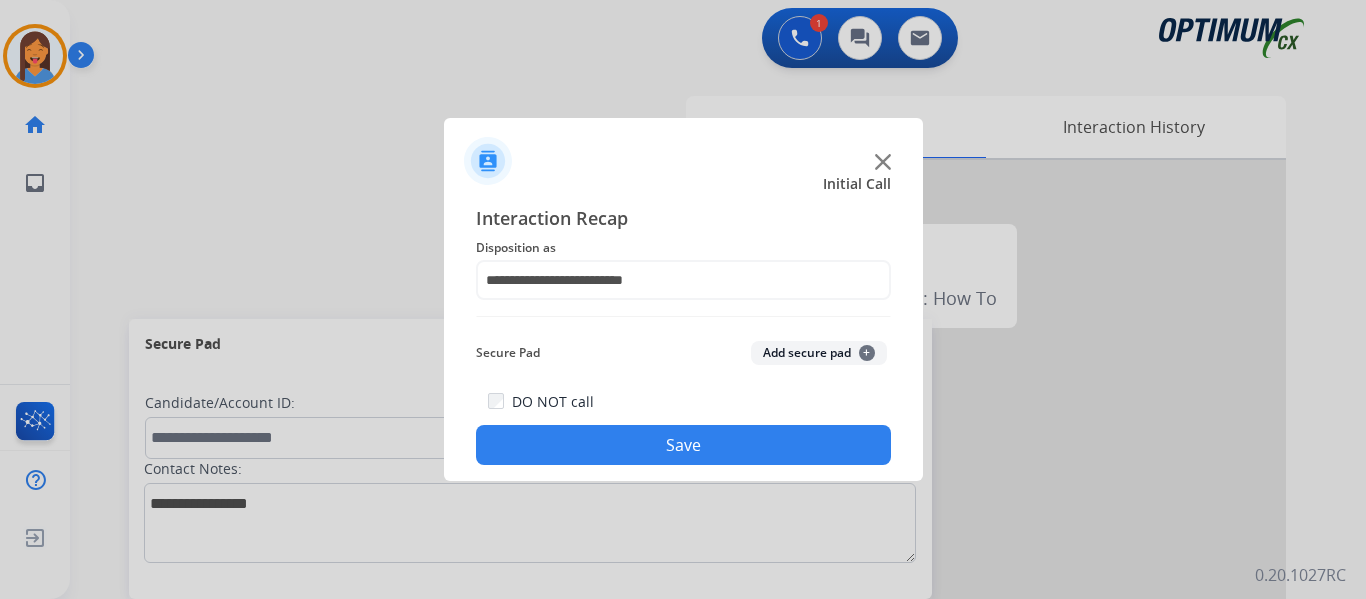 click on "Save" 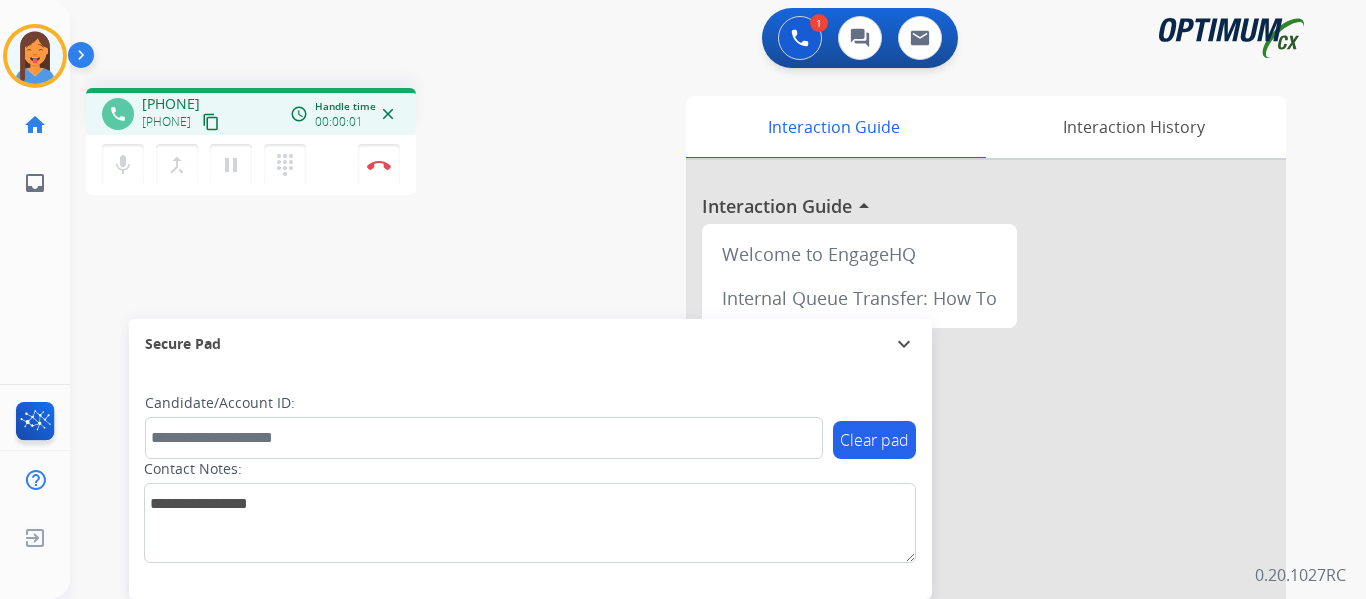 click on "content_copy" at bounding box center [211, 122] 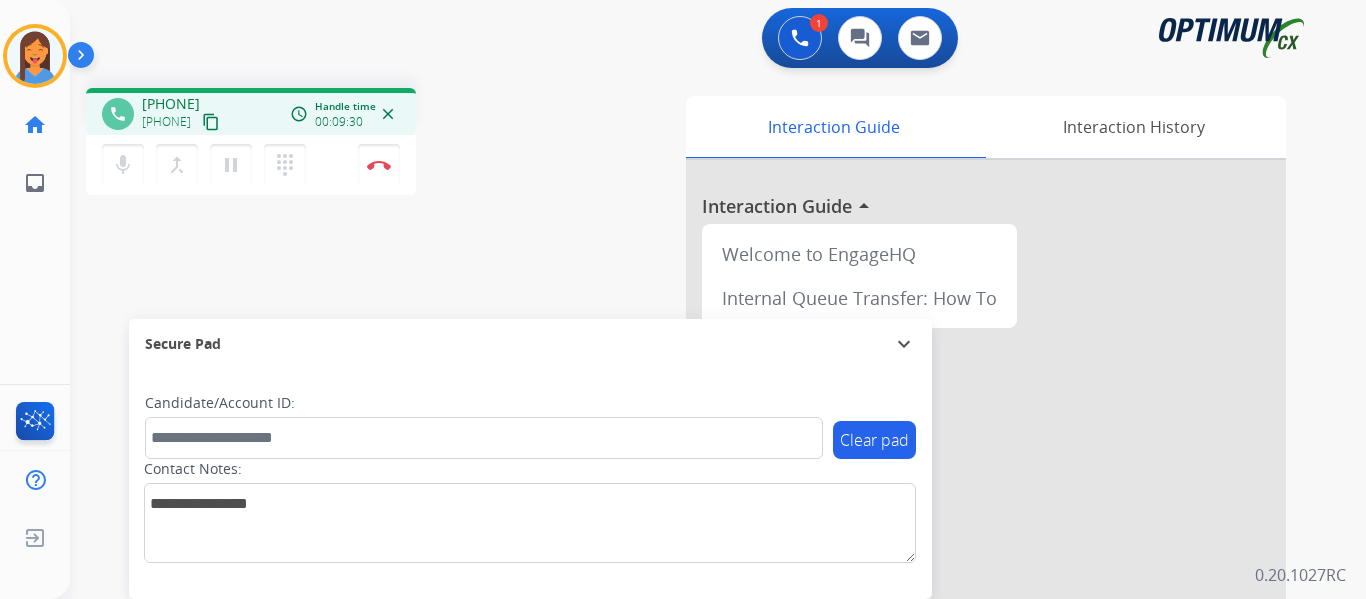 click on "phone [PHONE] [PHONE] content_copy access_time Call metrics Queue   00:07 Hold   00:00 Talk   09:31 Total   09:37 Handle time 00:09:30 close mic Mute merge_type Bridge pause Hold dialpad Dialpad Disconnect swap_horiz Break voice bridge close_fullscreen Connect 3-Way Call merge_type Separate 3-Way Call" at bounding box center (333, 144) 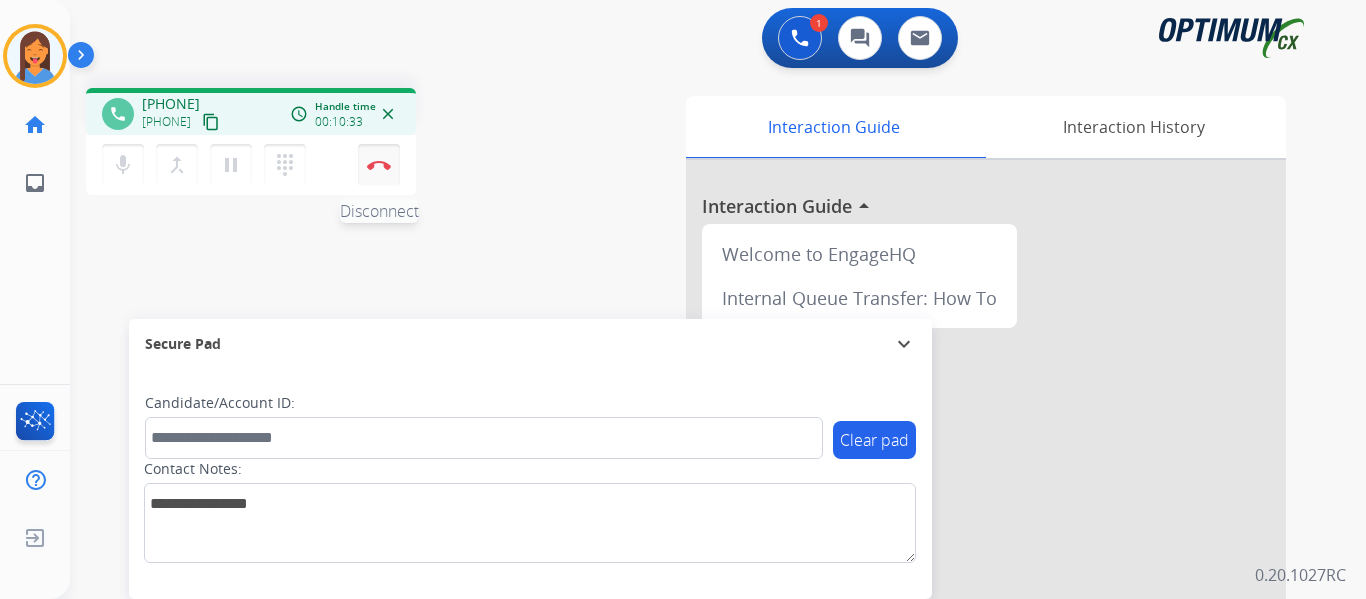 click at bounding box center [379, 165] 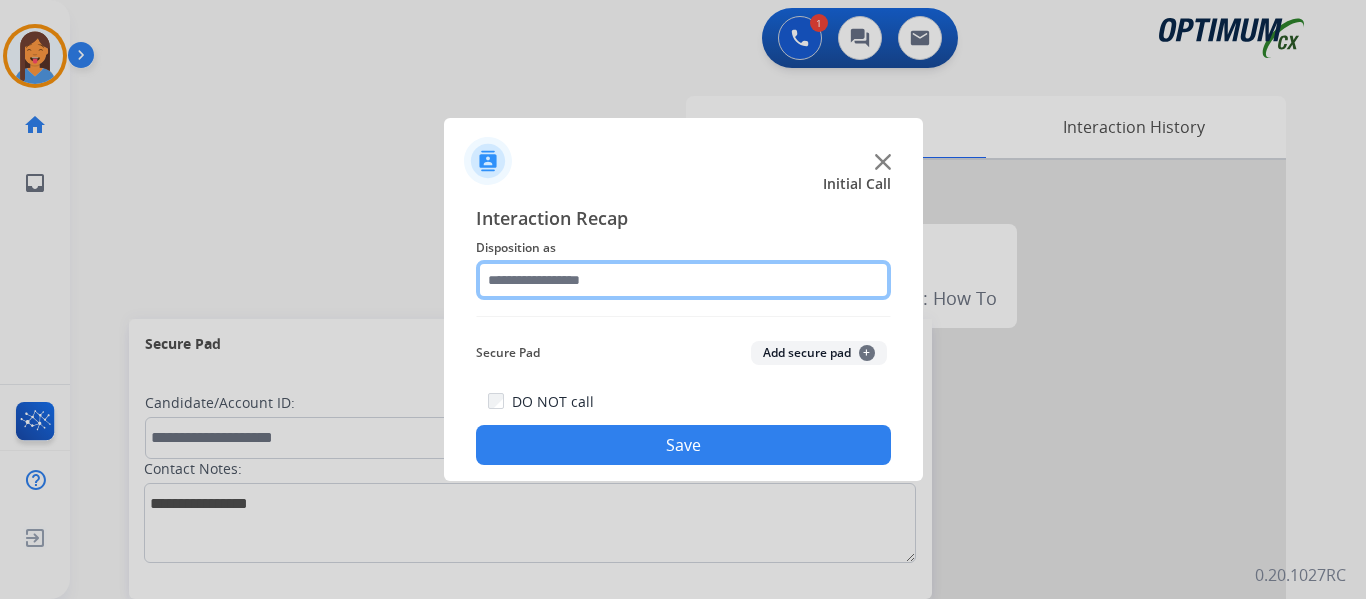click 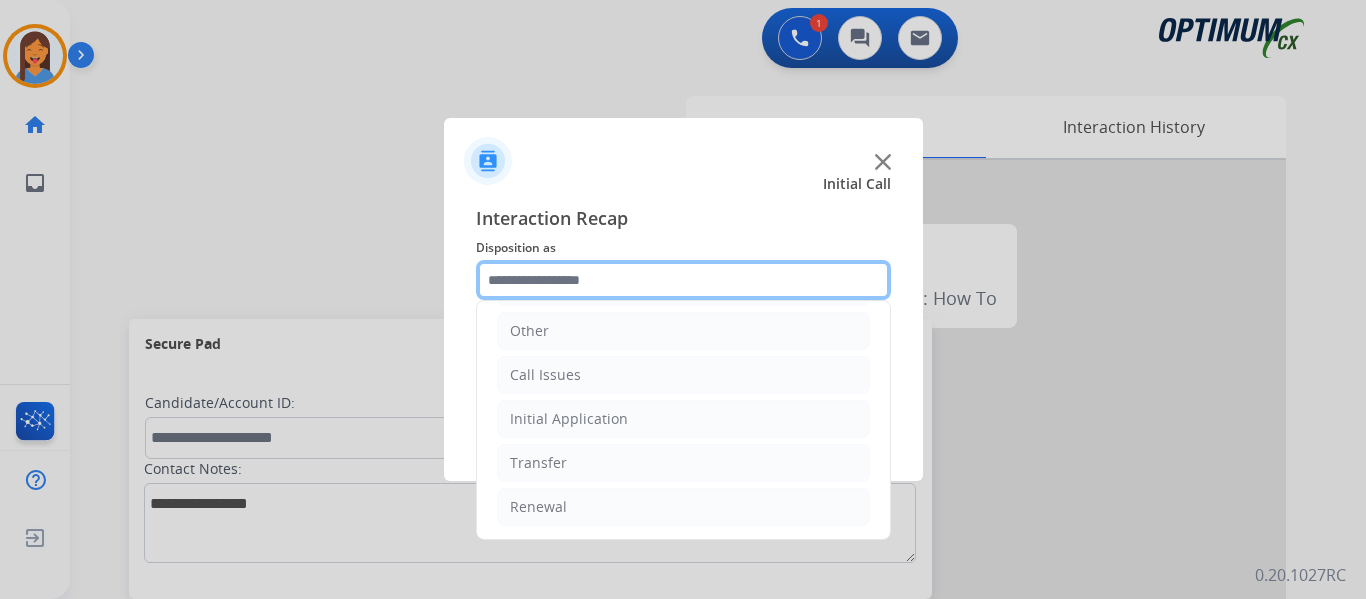 scroll, scrollTop: 136, scrollLeft: 0, axis: vertical 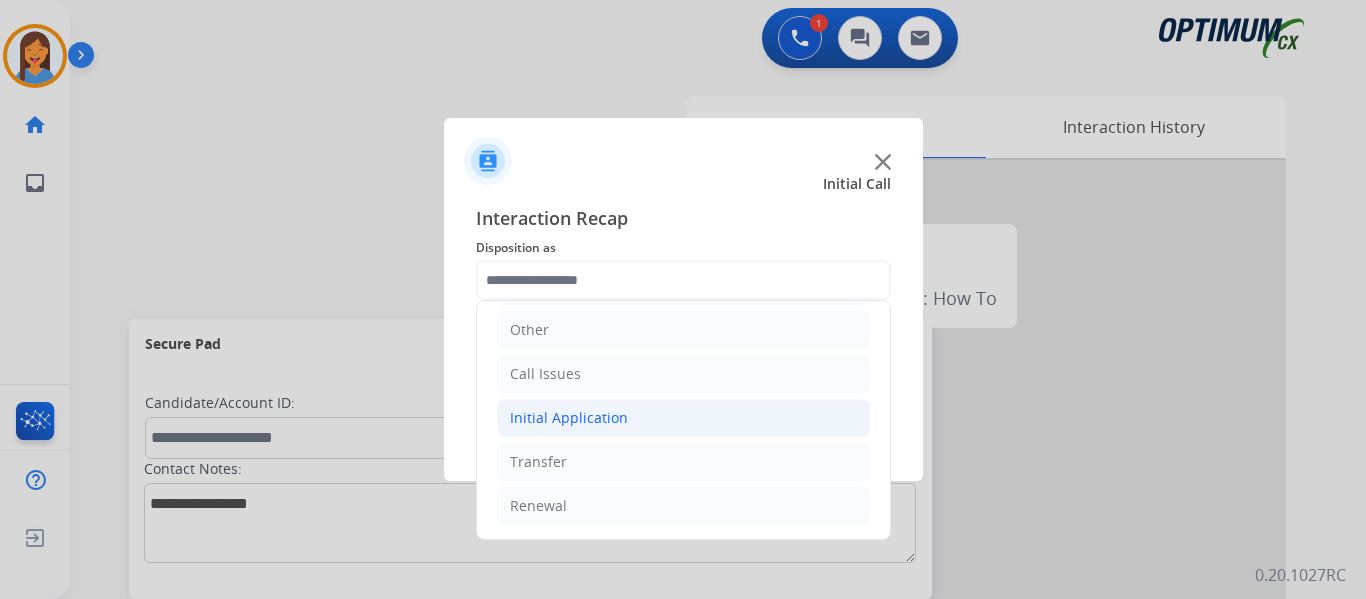 click on "Initial Application" 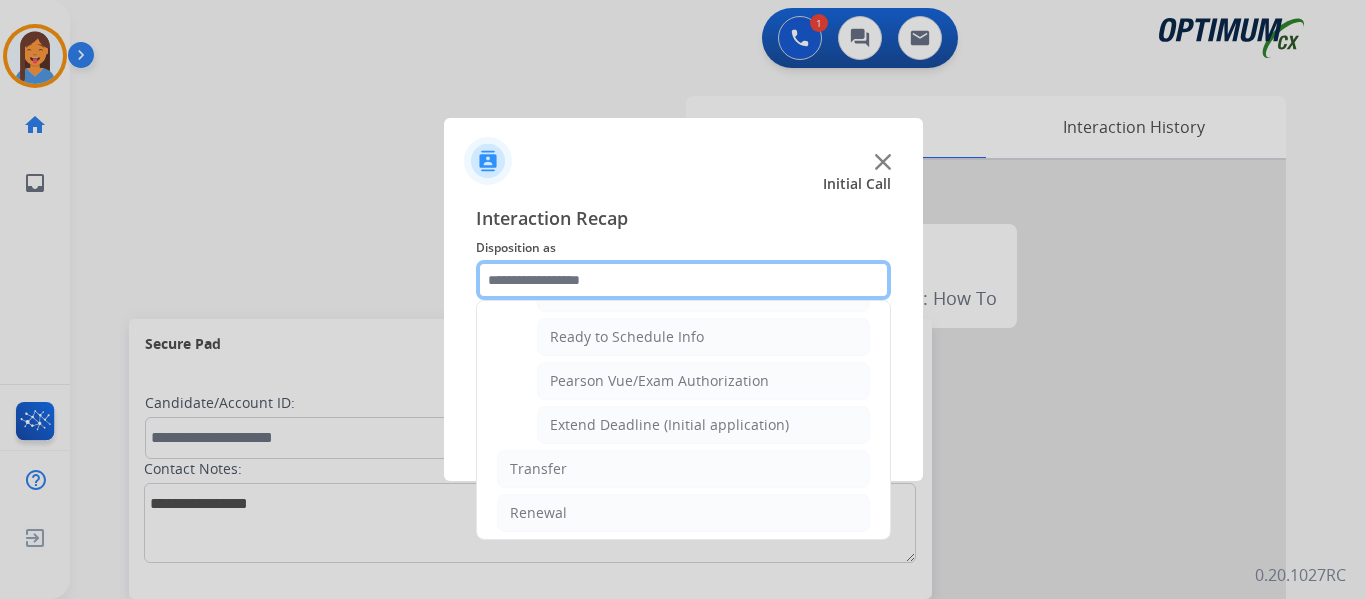 scroll, scrollTop: 1212, scrollLeft: 0, axis: vertical 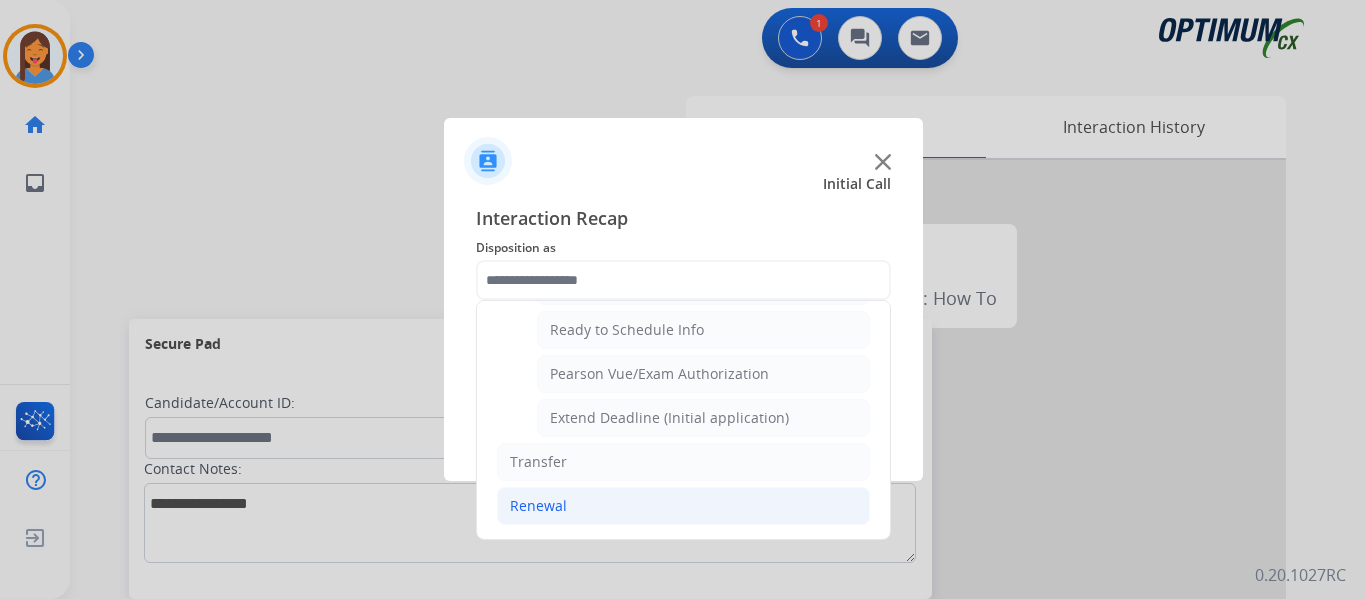 click on "Renewal" 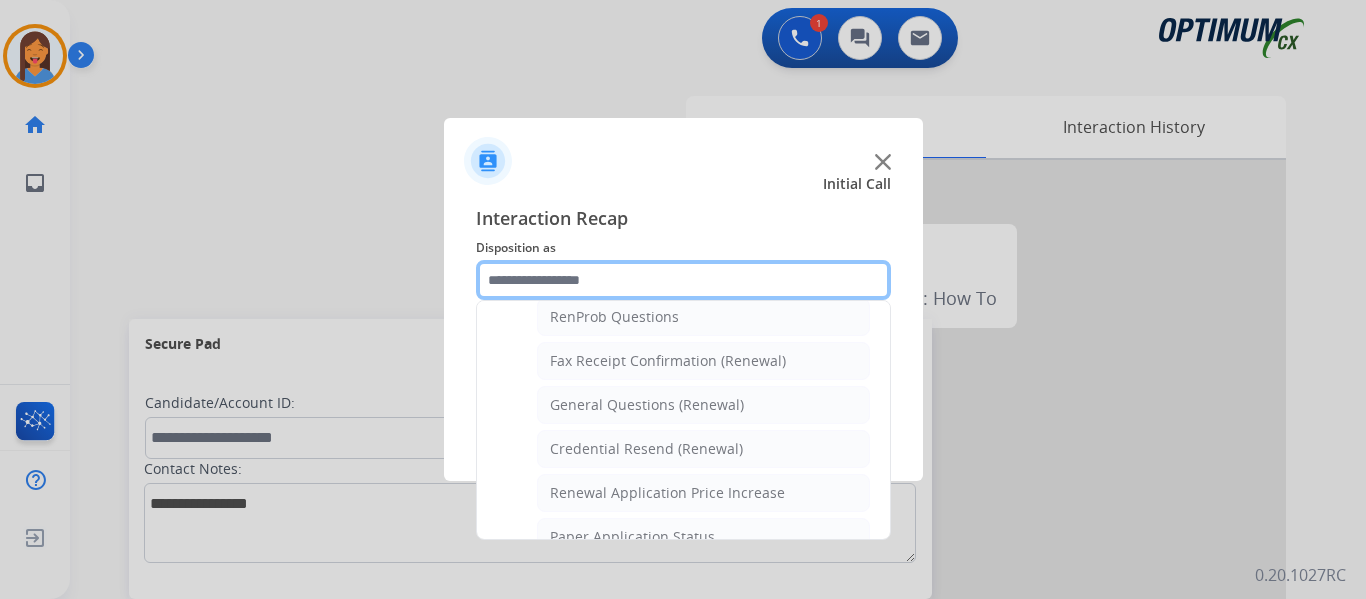 scroll, scrollTop: 472, scrollLeft: 0, axis: vertical 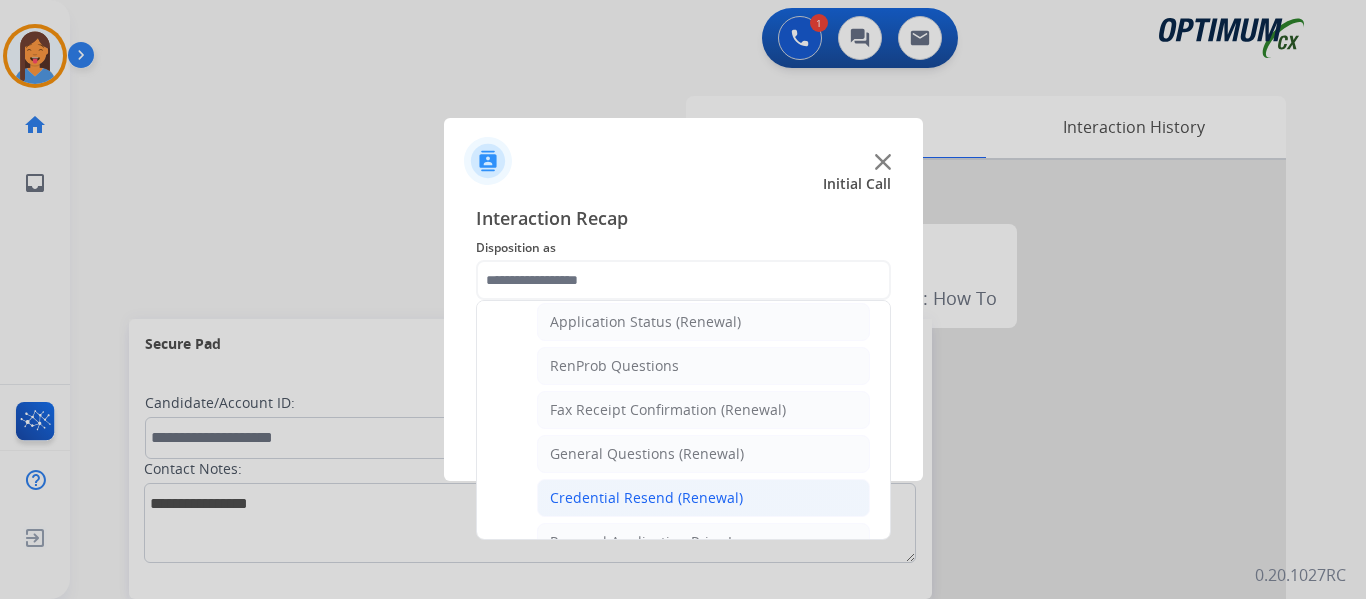 click on "Credential Resend (Renewal)" 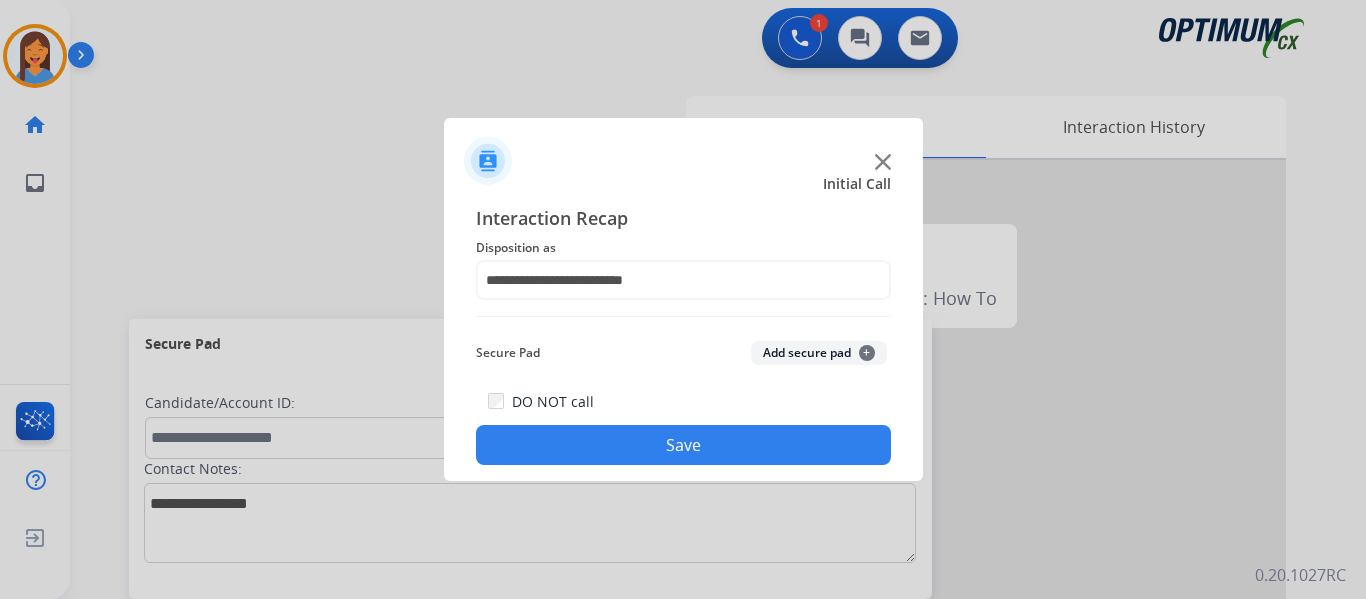 click on "Save" 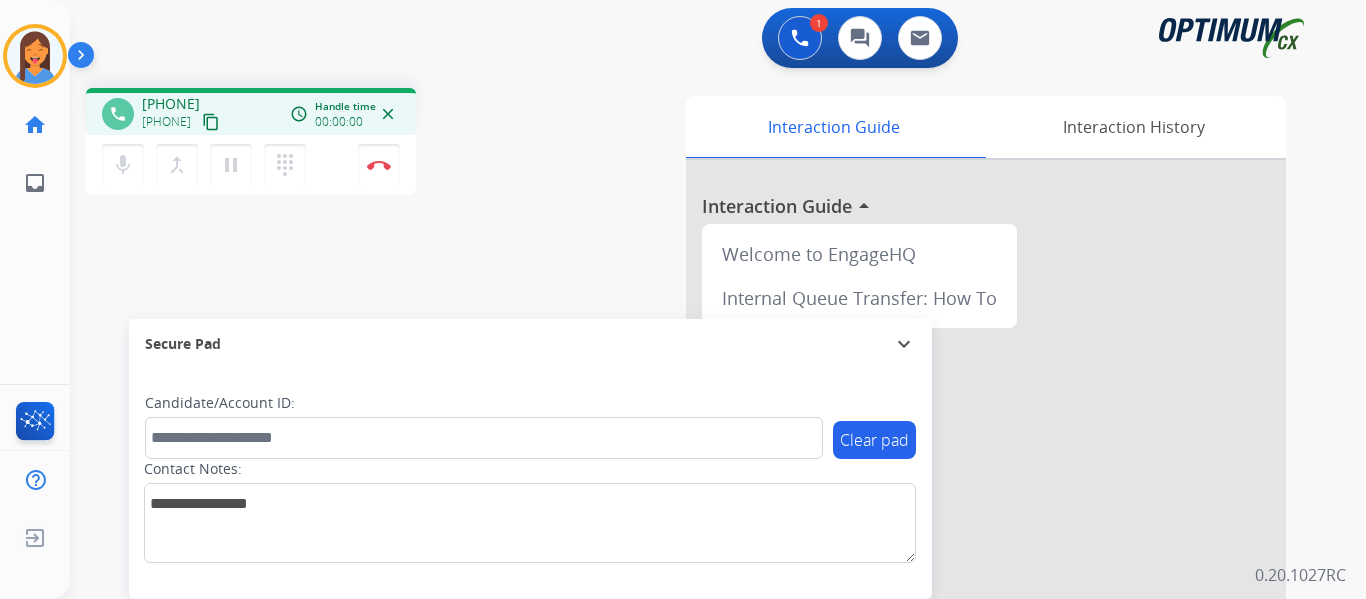 click on "content_copy" at bounding box center (211, 122) 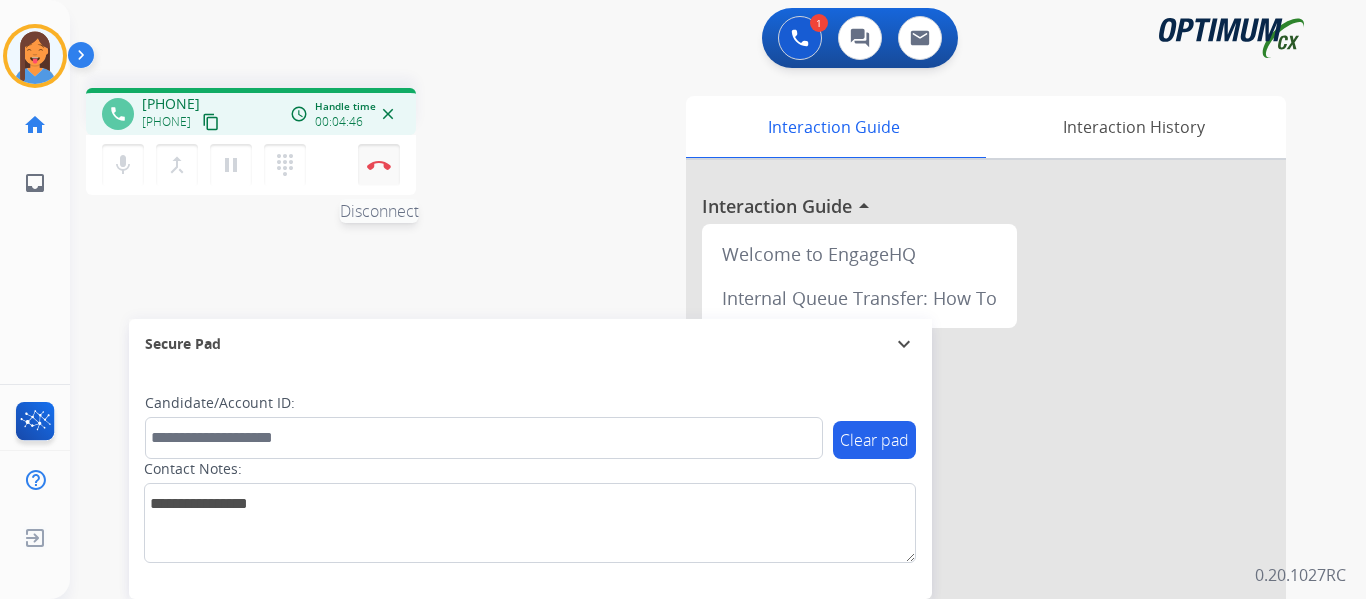 click on "Disconnect" at bounding box center [379, 165] 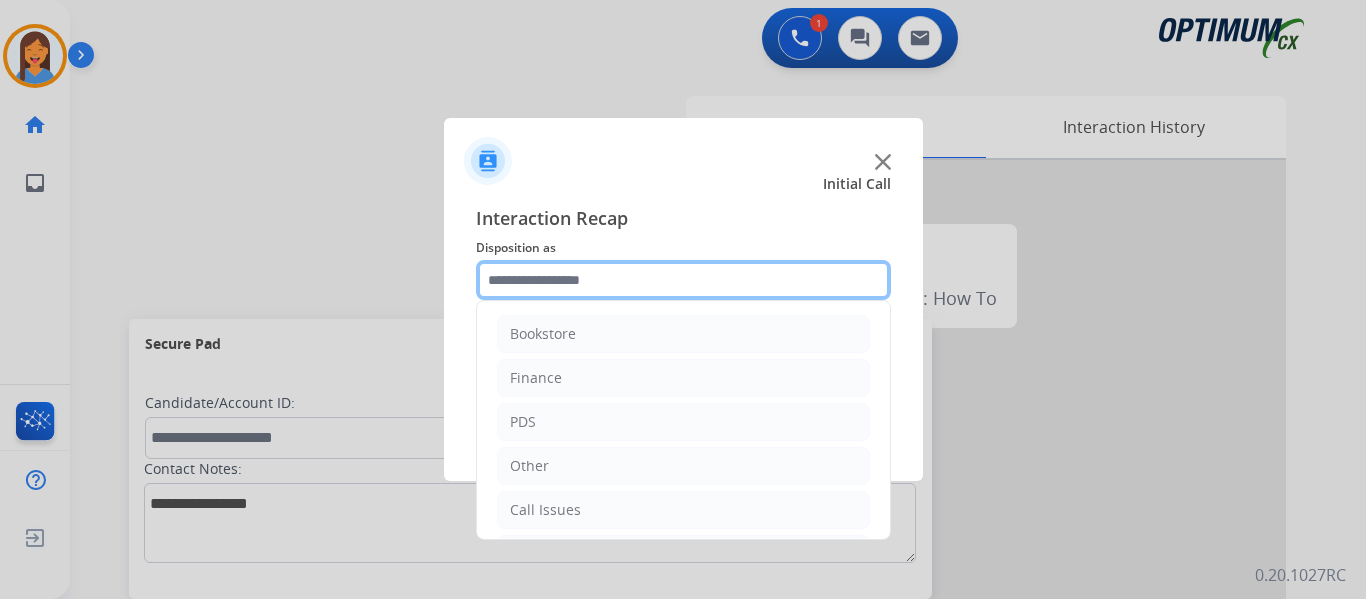 click 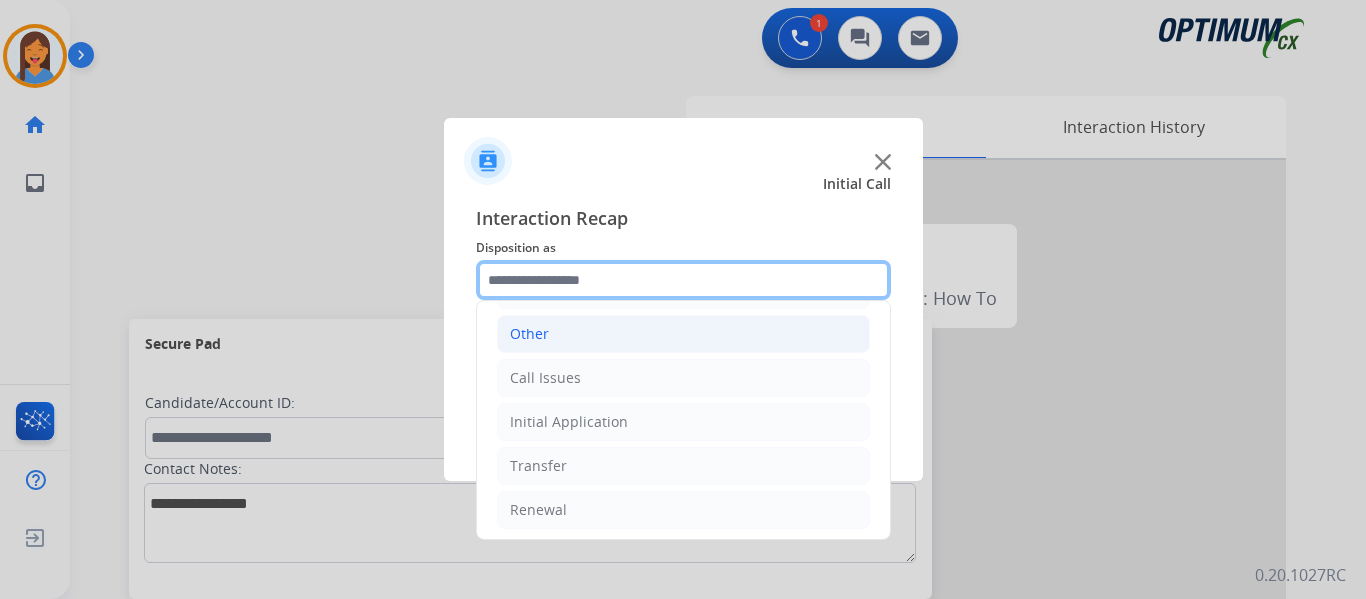 scroll, scrollTop: 136, scrollLeft: 0, axis: vertical 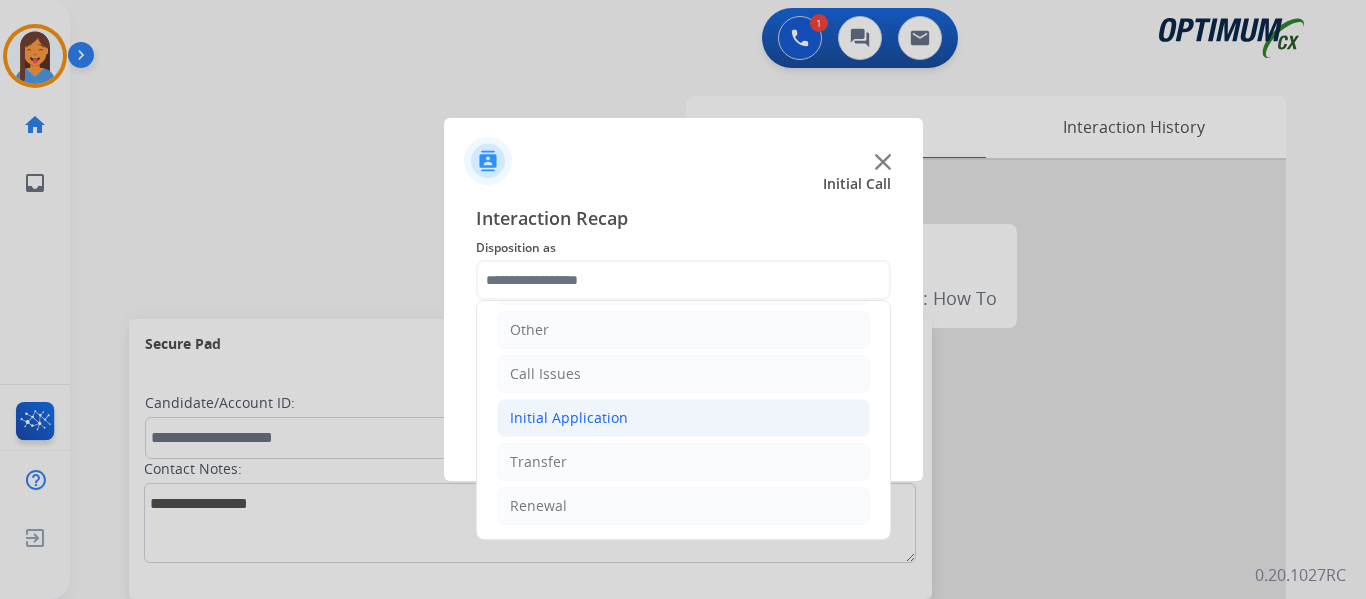 click on "Initial Application" 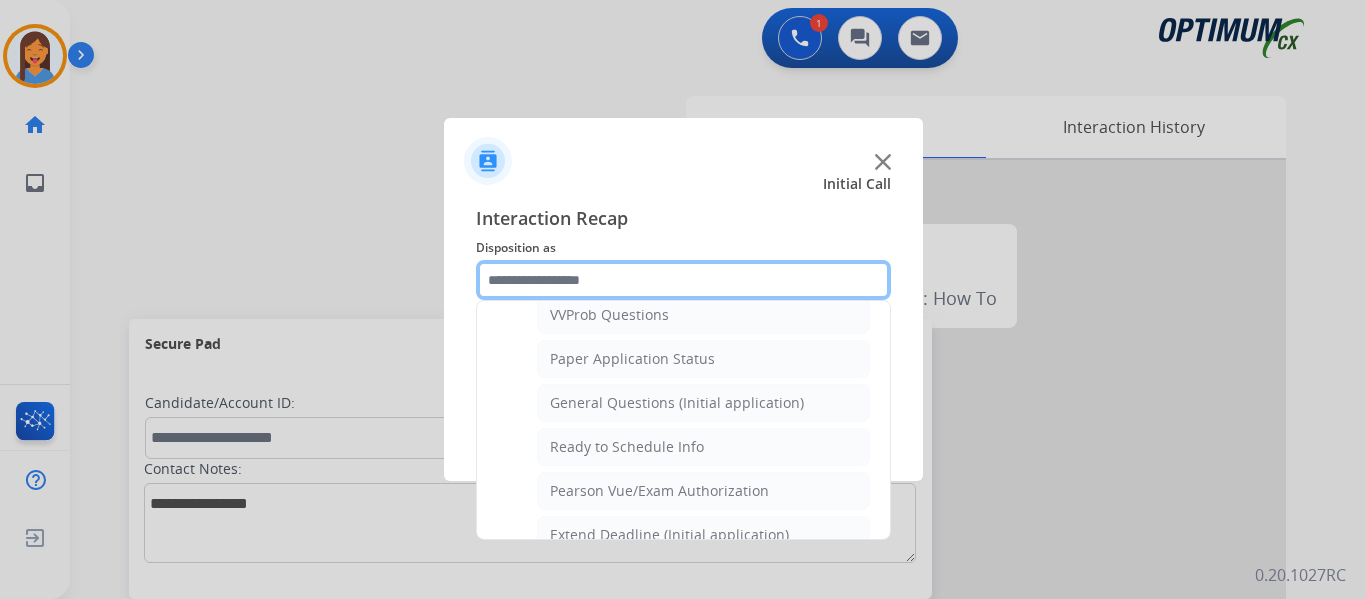 scroll, scrollTop: 1136, scrollLeft: 0, axis: vertical 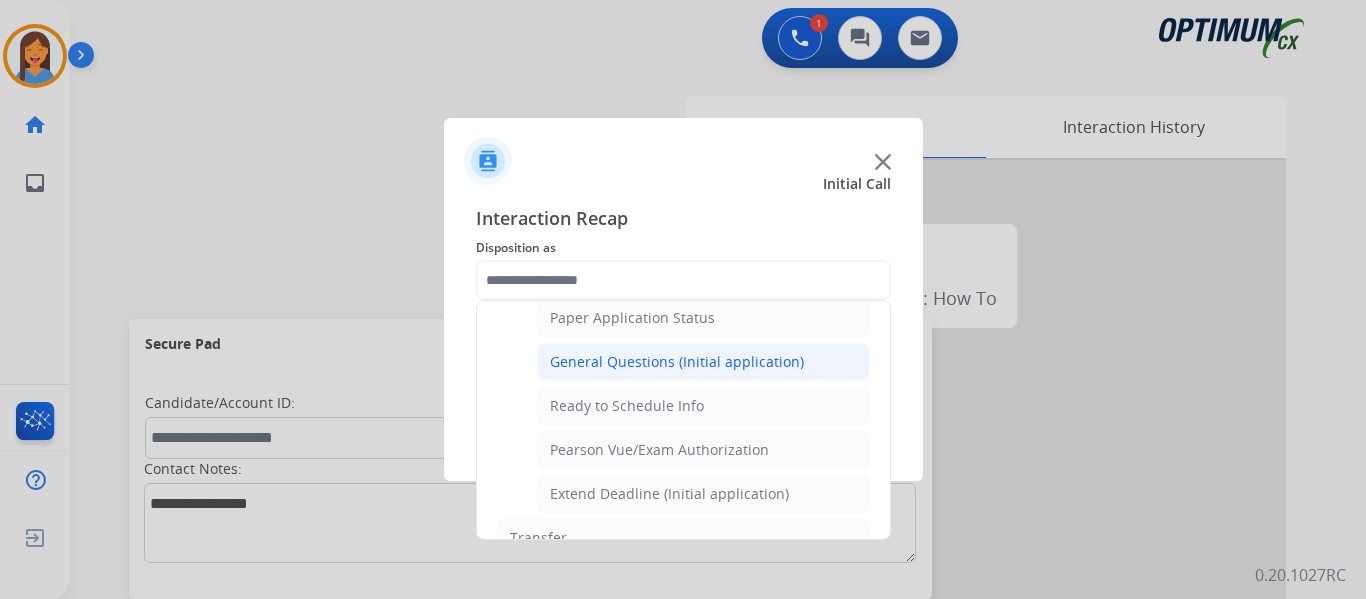 click on "General Questions (Initial application)" 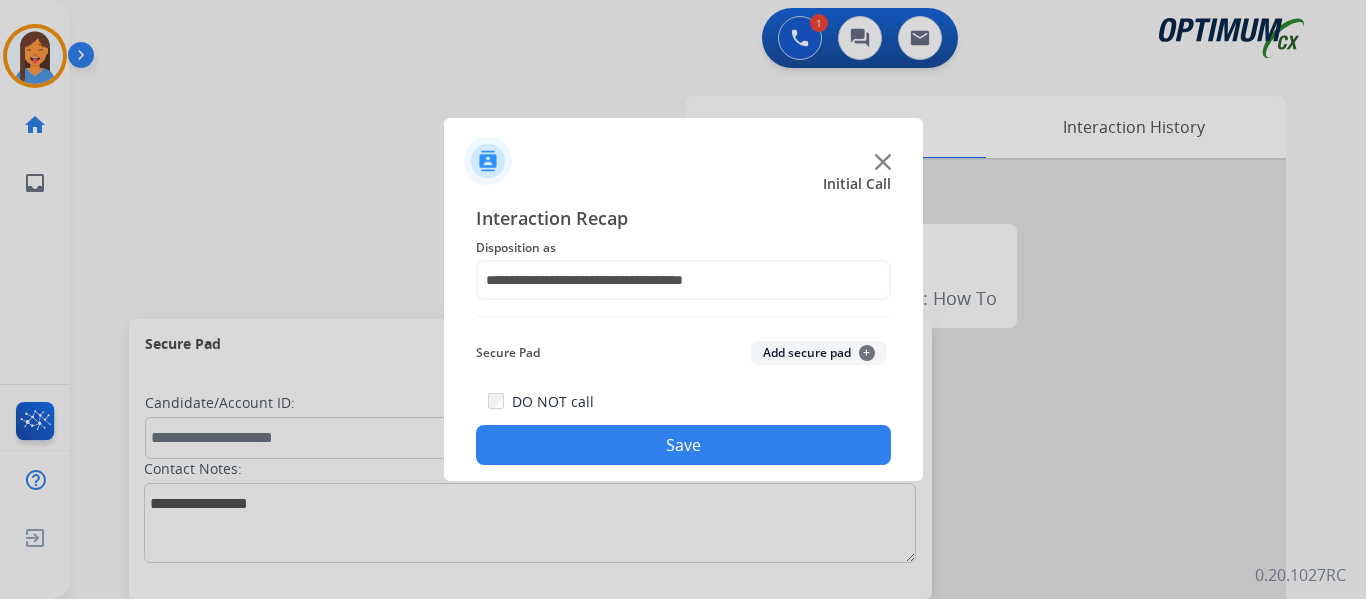 click on "Save" 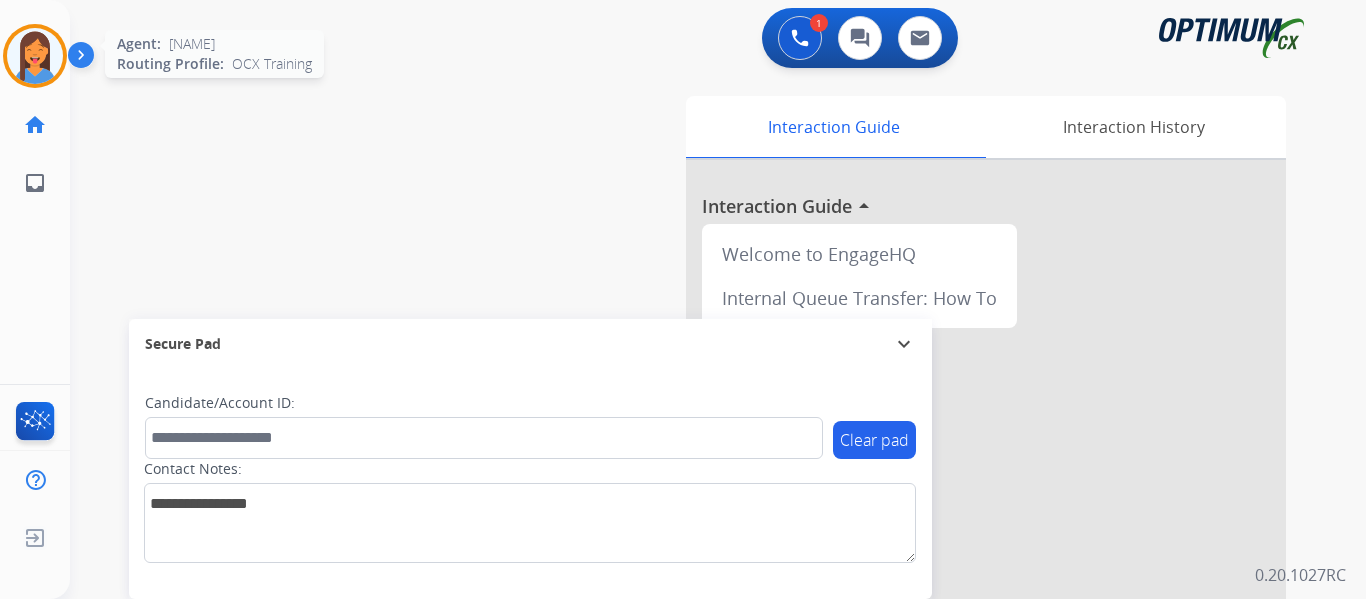 click at bounding box center (35, 56) 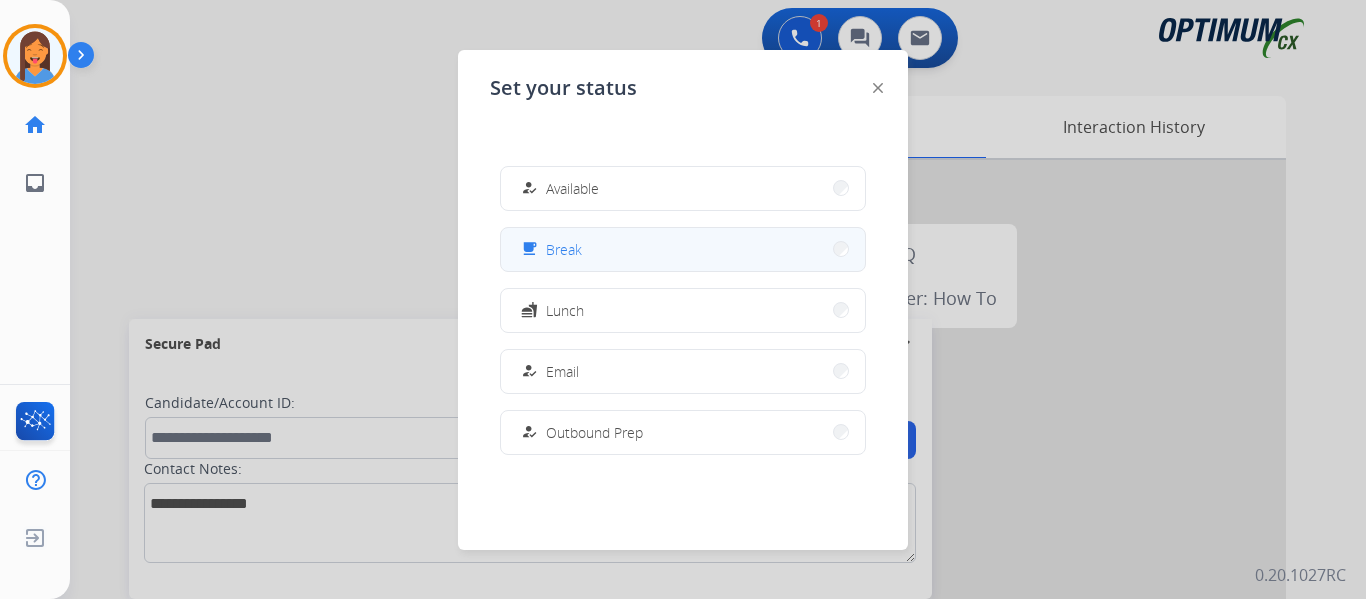 click on "free_breakfast Break" at bounding box center [683, 249] 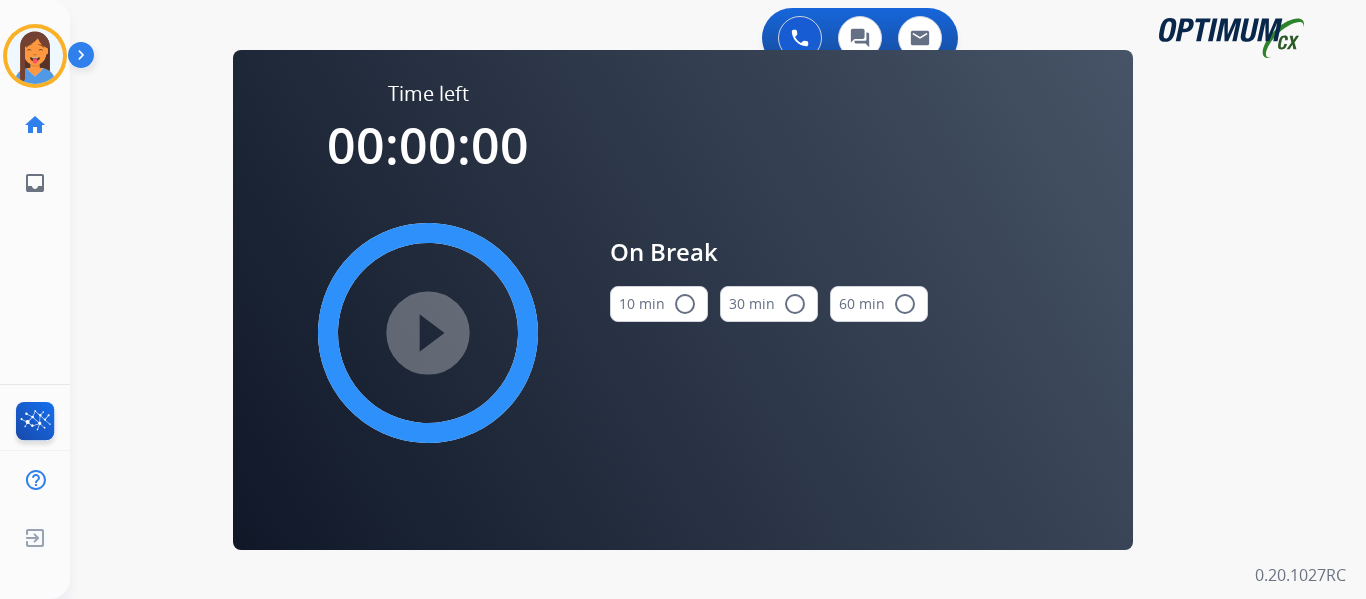 click on "10 min  radio_button_unchecked" at bounding box center (659, 304) 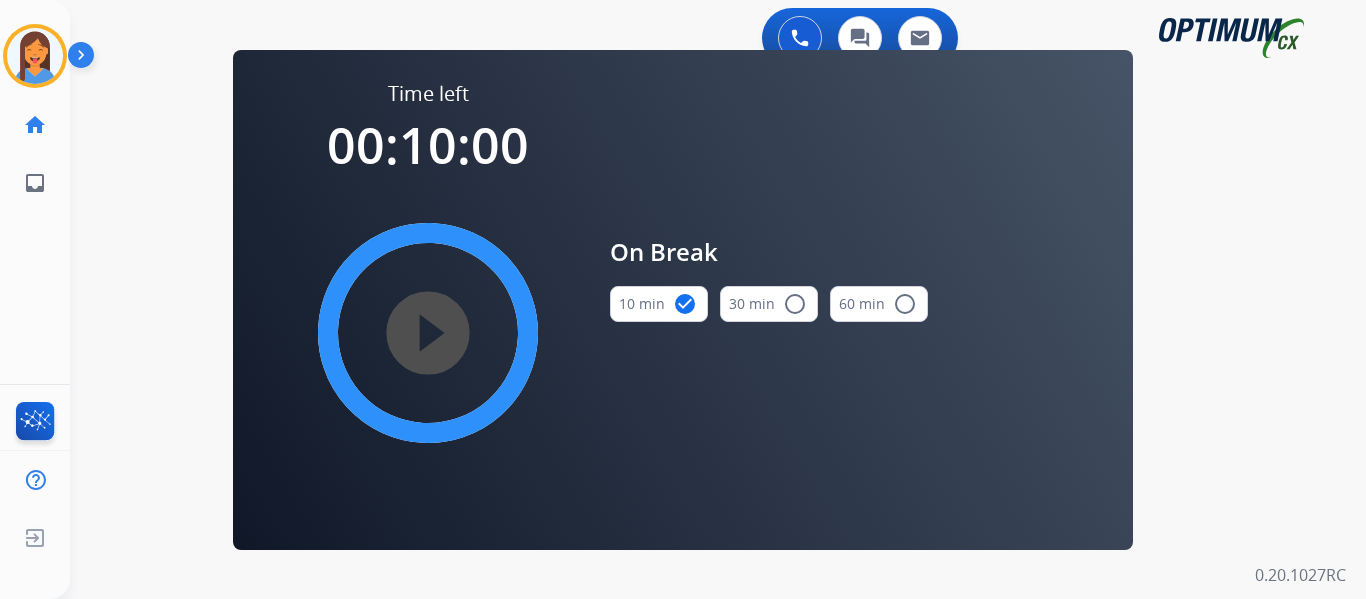 click on "play_circle_filled" at bounding box center [428, 333] 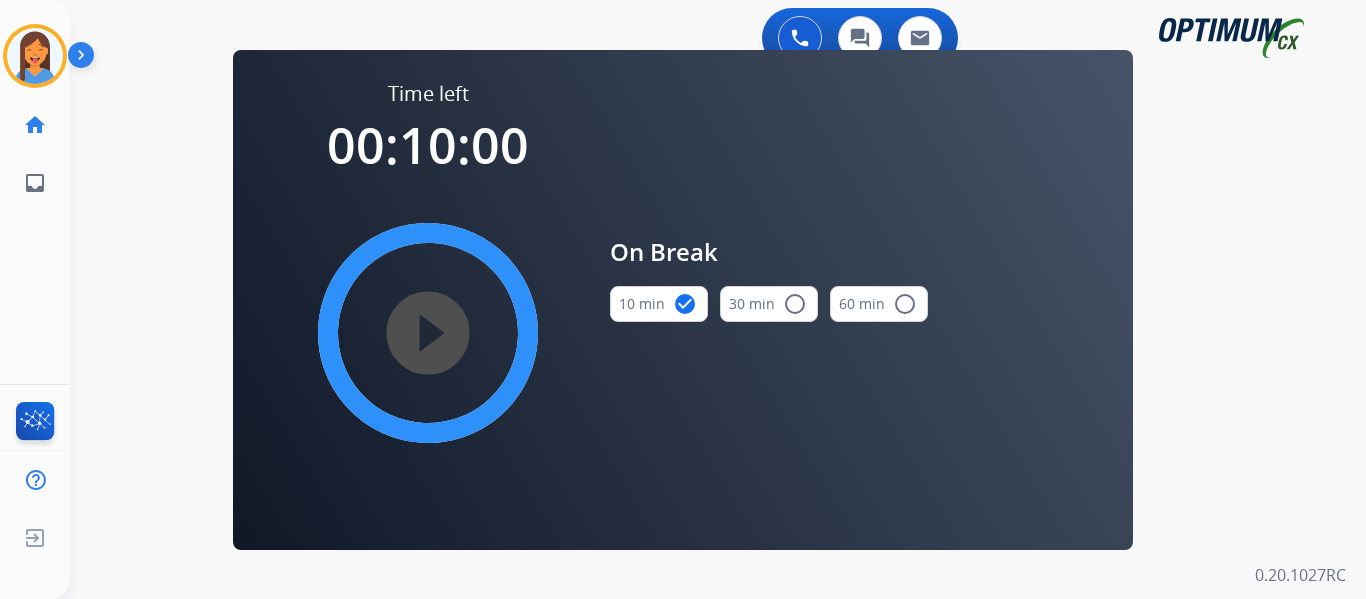 click on "play_circle_filled" at bounding box center (428, 333) 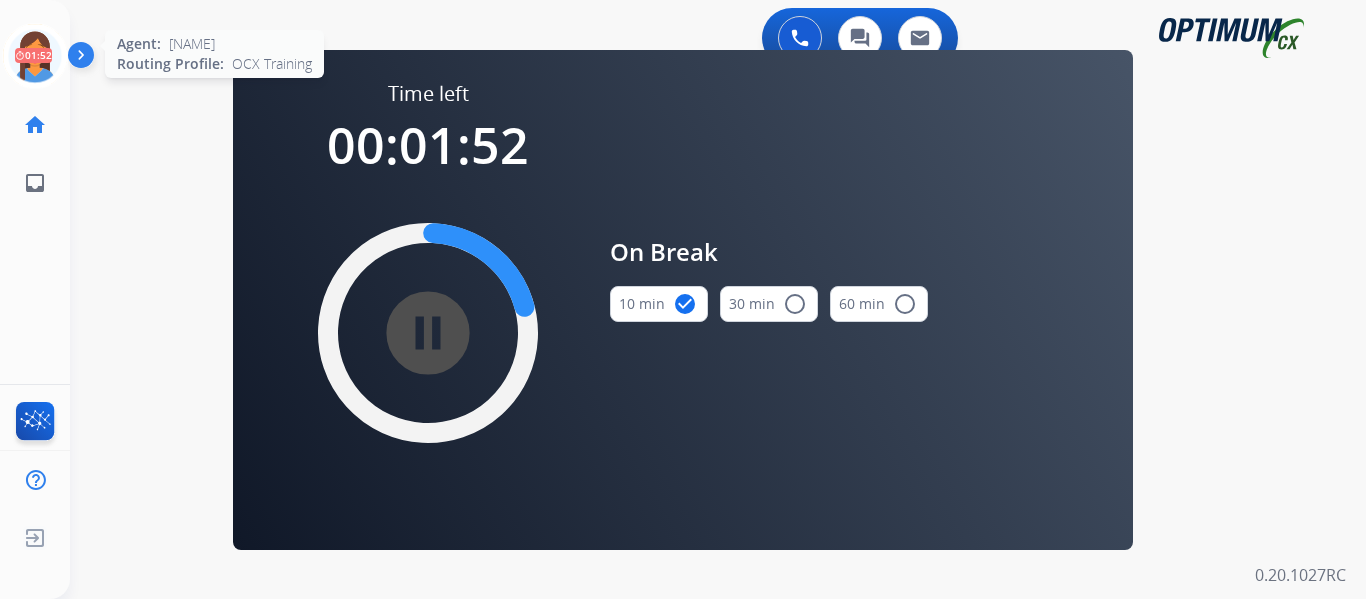 click 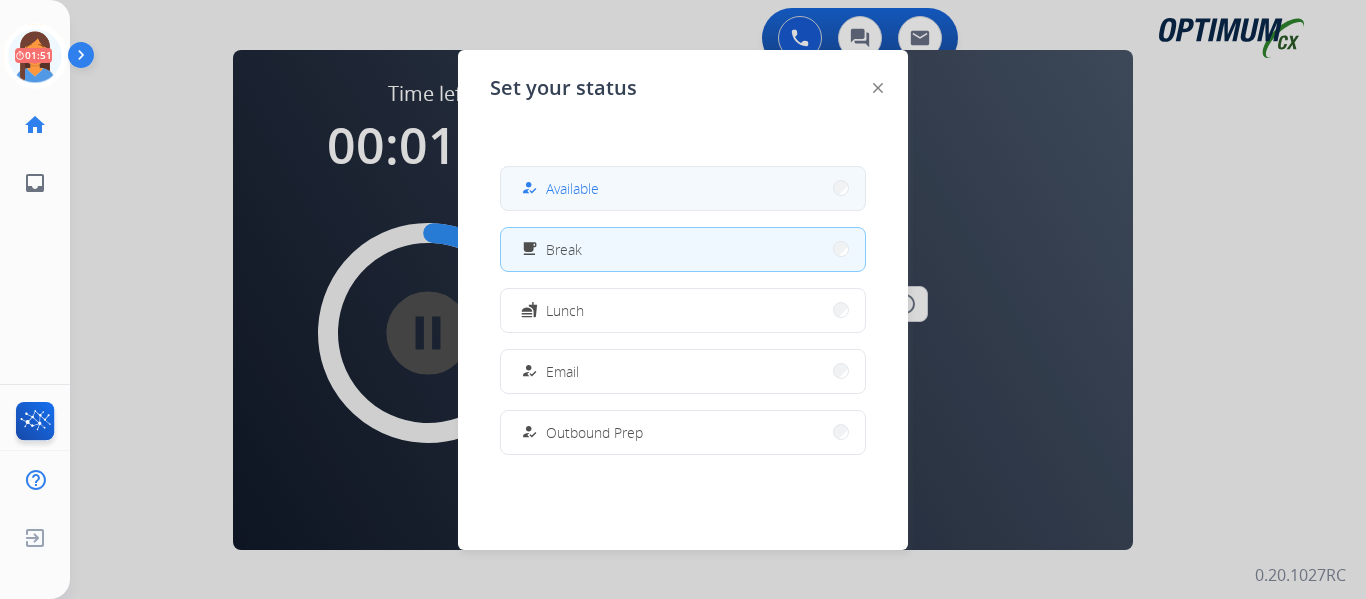 click on "how_to_reg" at bounding box center [531, 188] 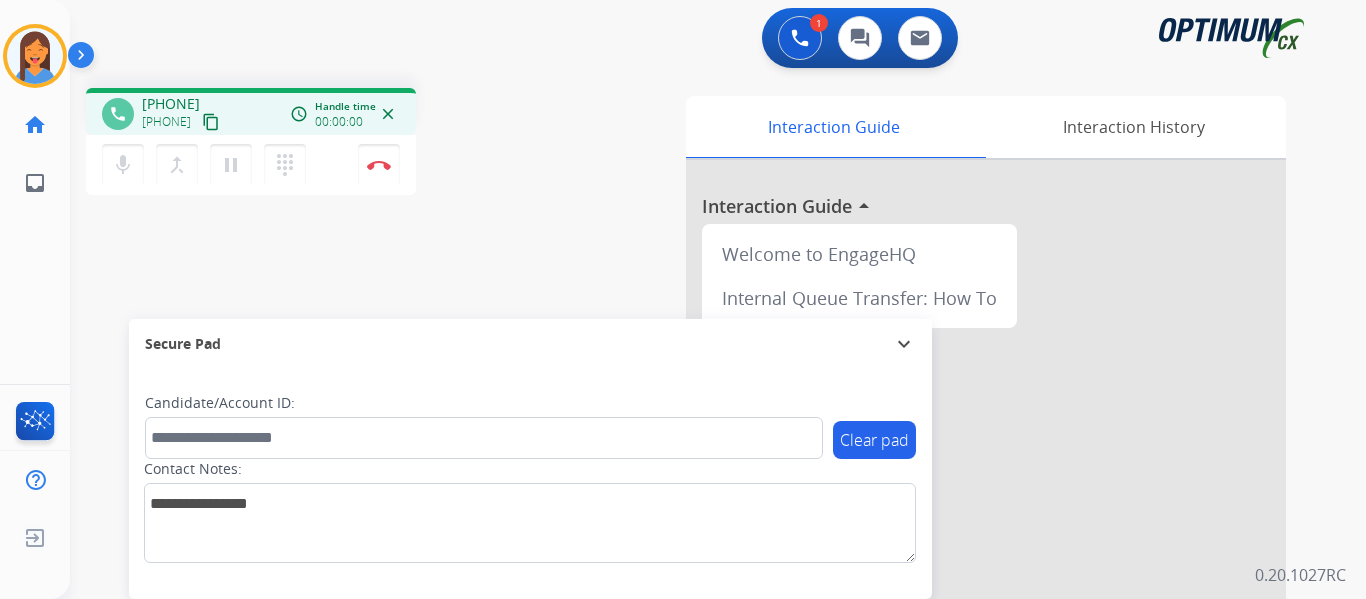 click on "content_copy" at bounding box center (211, 122) 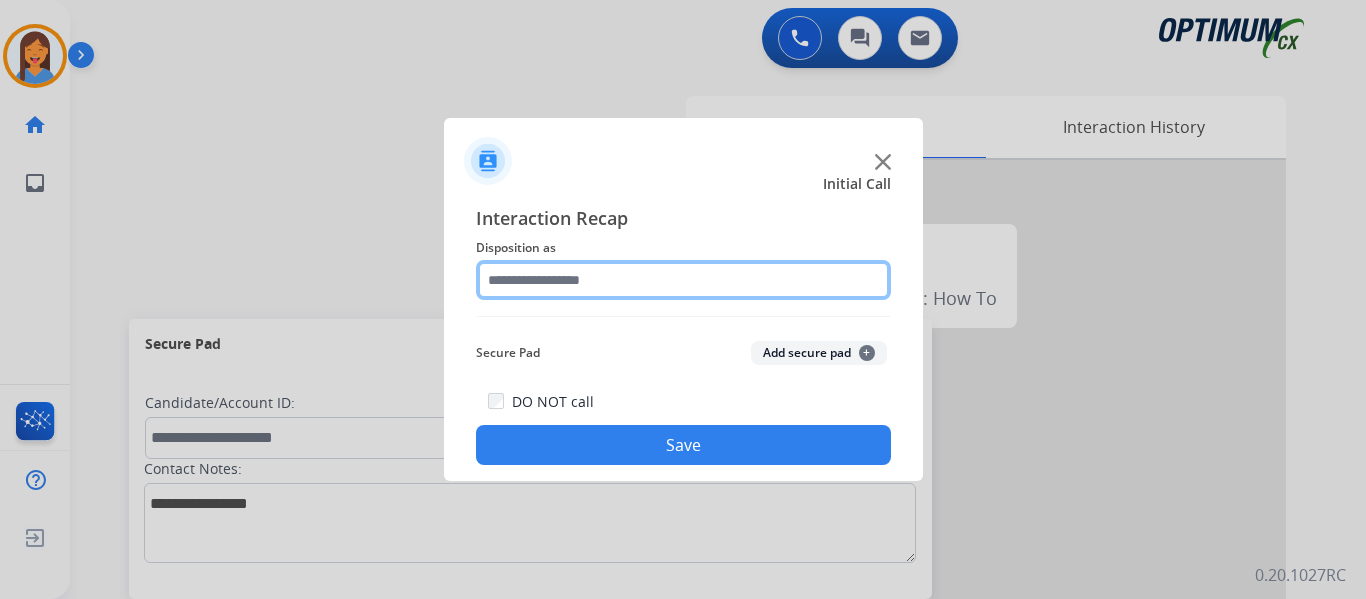 click 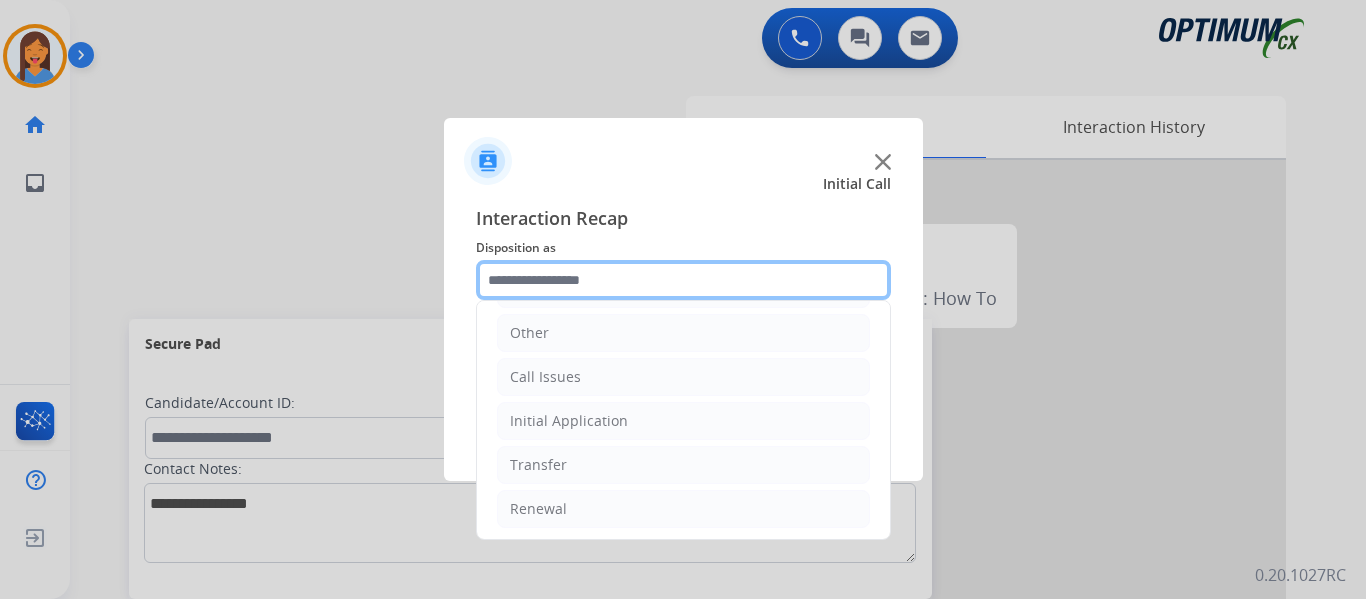 scroll, scrollTop: 136, scrollLeft: 0, axis: vertical 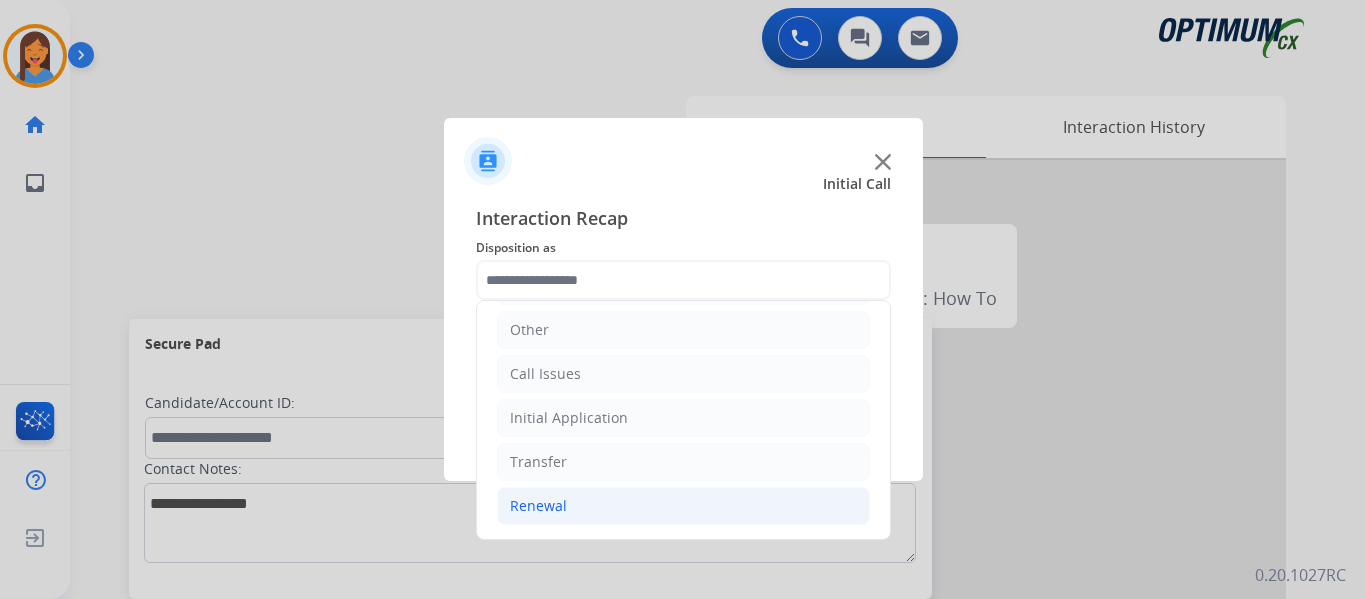 click on "Renewal" 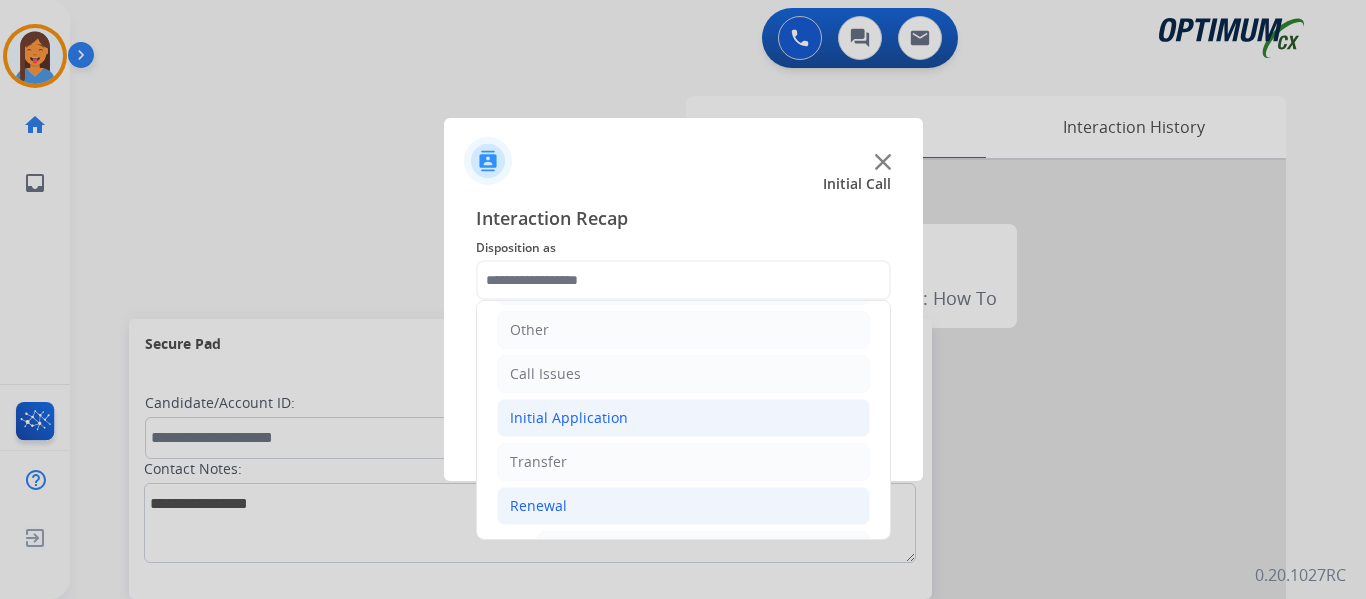 click on "Initial Application" 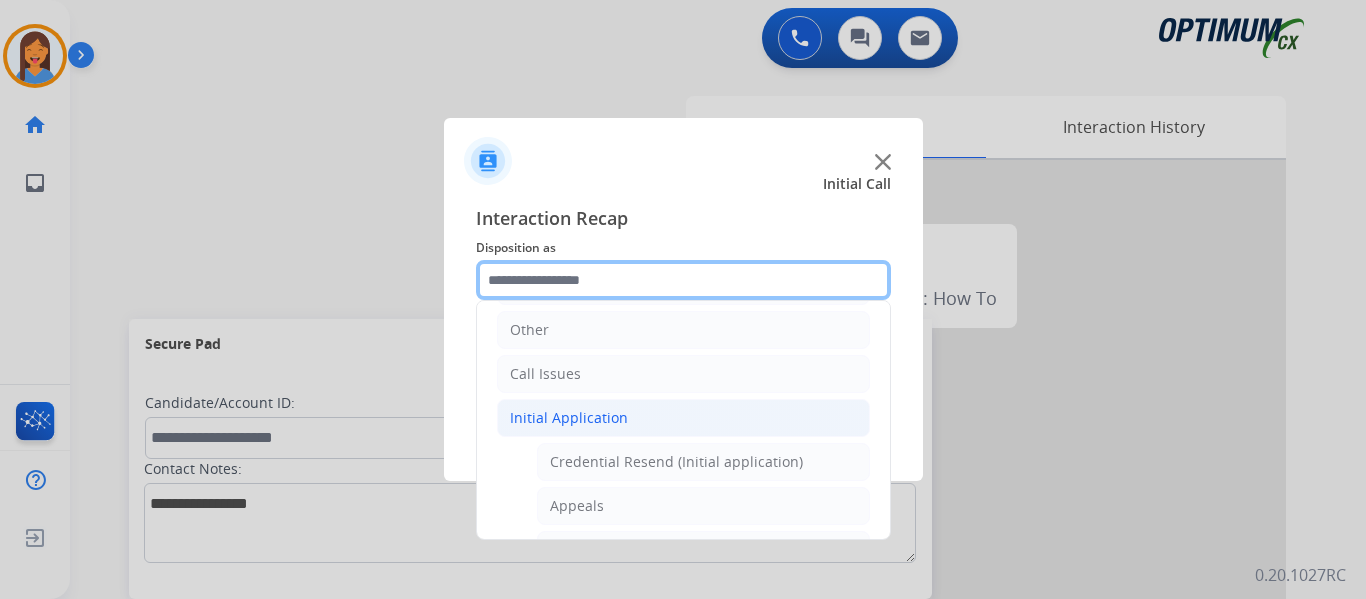 scroll, scrollTop: 236, scrollLeft: 0, axis: vertical 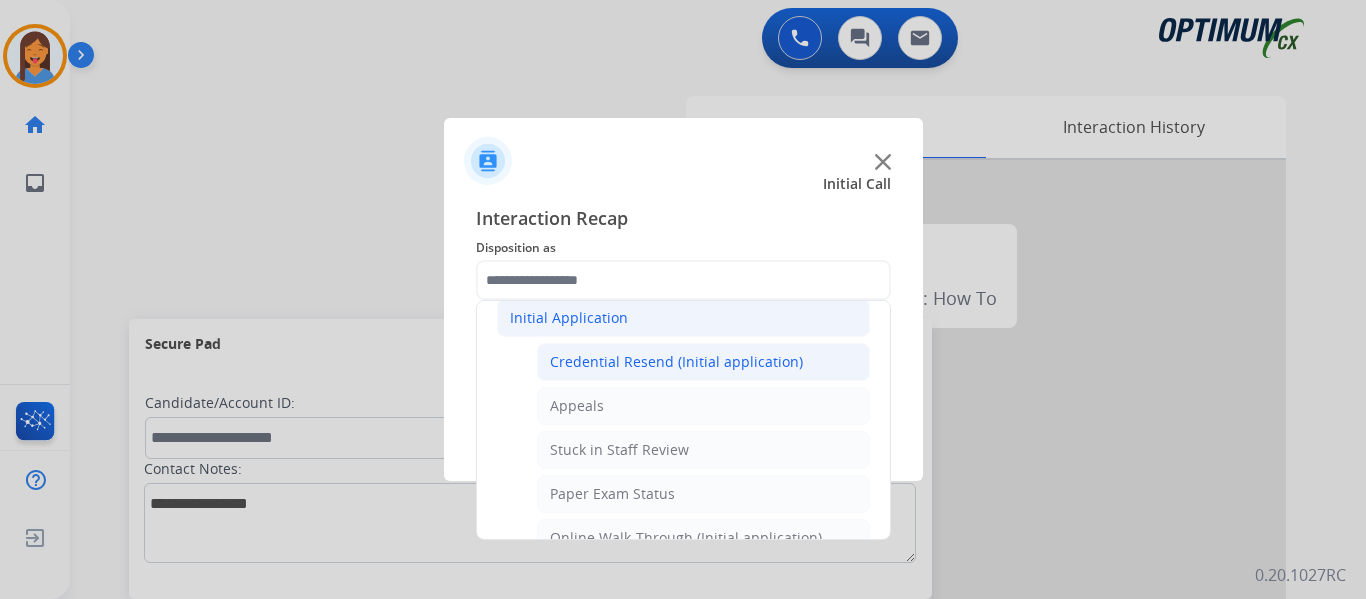 drag, startPoint x: 642, startPoint y: 350, endPoint x: 643, endPoint y: 367, distance: 17.029387 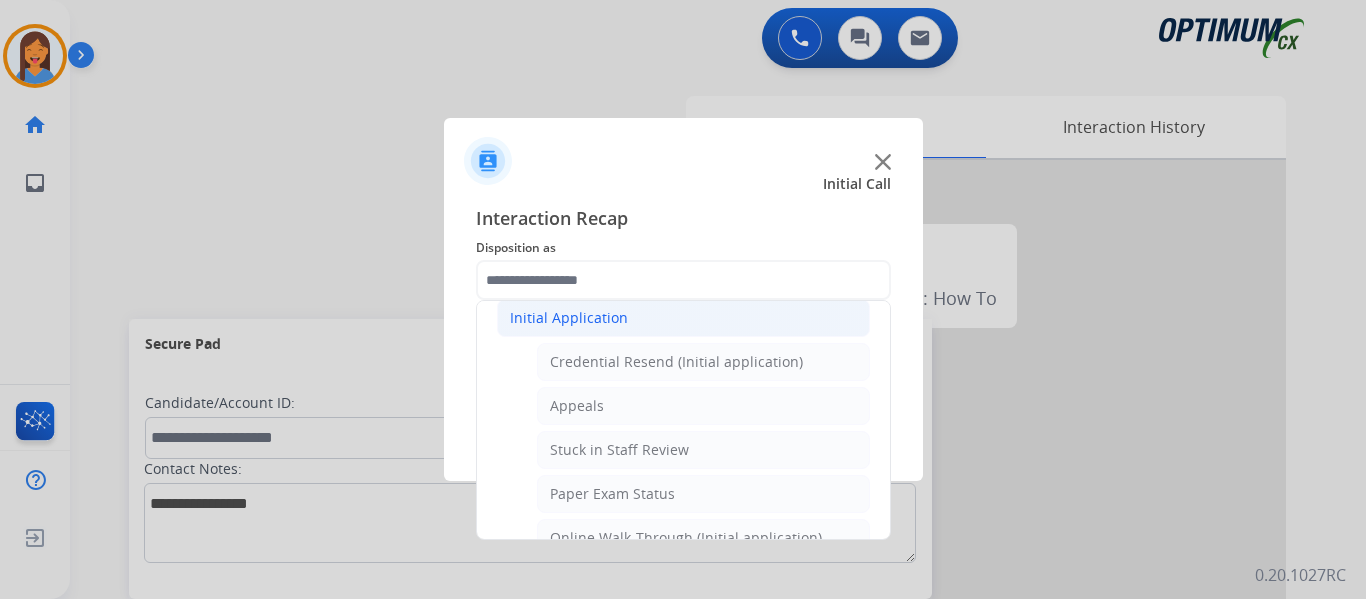 click on "Credential Resend (Initial application)" 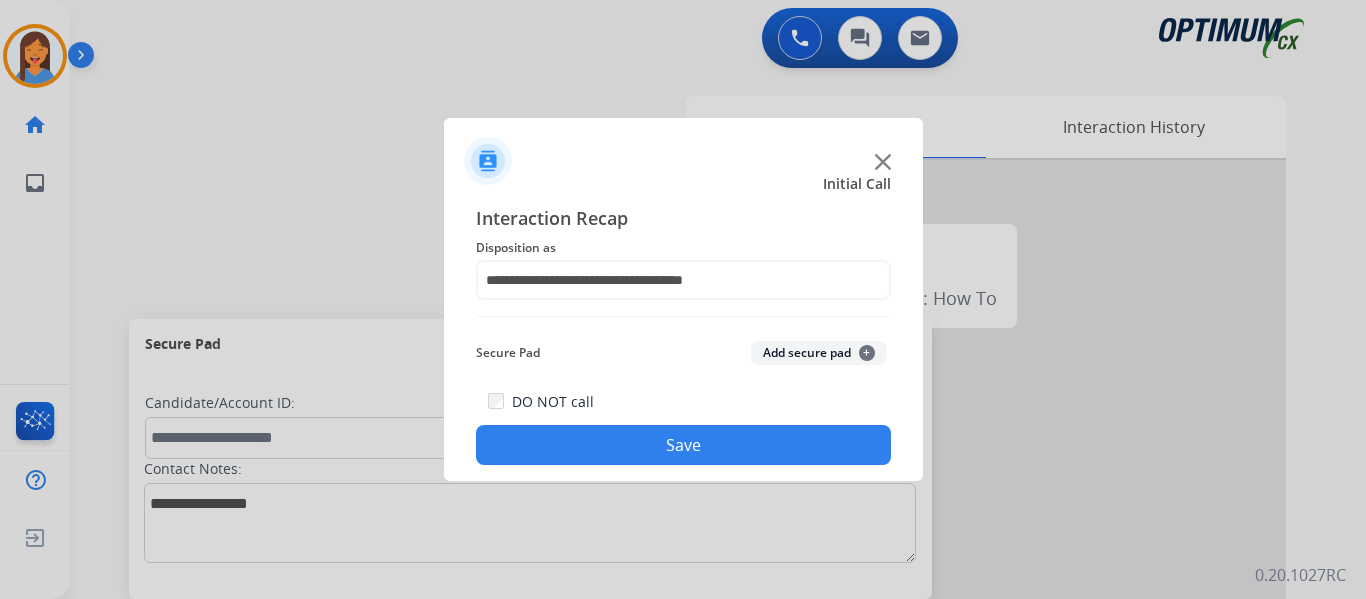 click on "Save" 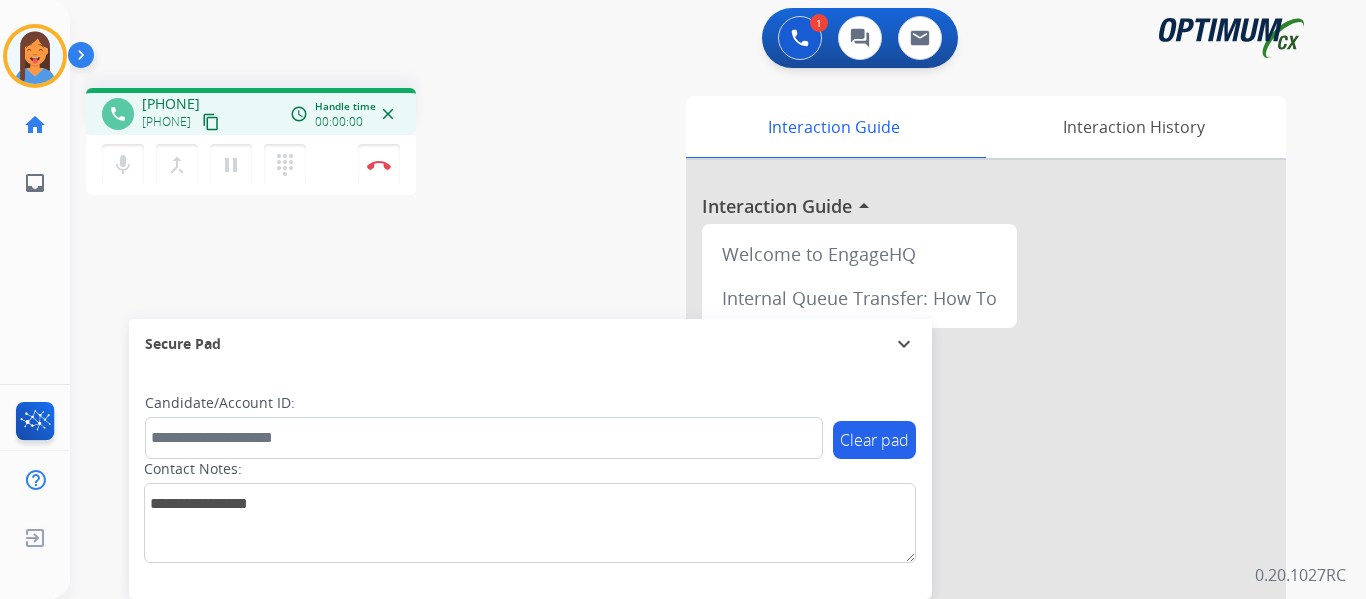 click on "content_copy" at bounding box center [211, 122] 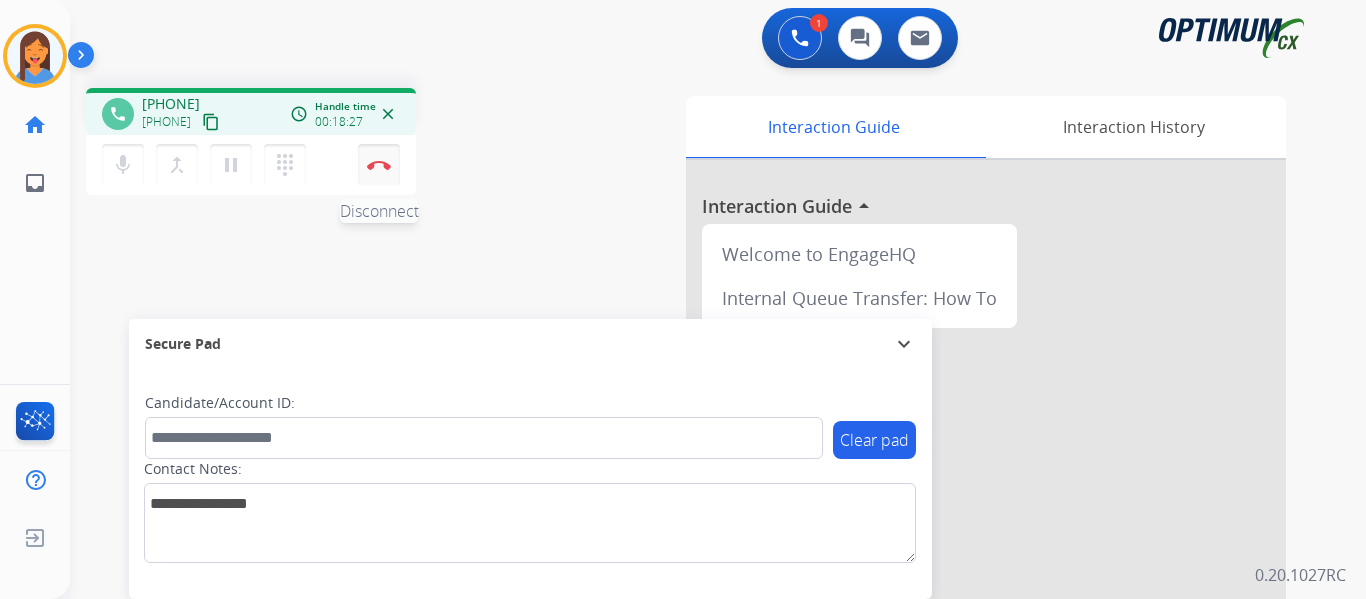 click at bounding box center [379, 165] 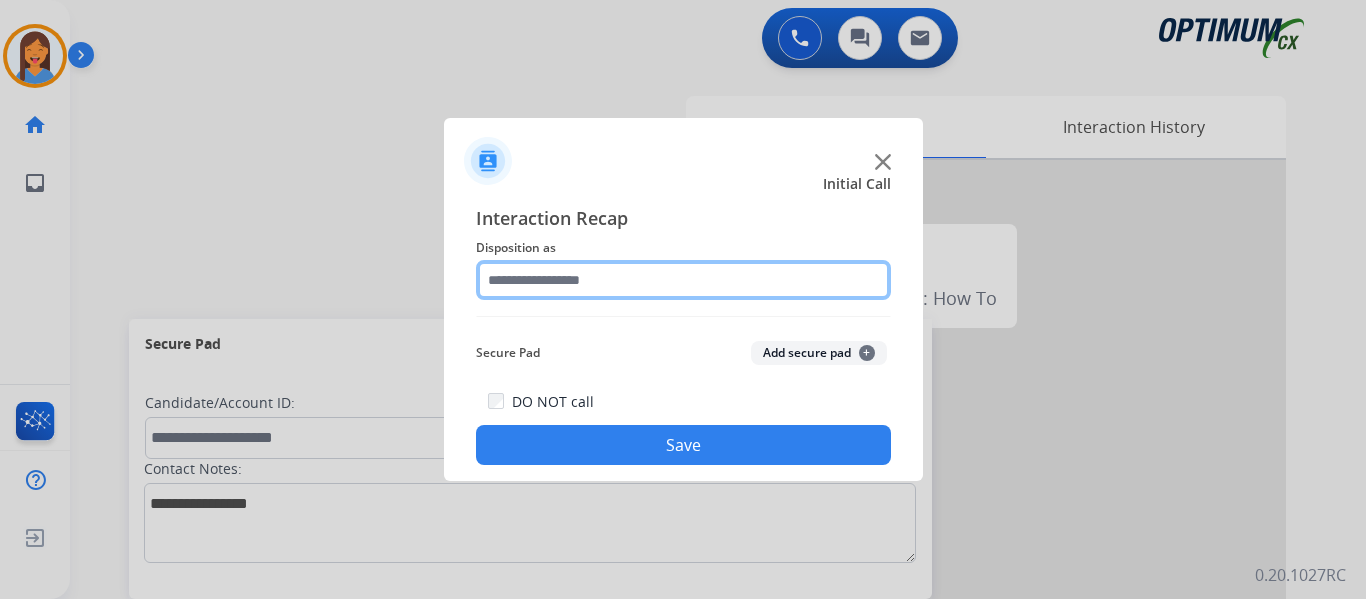 click 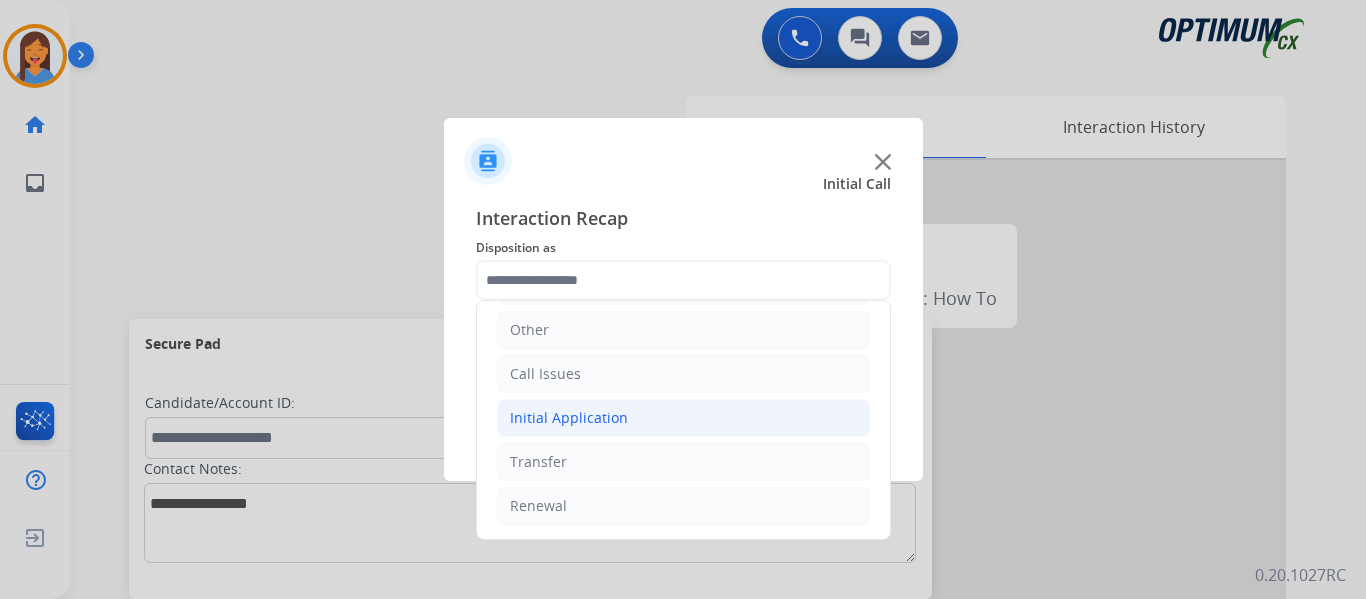 click on "Initial Application" 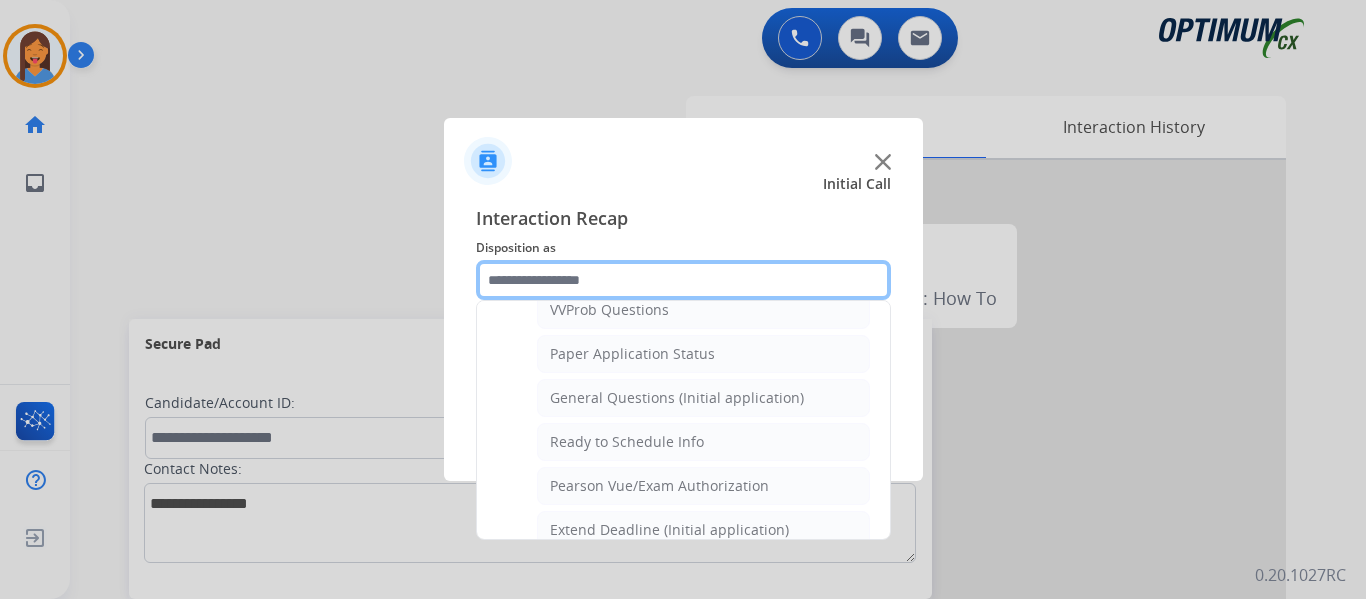 scroll, scrollTop: 1136, scrollLeft: 0, axis: vertical 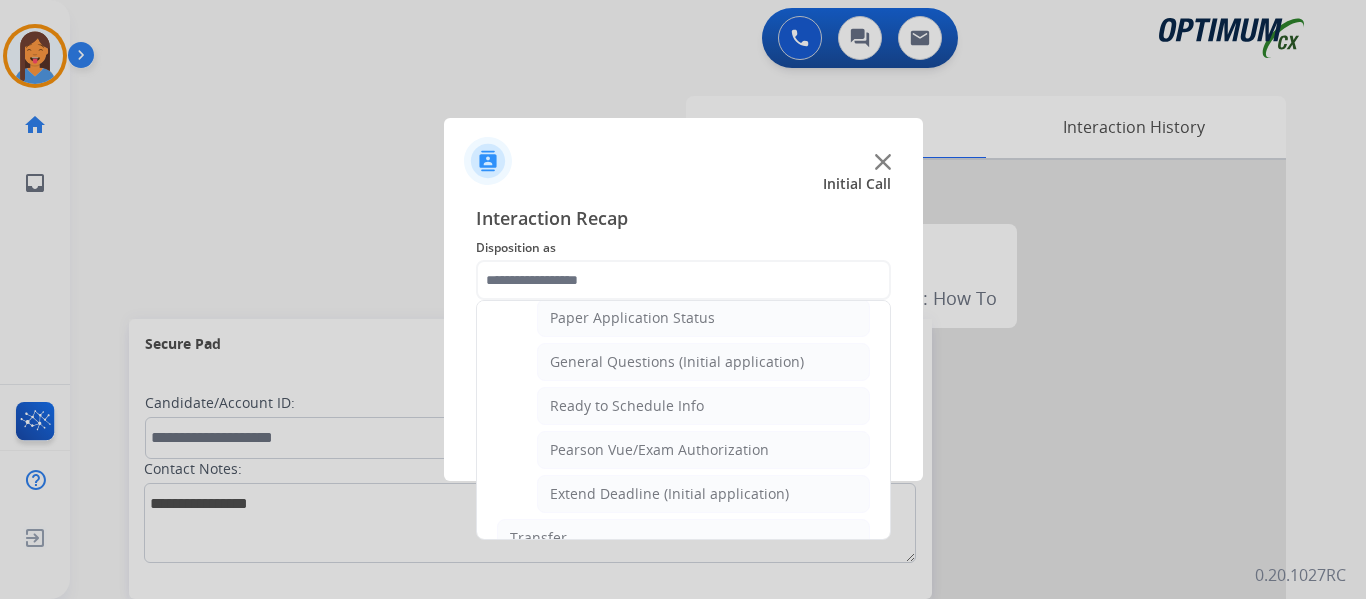 click on "General Questions (Initial application)" 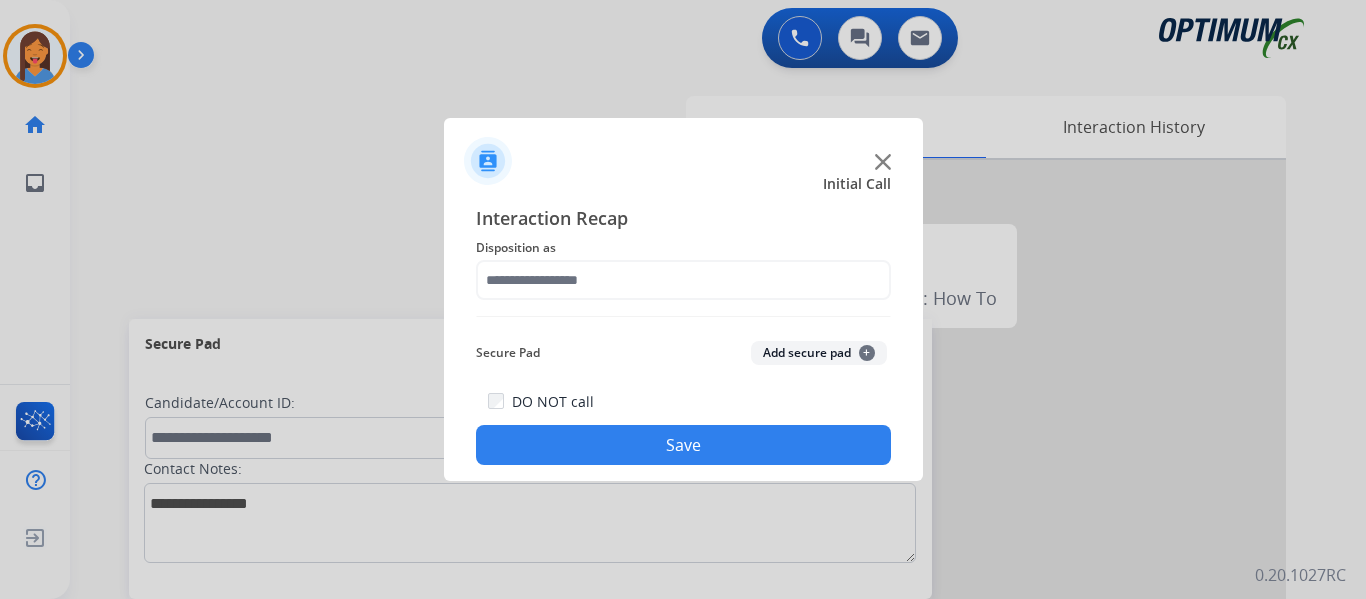 type on "**********" 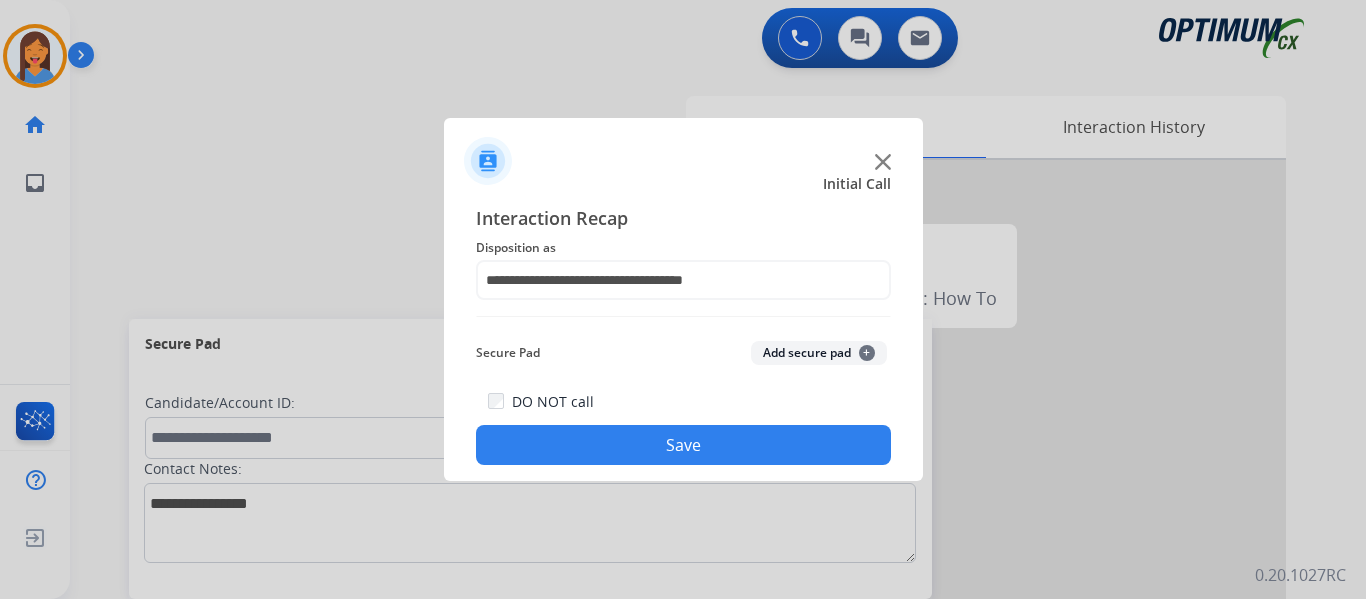click on "Save" 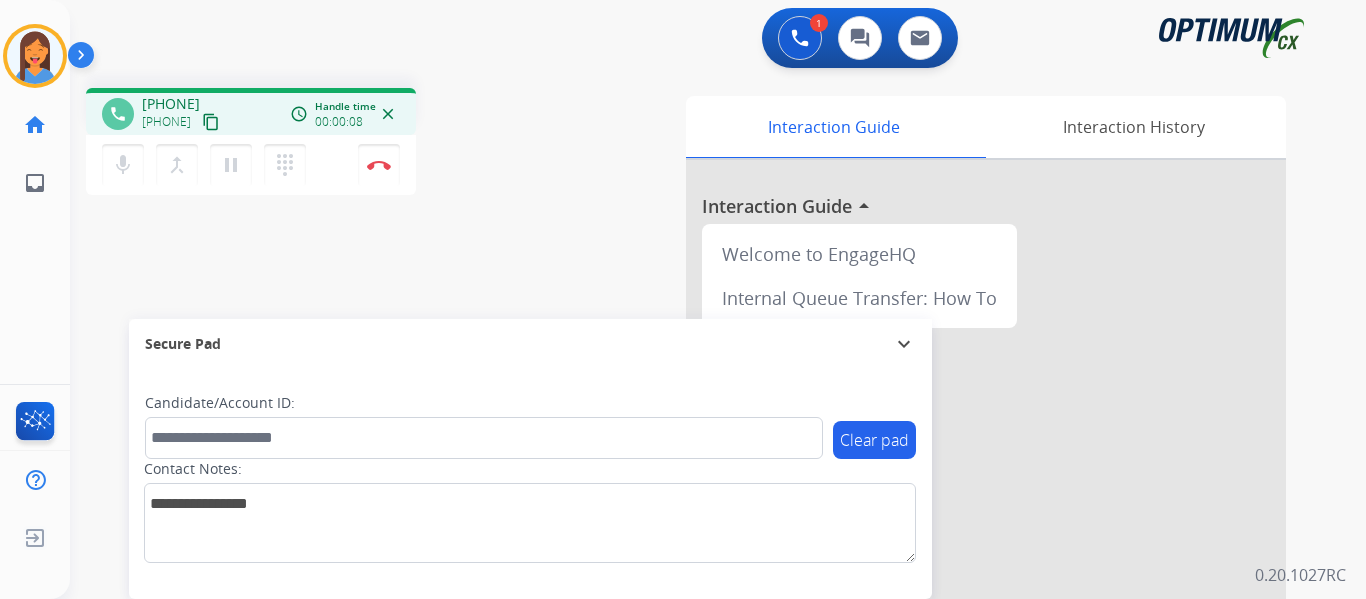 click on "content_copy" at bounding box center [211, 122] 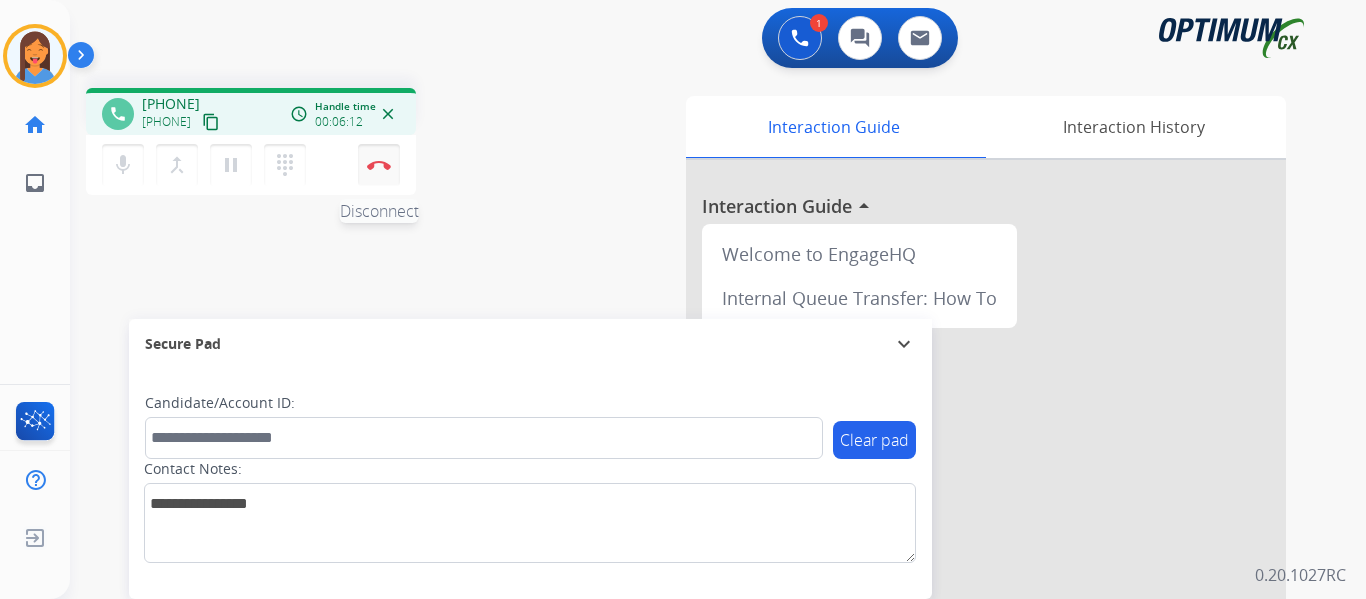 click on "Disconnect" at bounding box center (379, 165) 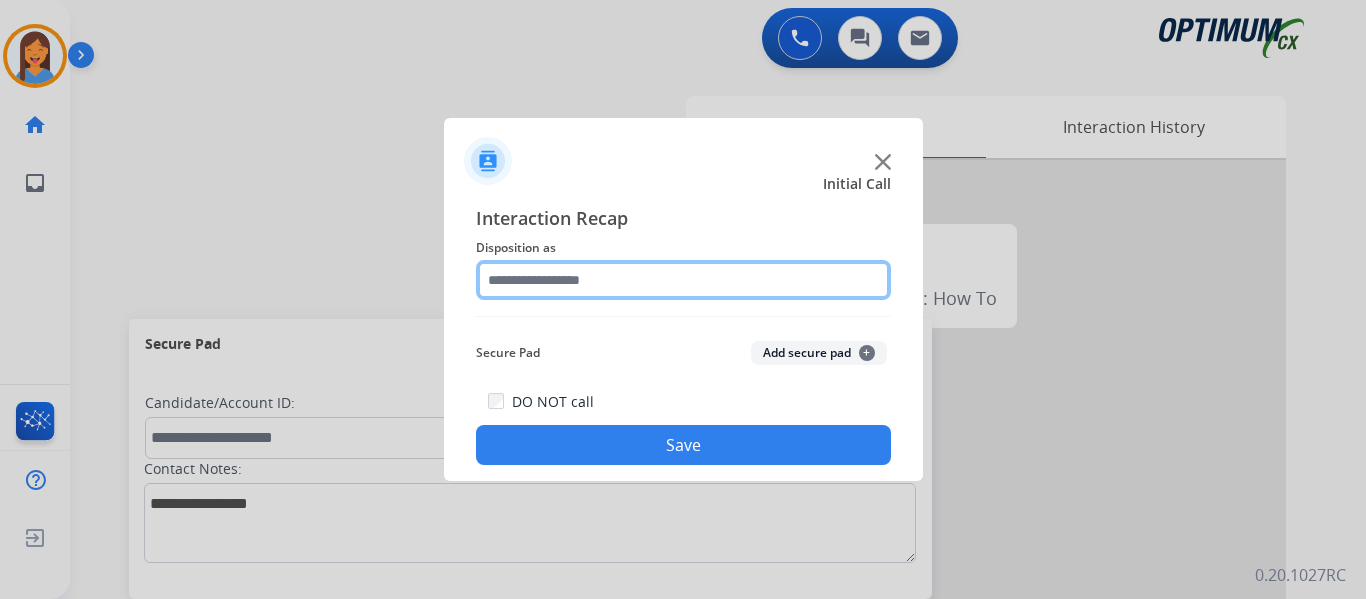 click 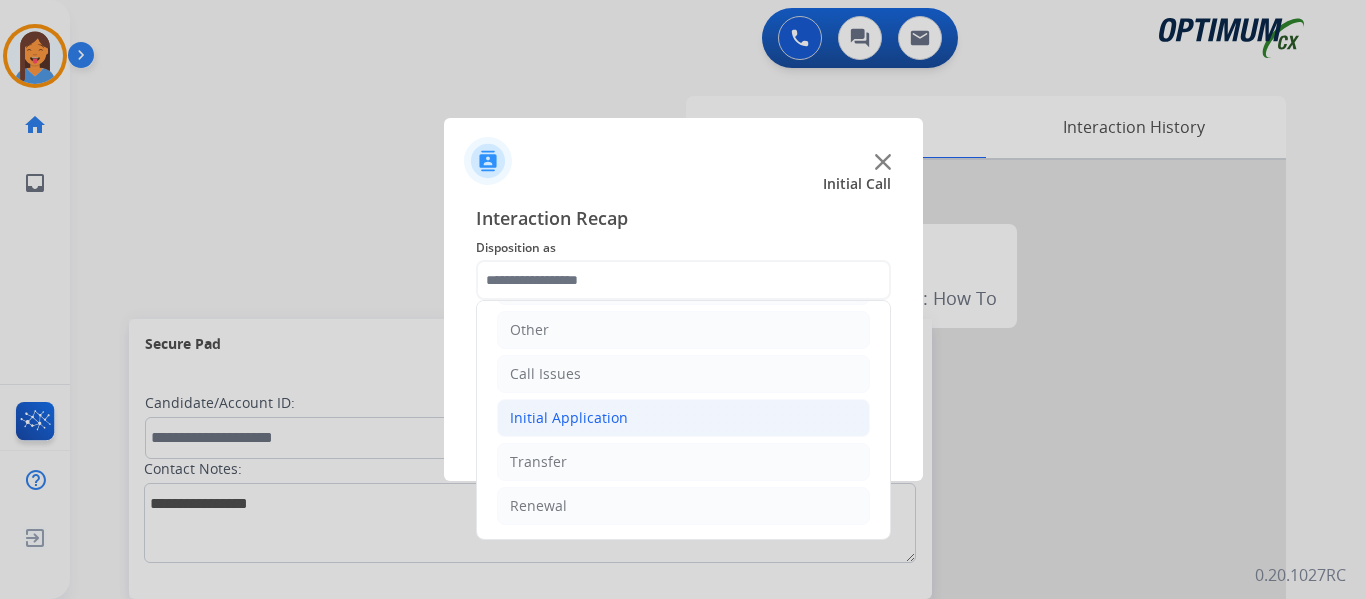 click on "Initial Application" 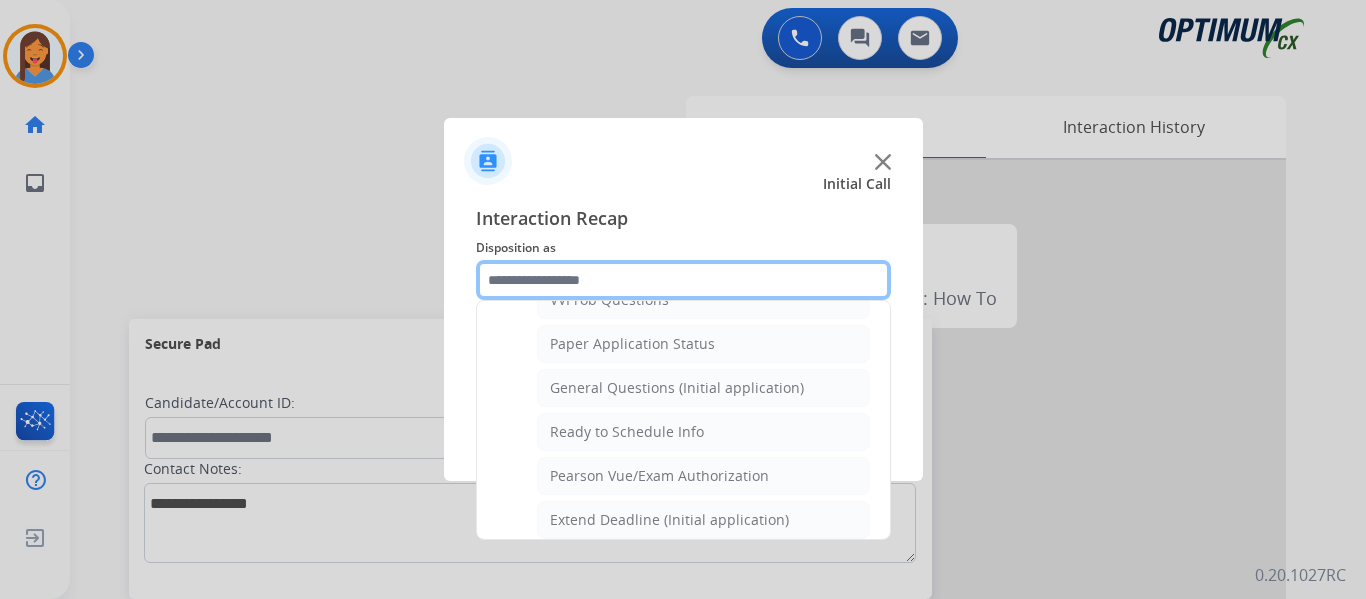 scroll, scrollTop: 1136, scrollLeft: 0, axis: vertical 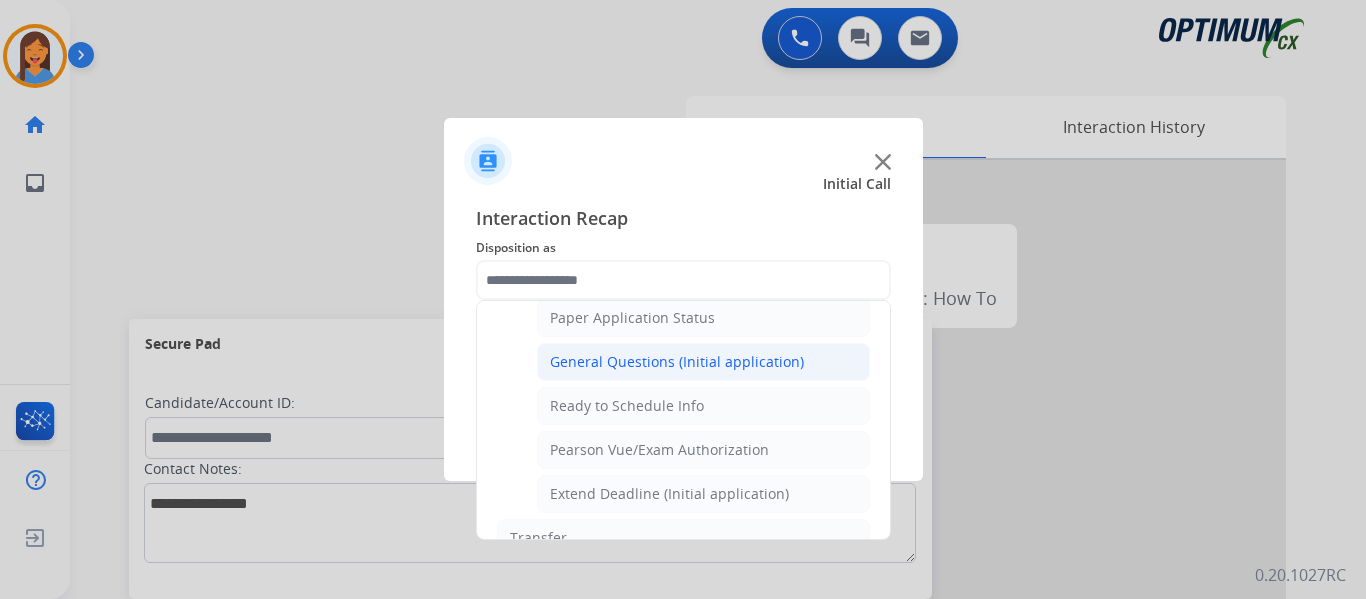 click on "General Questions (Initial application)" 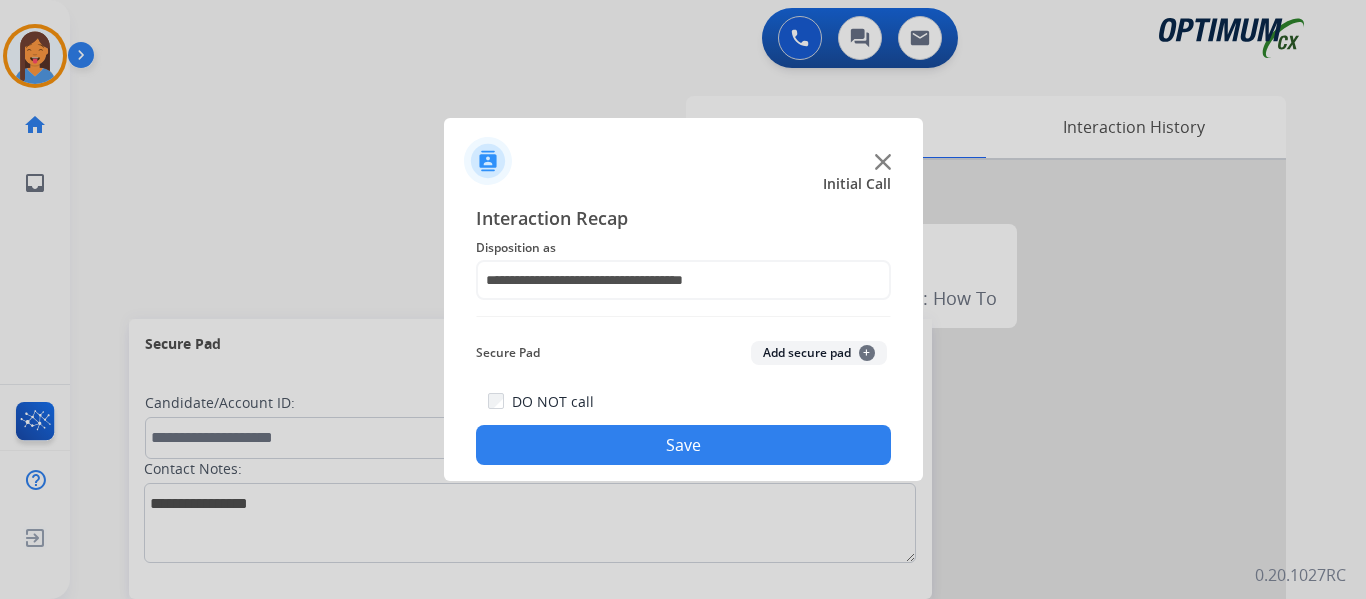 click on "Save" 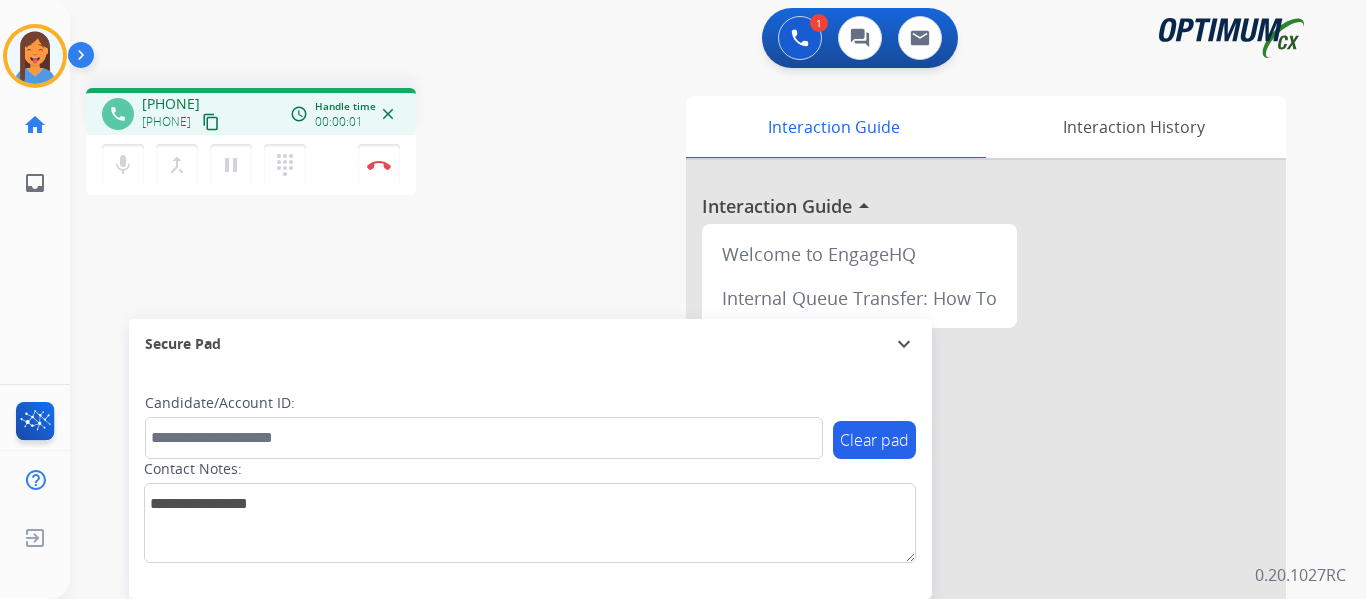 click on "content_copy" at bounding box center [211, 122] 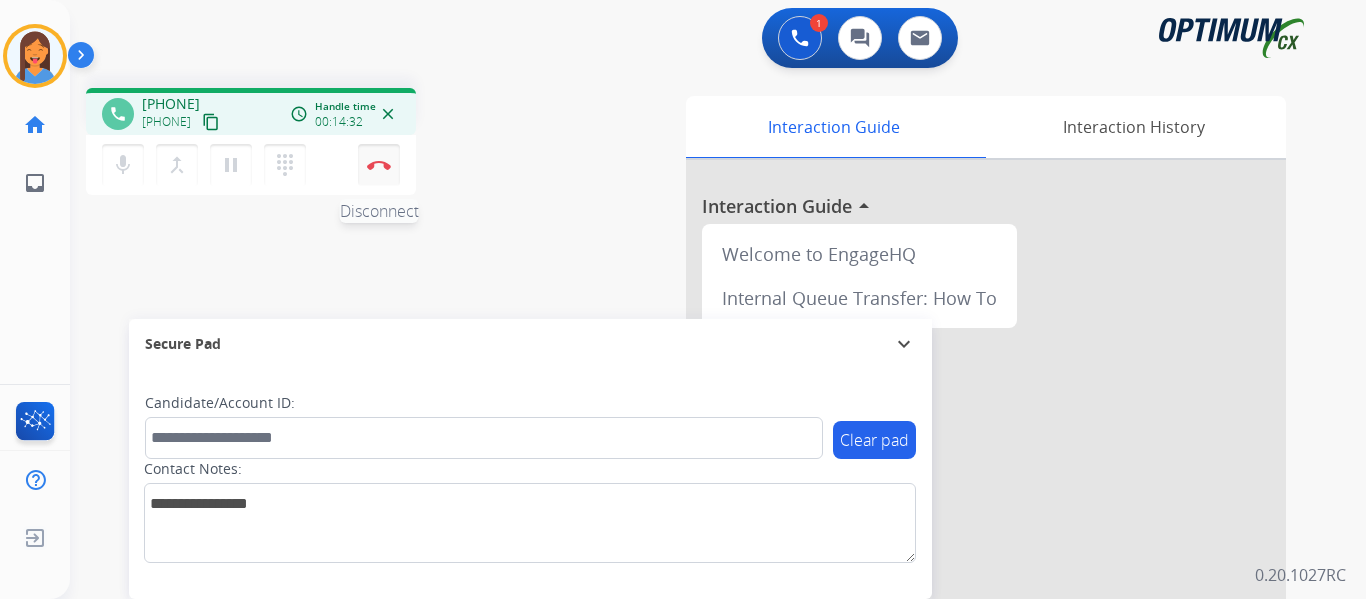 click at bounding box center [379, 165] 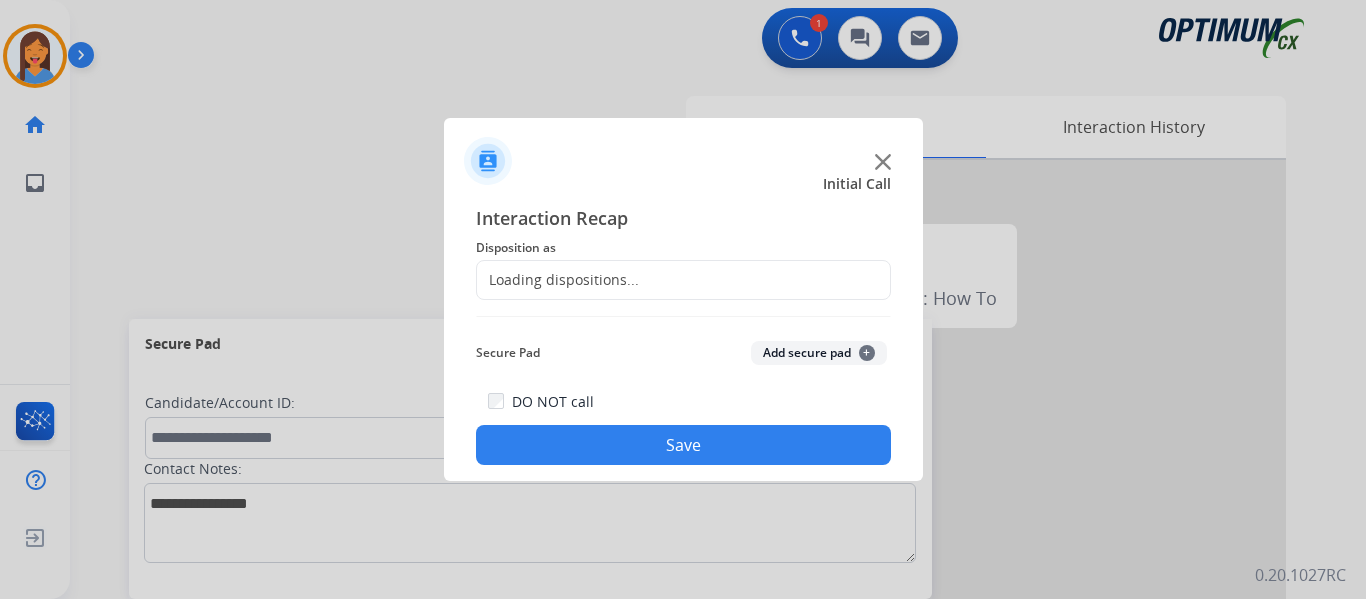click on "Loading dispositions..." 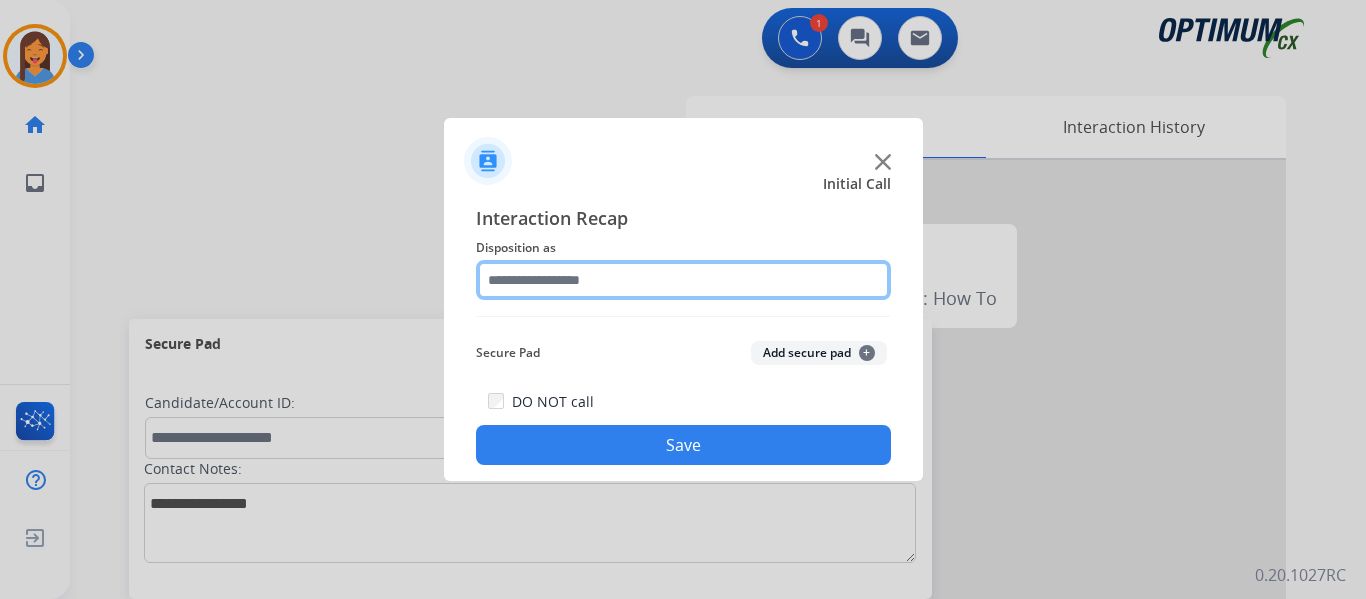 click 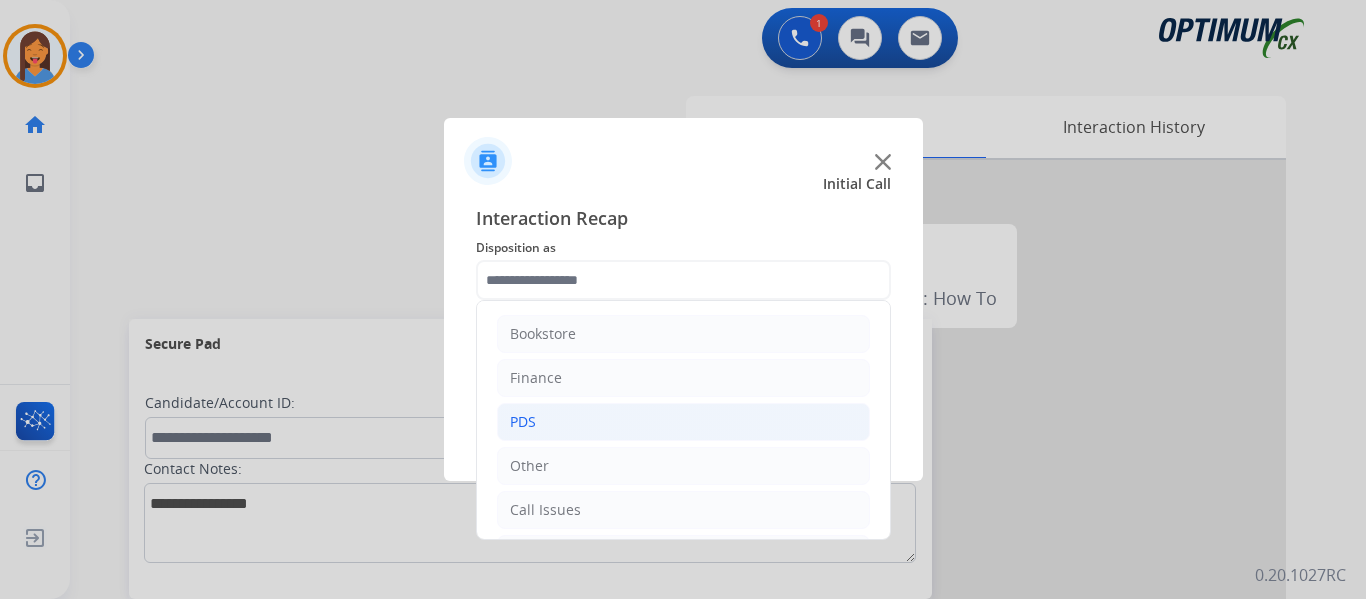 click on "PDS" 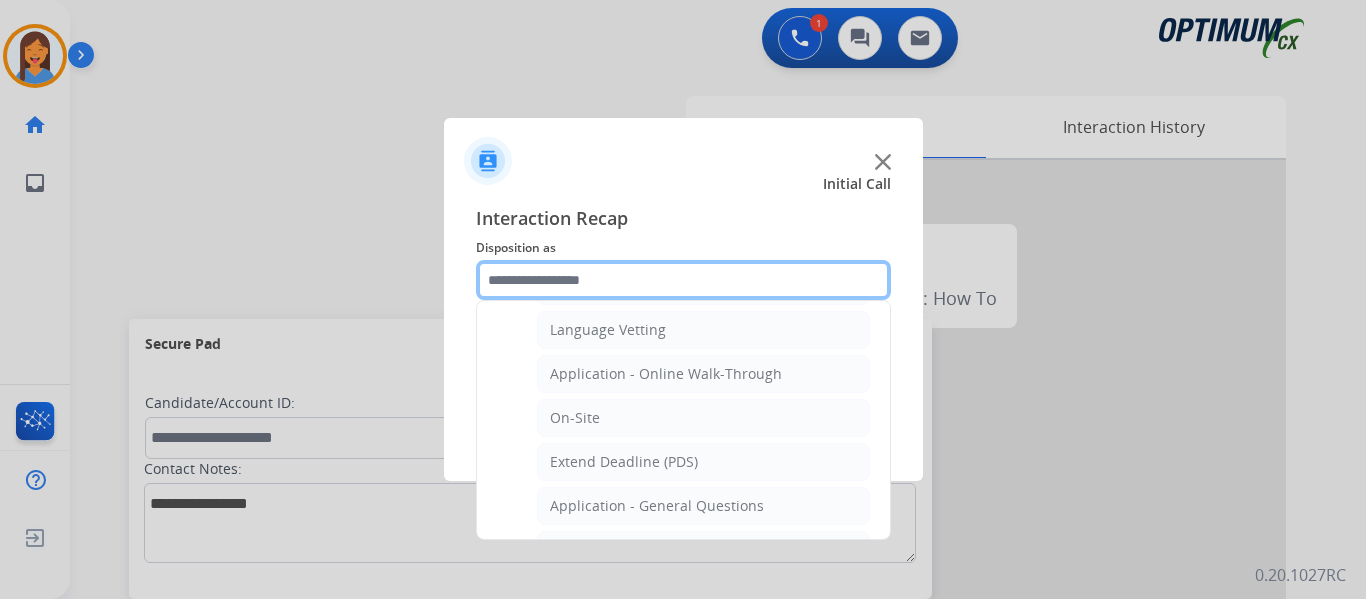scroll, scrollTop: 500, scrollLeft: 0, axis: vertical 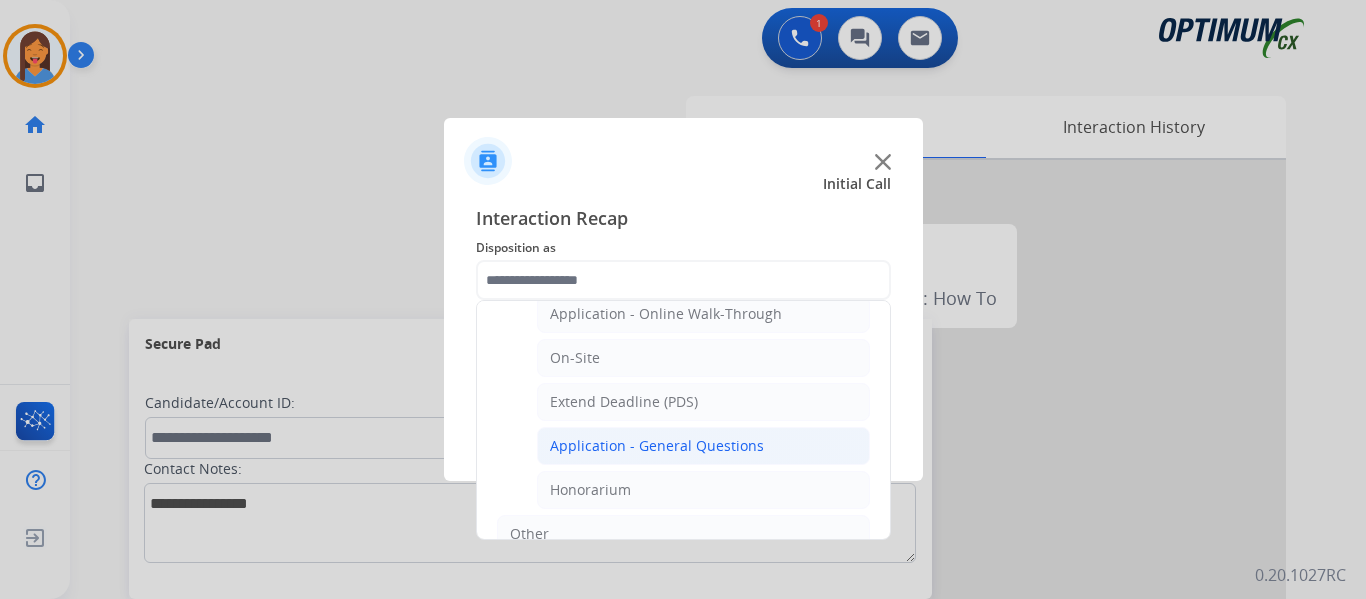 click on "Application - General Questions" 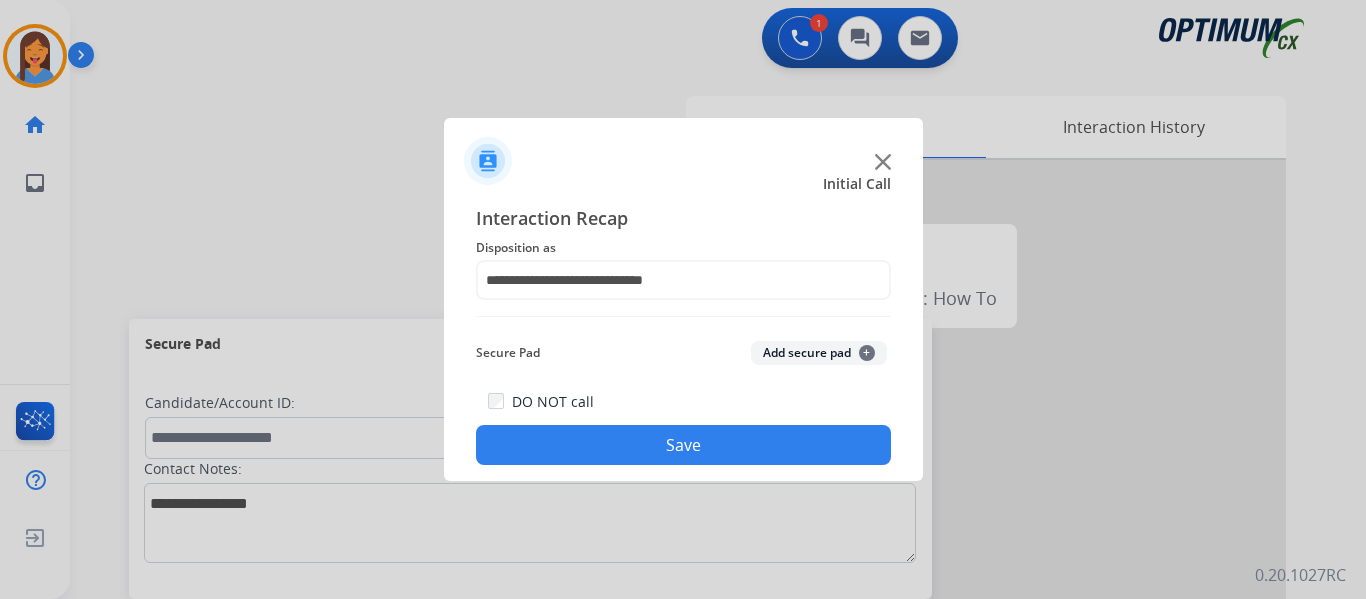 click on "Save" 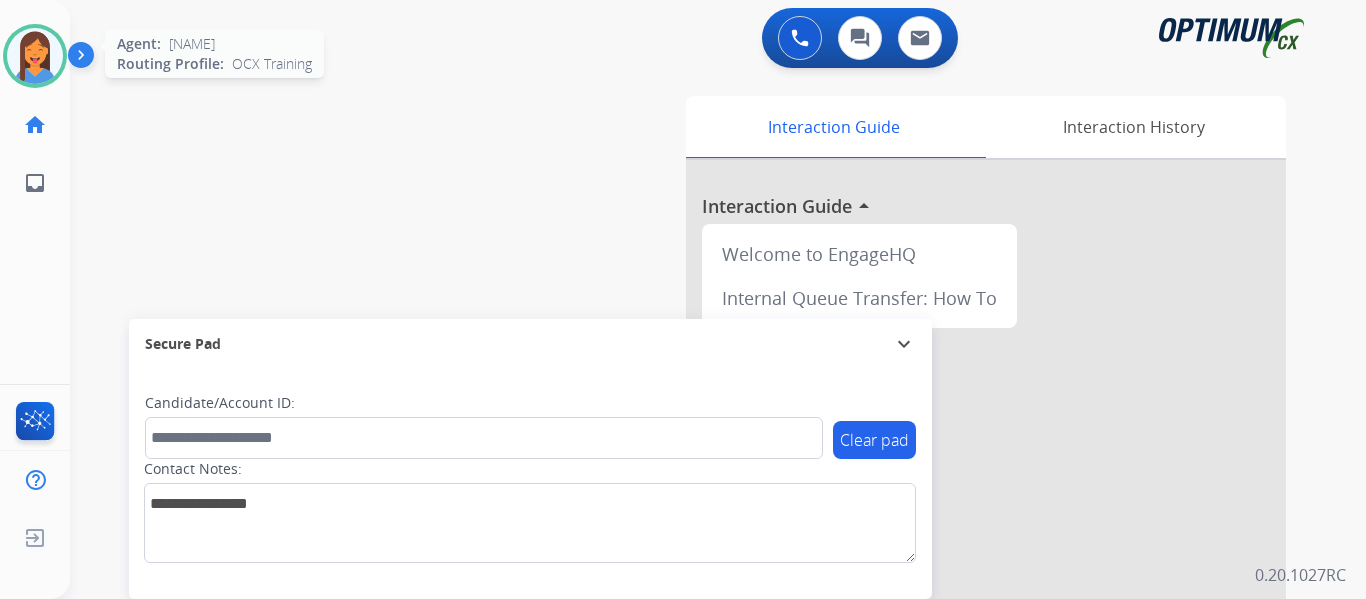 click at bounding box center (35, 56) 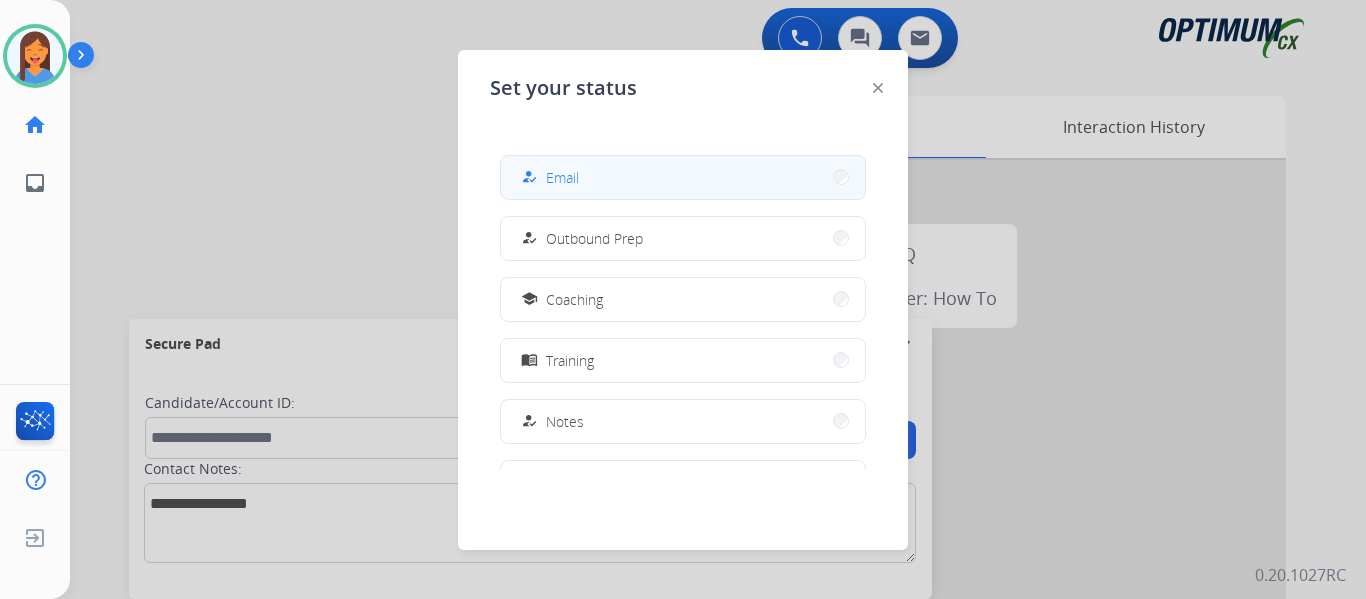 scroll, scrollTop: 499, scrollLeft: 0, axis: vertical 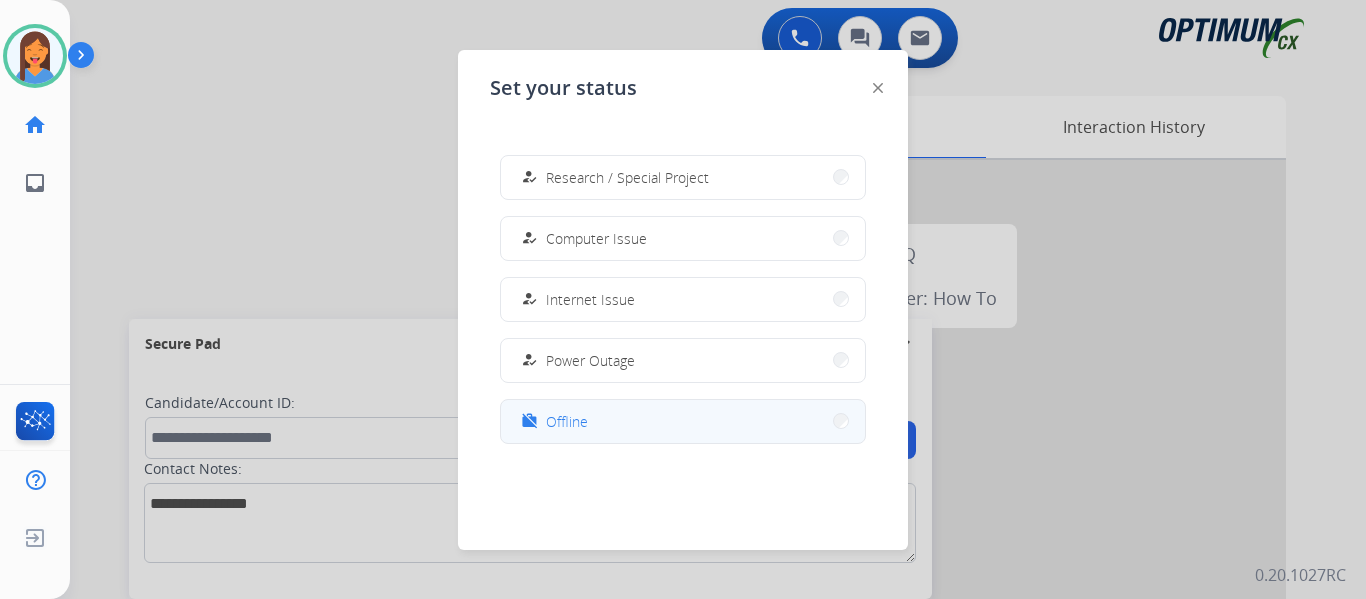 click on "work_off Offline" at bounding box center [683, 421] 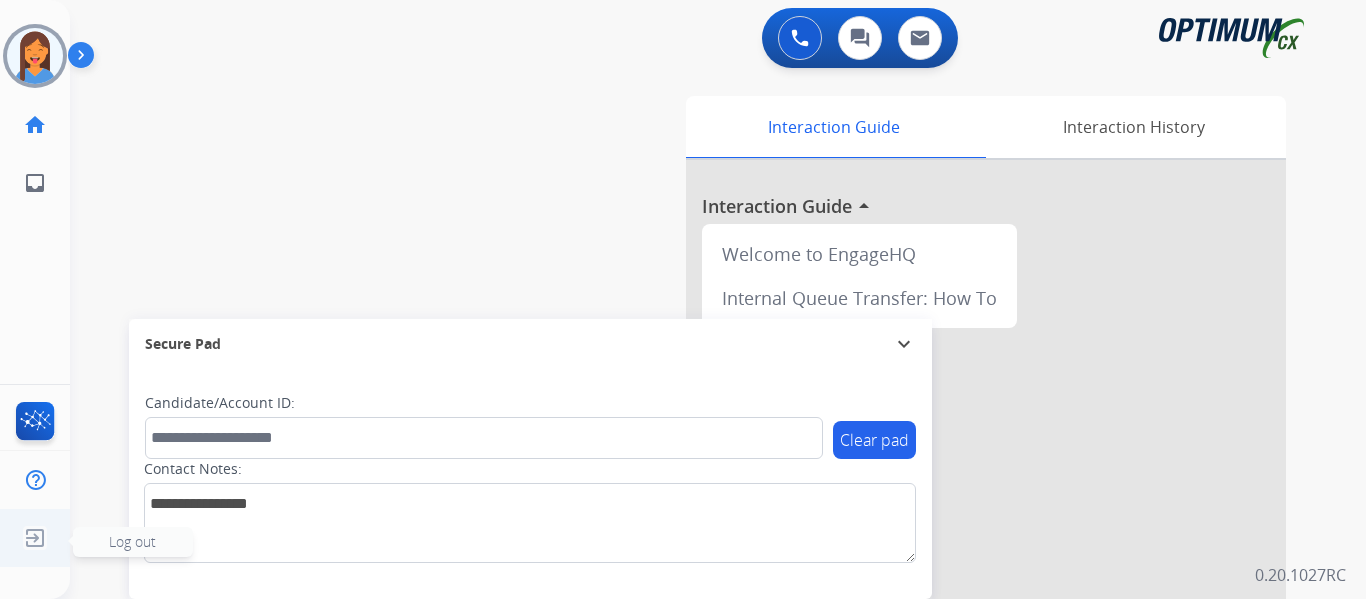 click 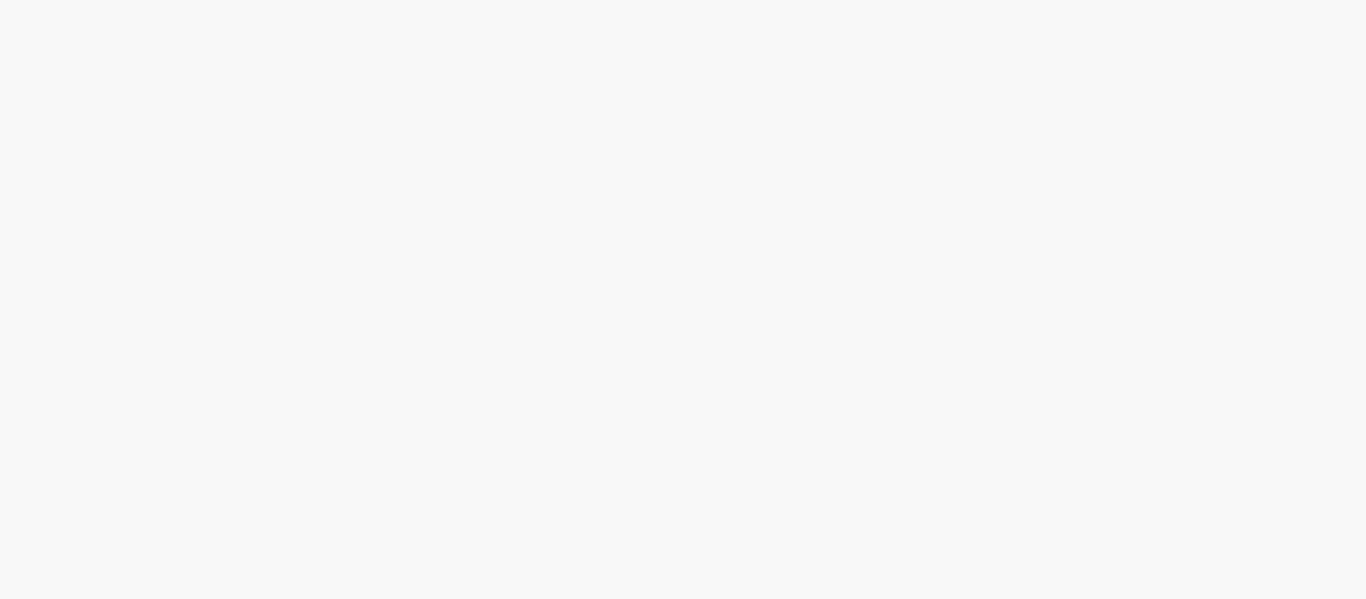 scroll, scrollTop: 0, scrollLeft: 0, axis: both 